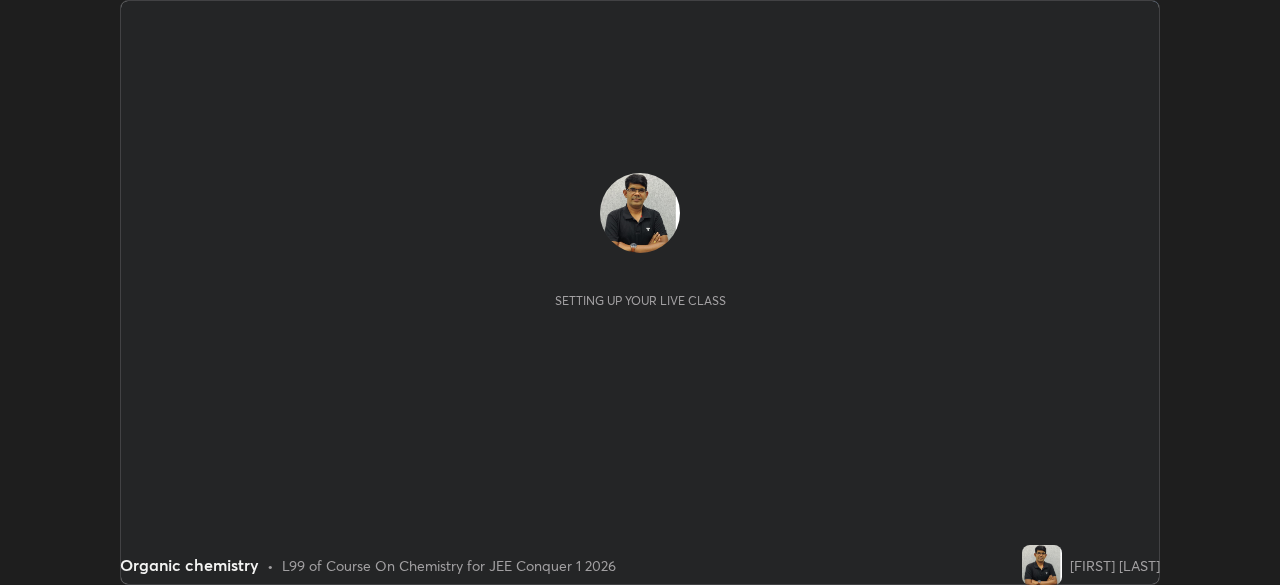 scroll, scrollTop: 0, scrollLeft: 0, axis: both 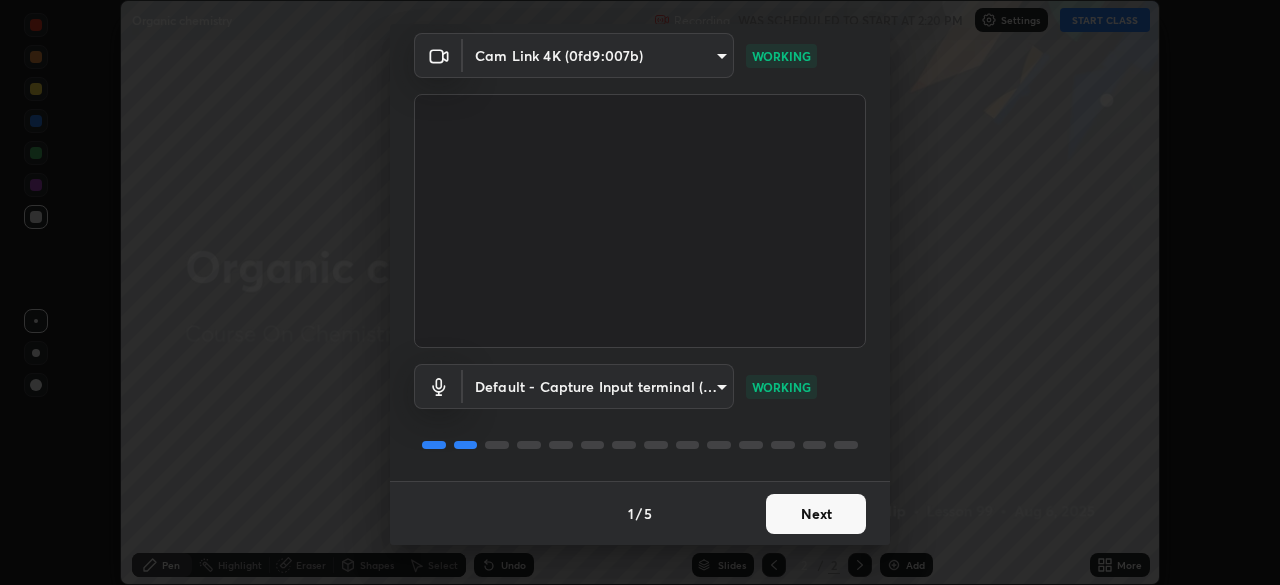 click on "Next" at bounding box center [816, 514] 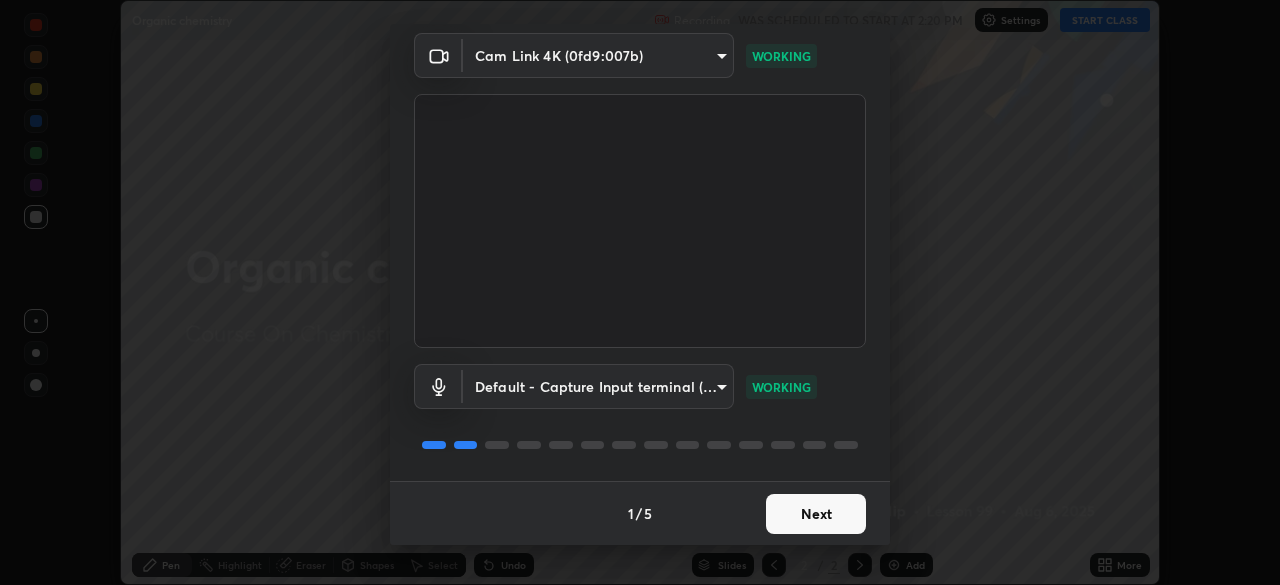 scroll, scrollTop: 0, scrollLeft: 0, axis: both 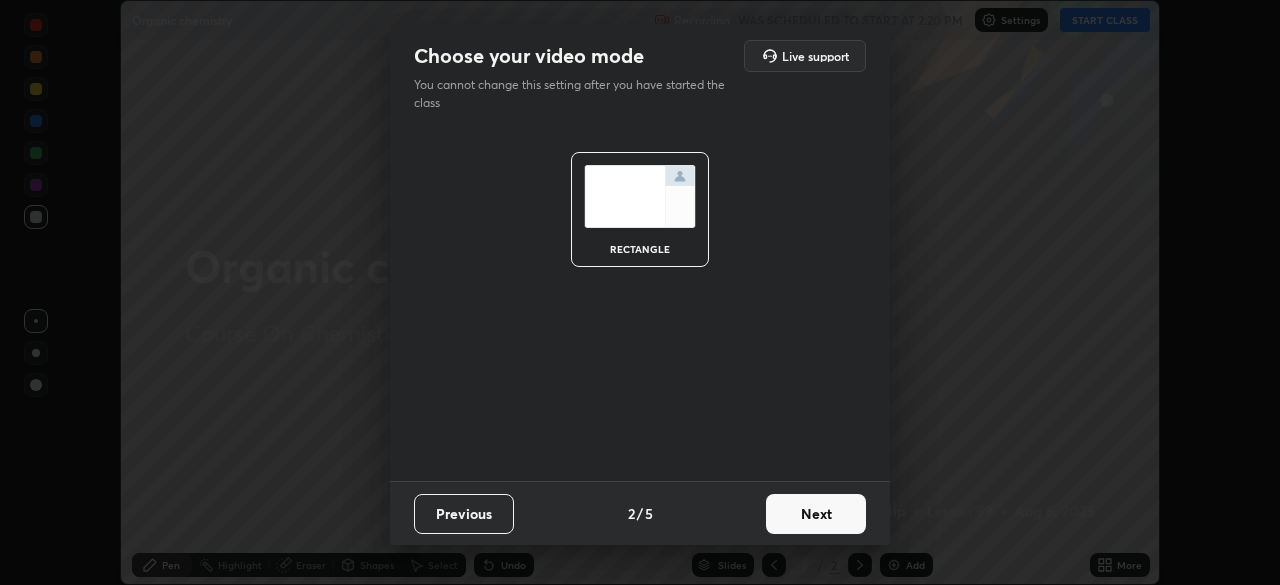 click on "Next" at bounding box center (816, 514) 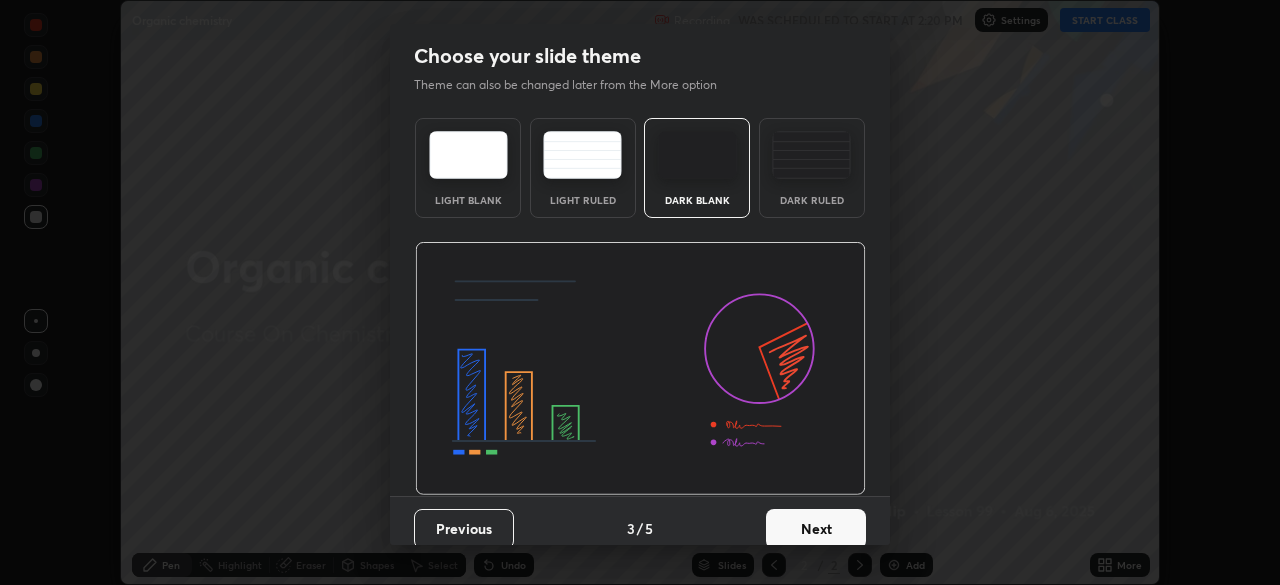 click on "Next" at bounding box center [816, 529] 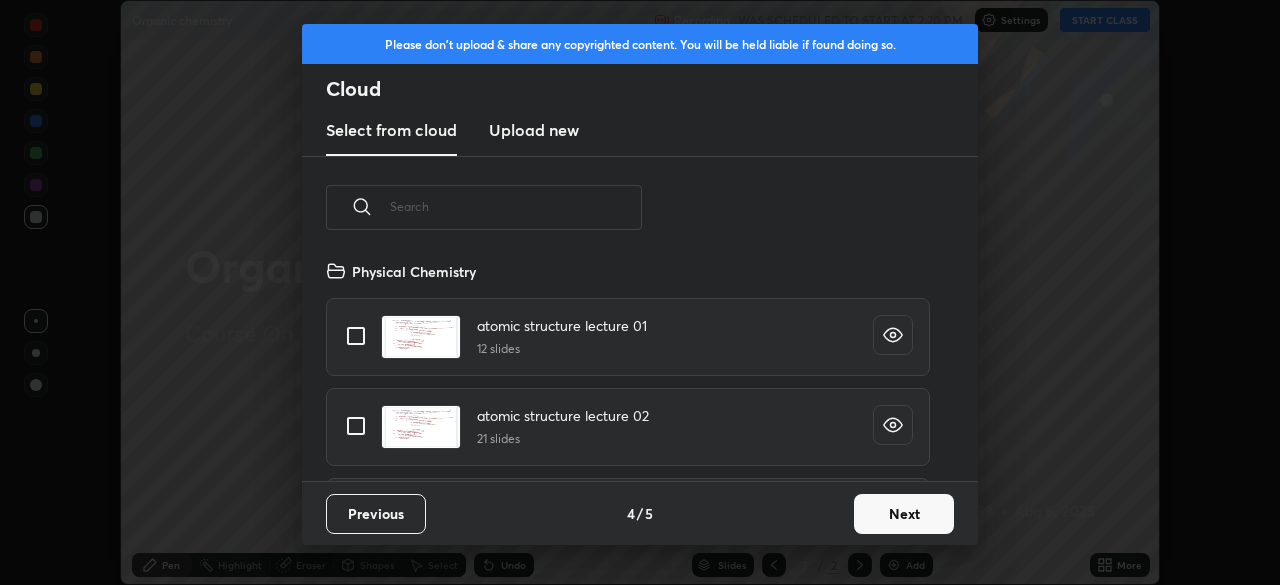 scroll, scrollTop: 7, scrollLeft: 11, axis: both 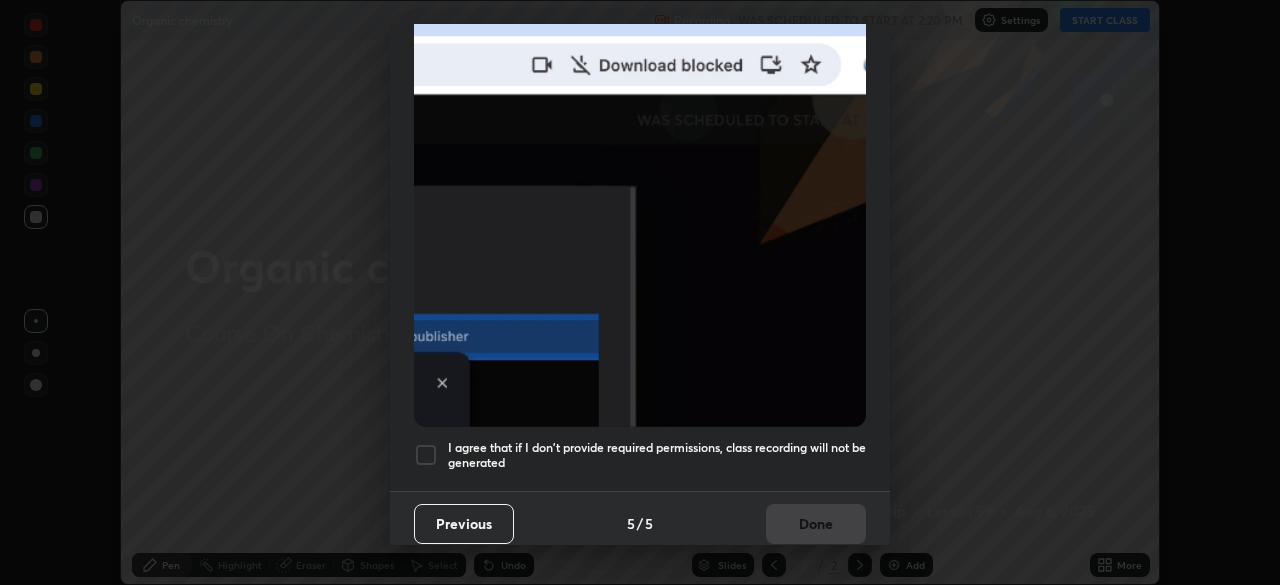 click at bounding box center (426, 455) 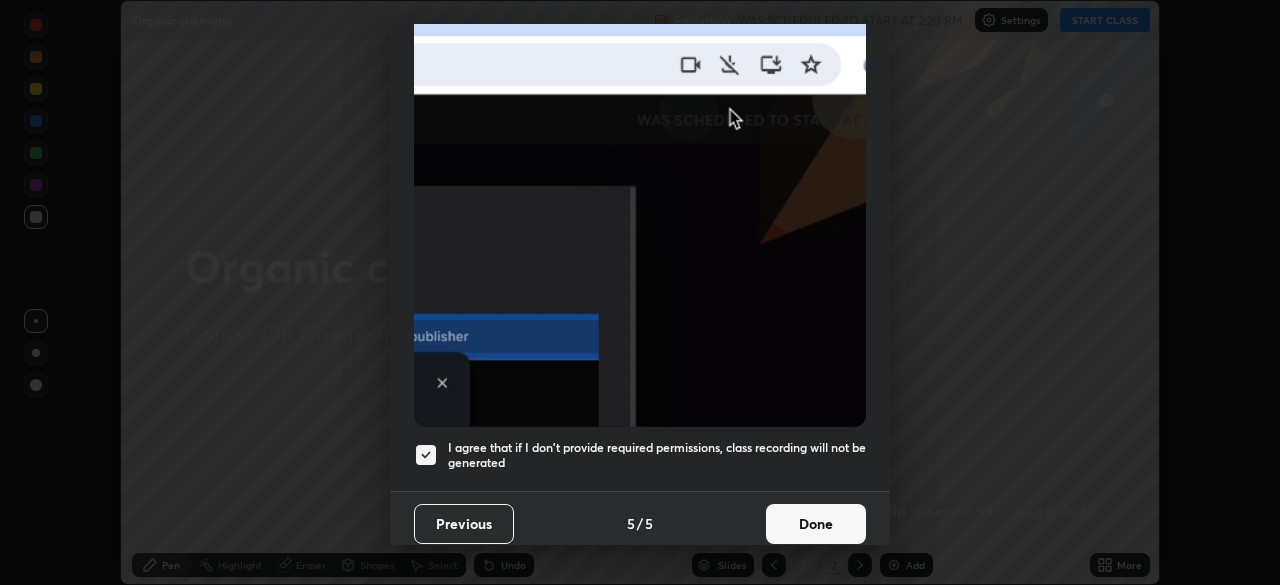 click on "Done" at bounding box center [816, 524] 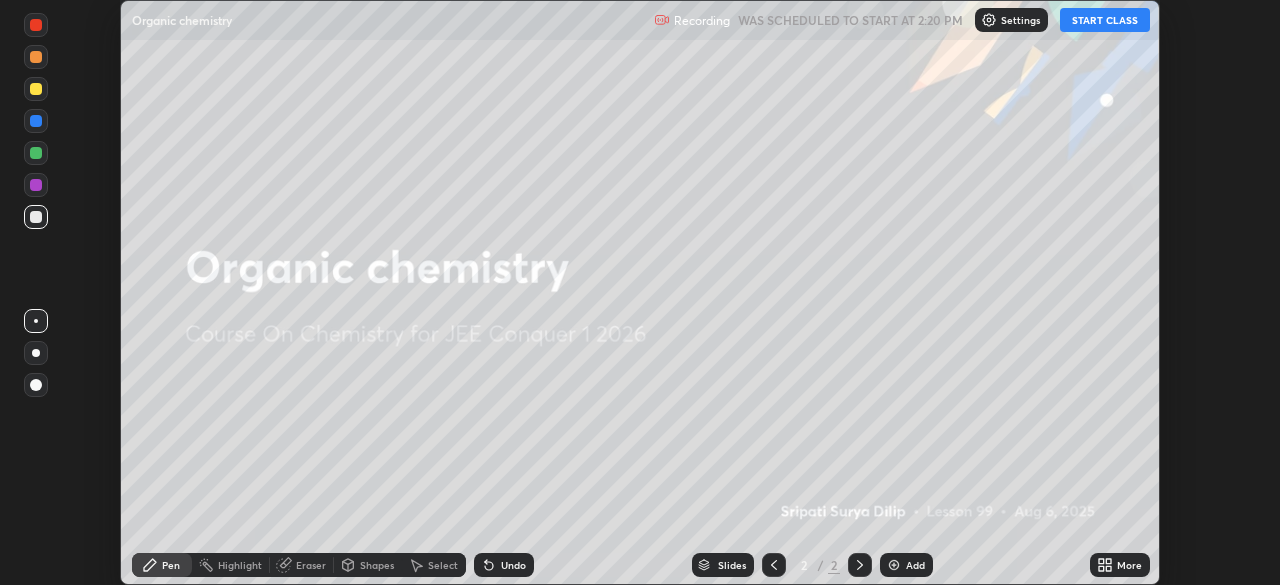 click on "START CLASS" at bounding box center [1105, 20] 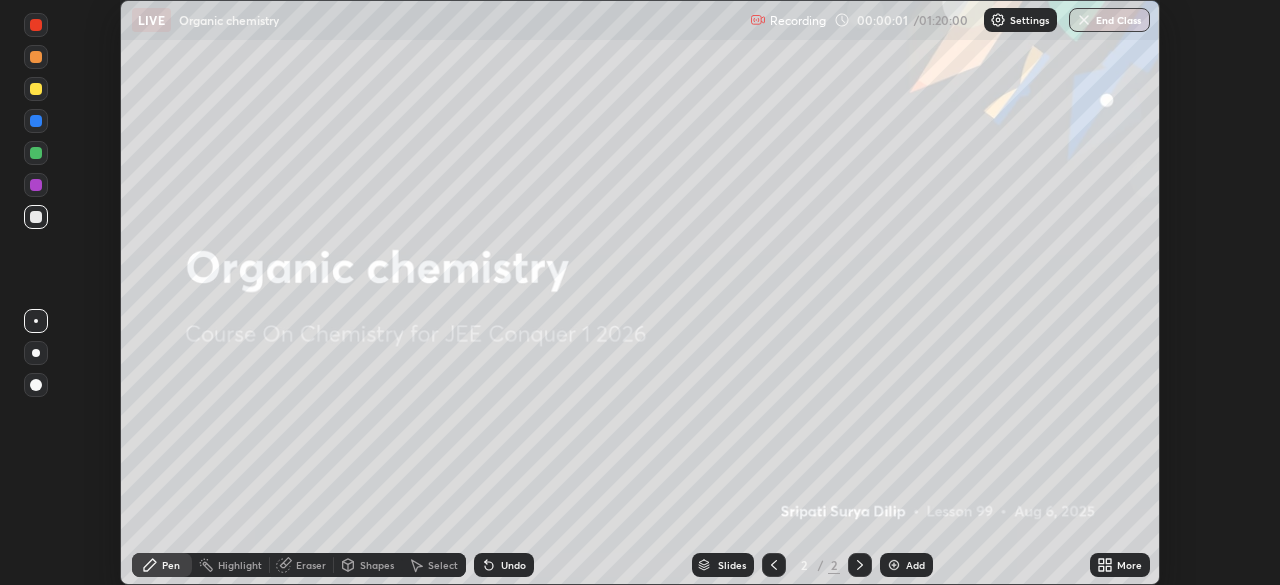 click 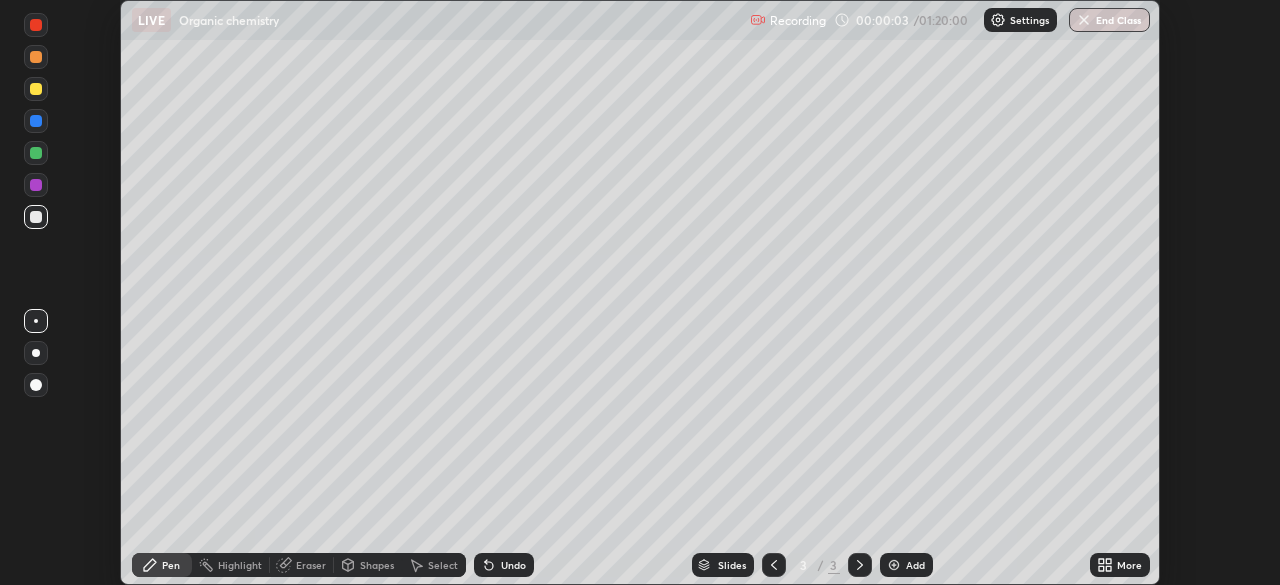 click 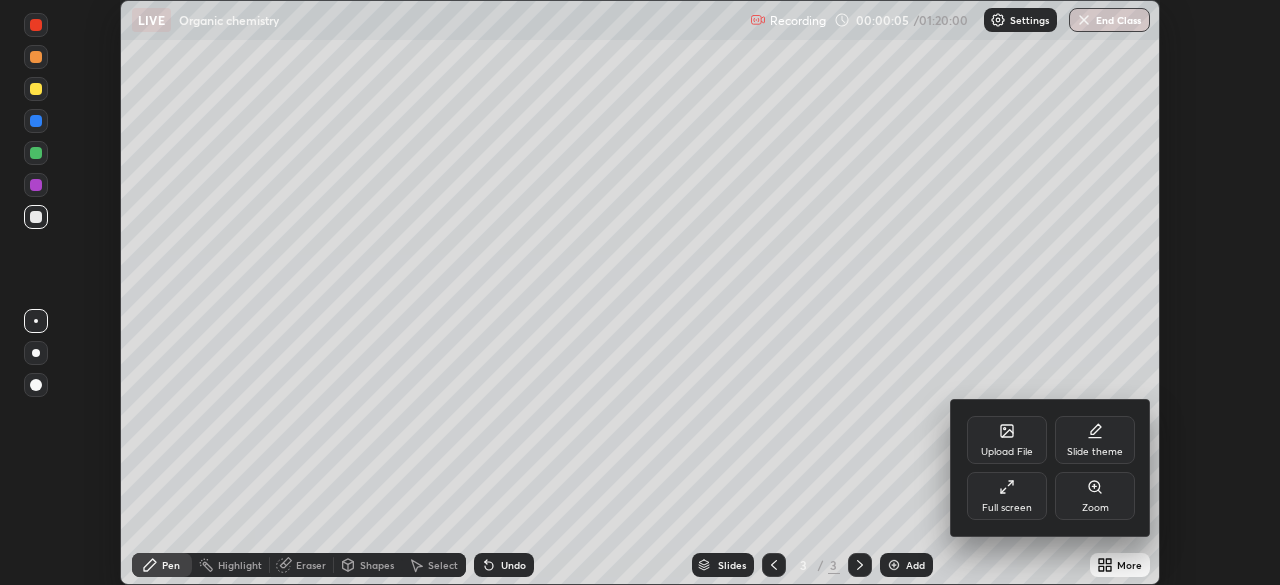 click on "Full screen" at bounding box center [1007, 508] 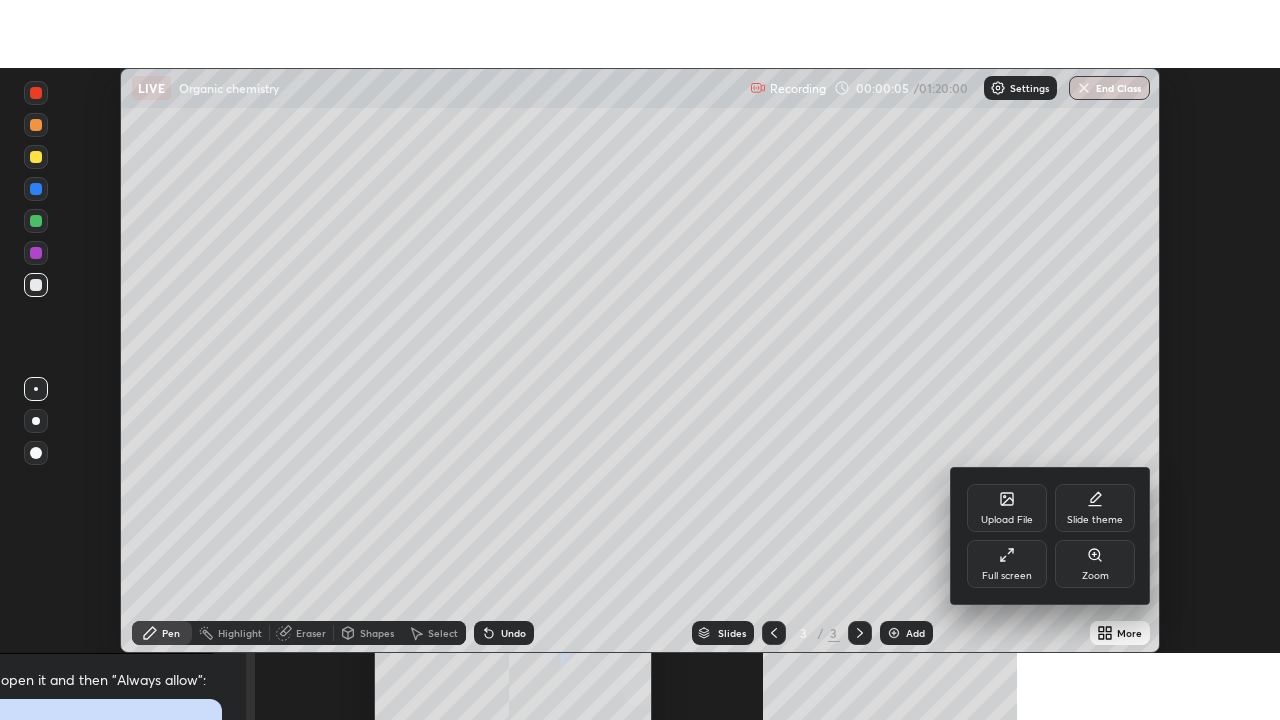 scroll, scrollTop: 99280, scrollLeft: 98720, axis: both 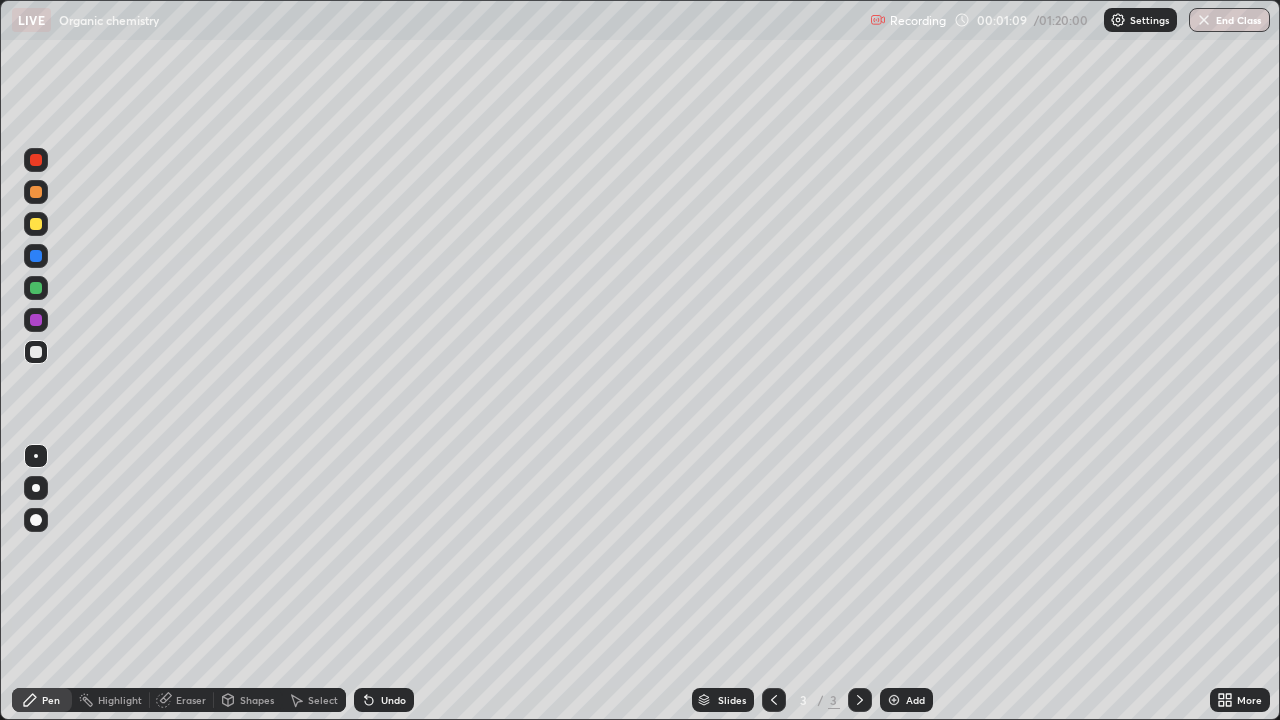 click at bounding box center [36, 224] 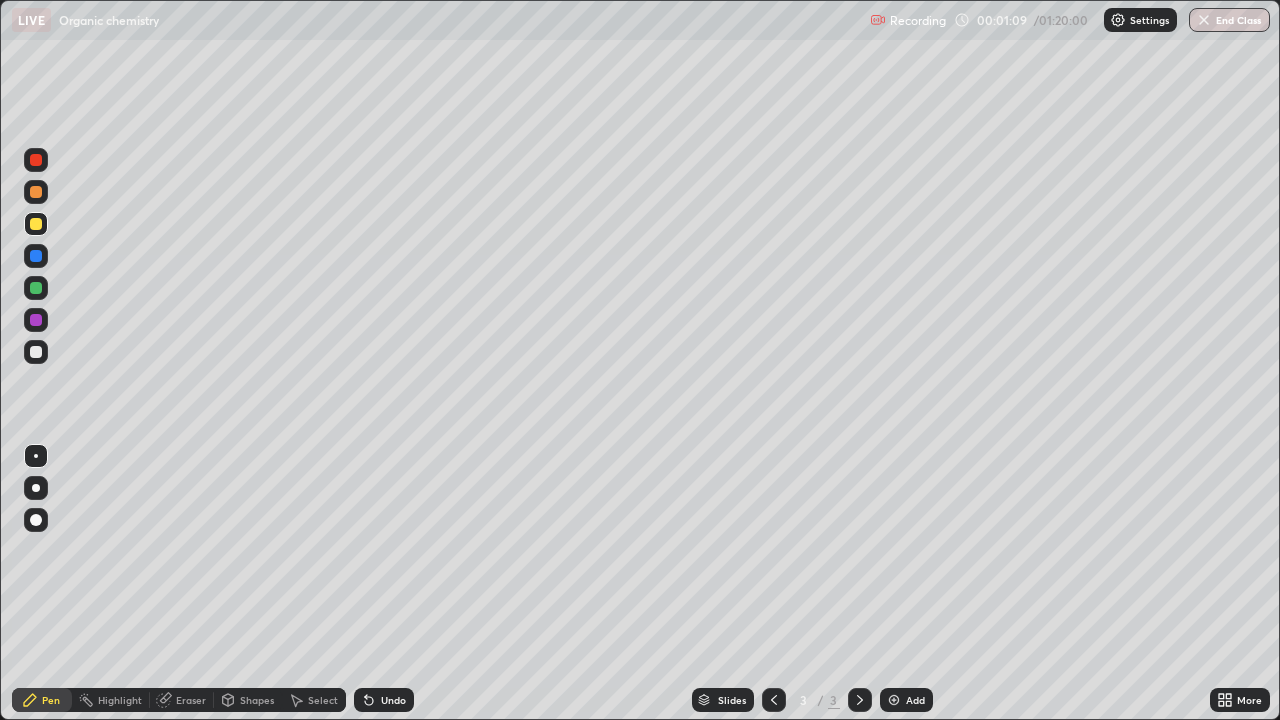 click at bounding box center [36, 224] 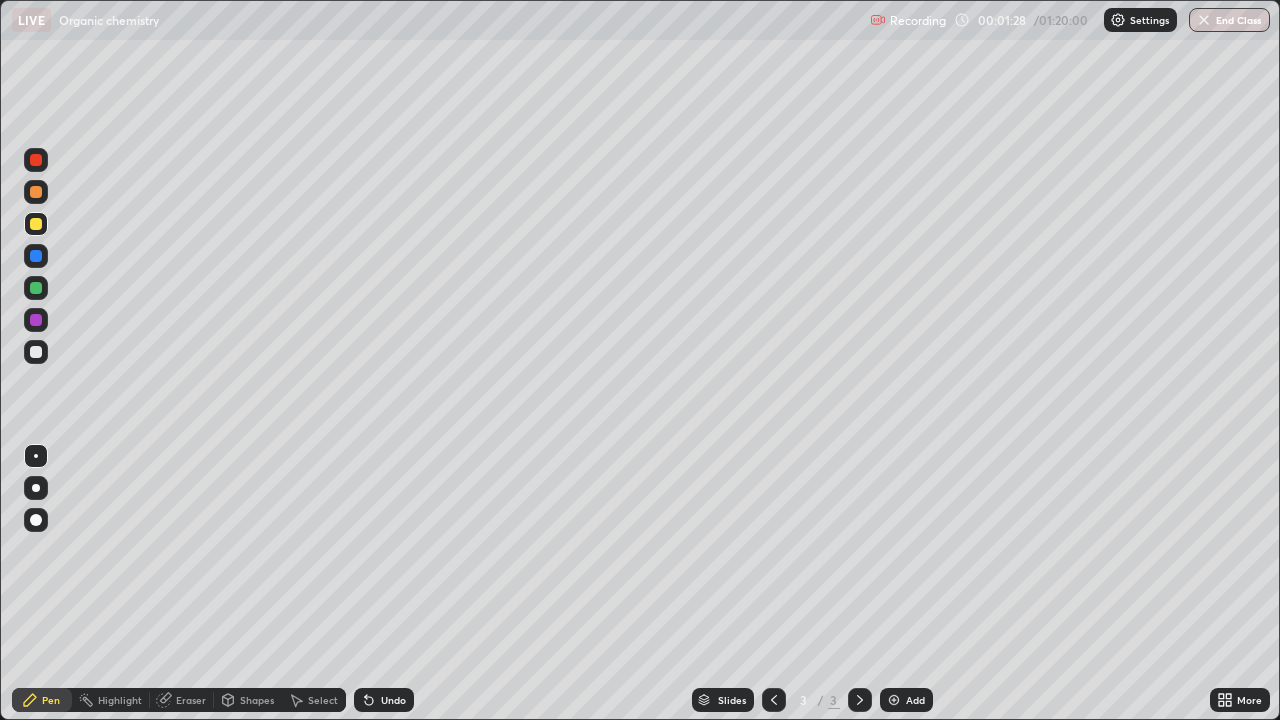 click at bounding box center [36, 352] 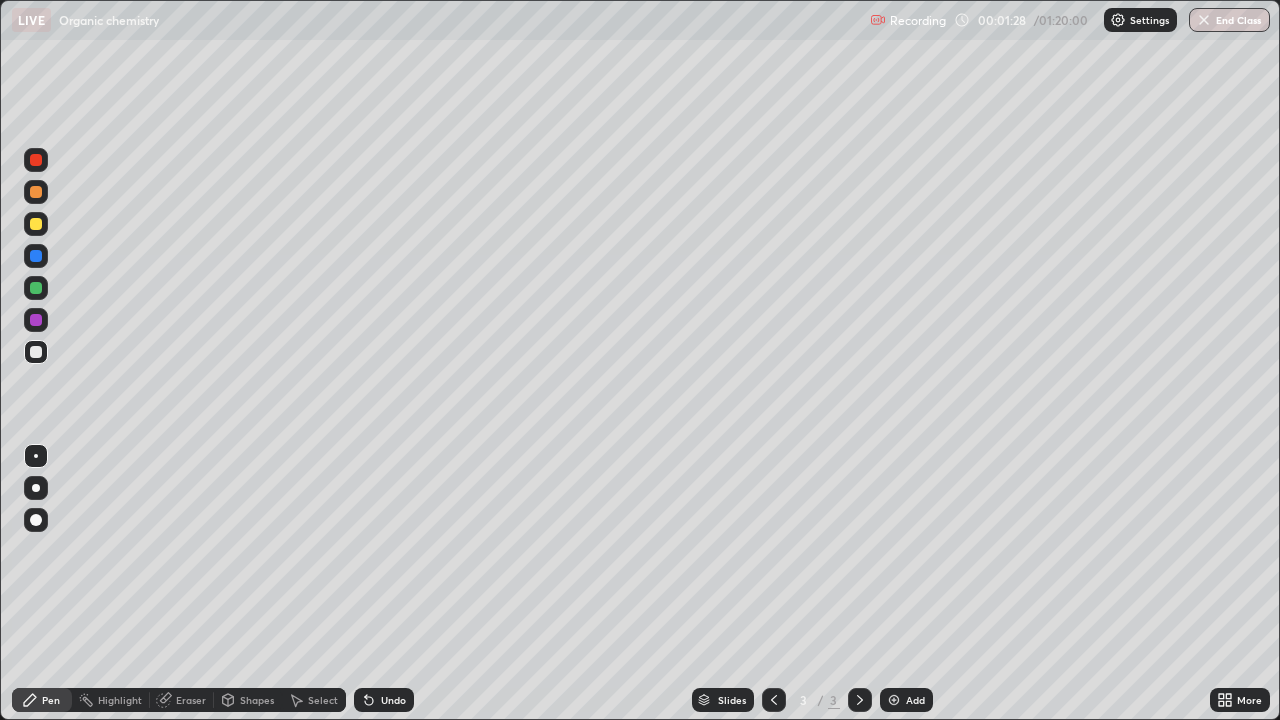 click at bounding box center [36, 352] 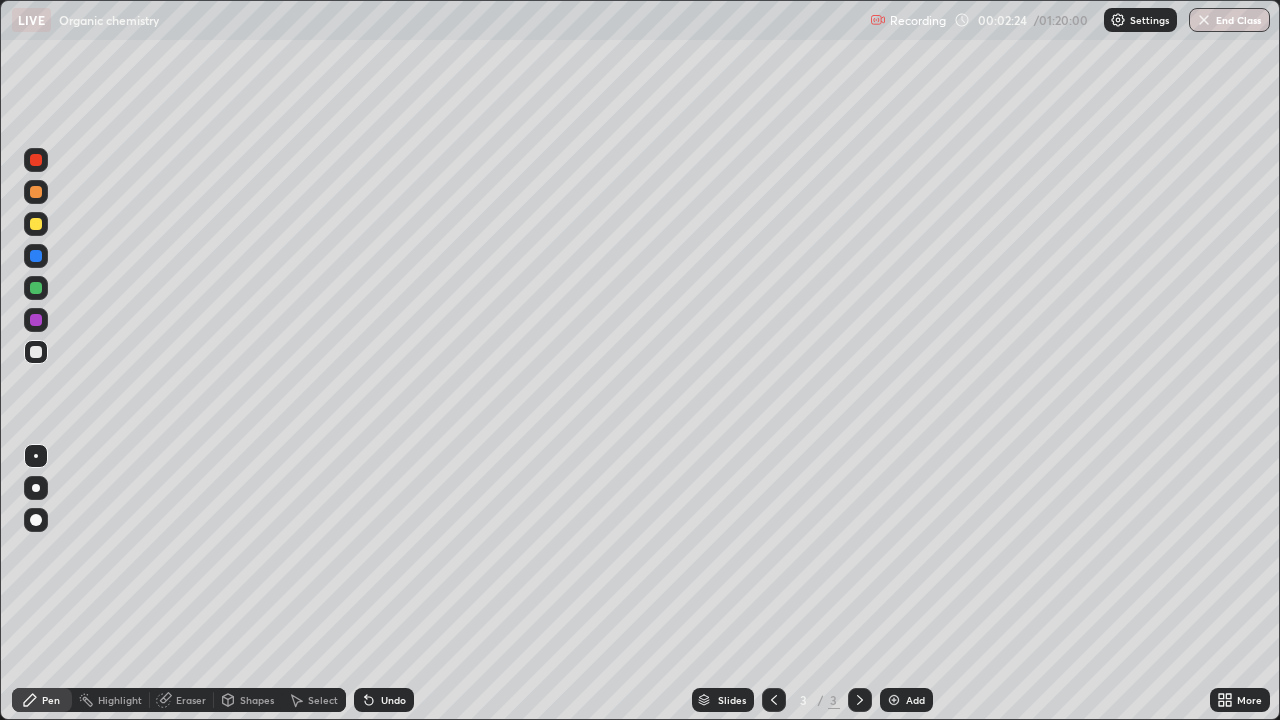 click at bounding box center [36, 224] 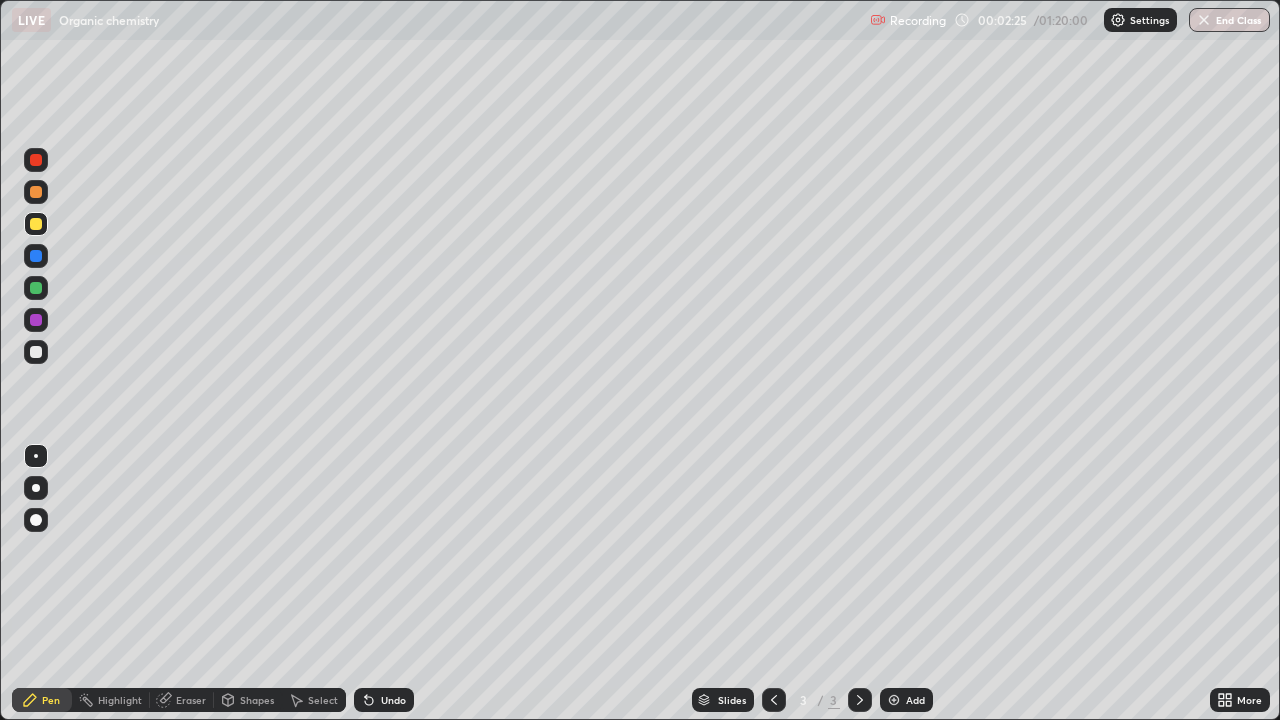 click at bounding box center [36, 224] 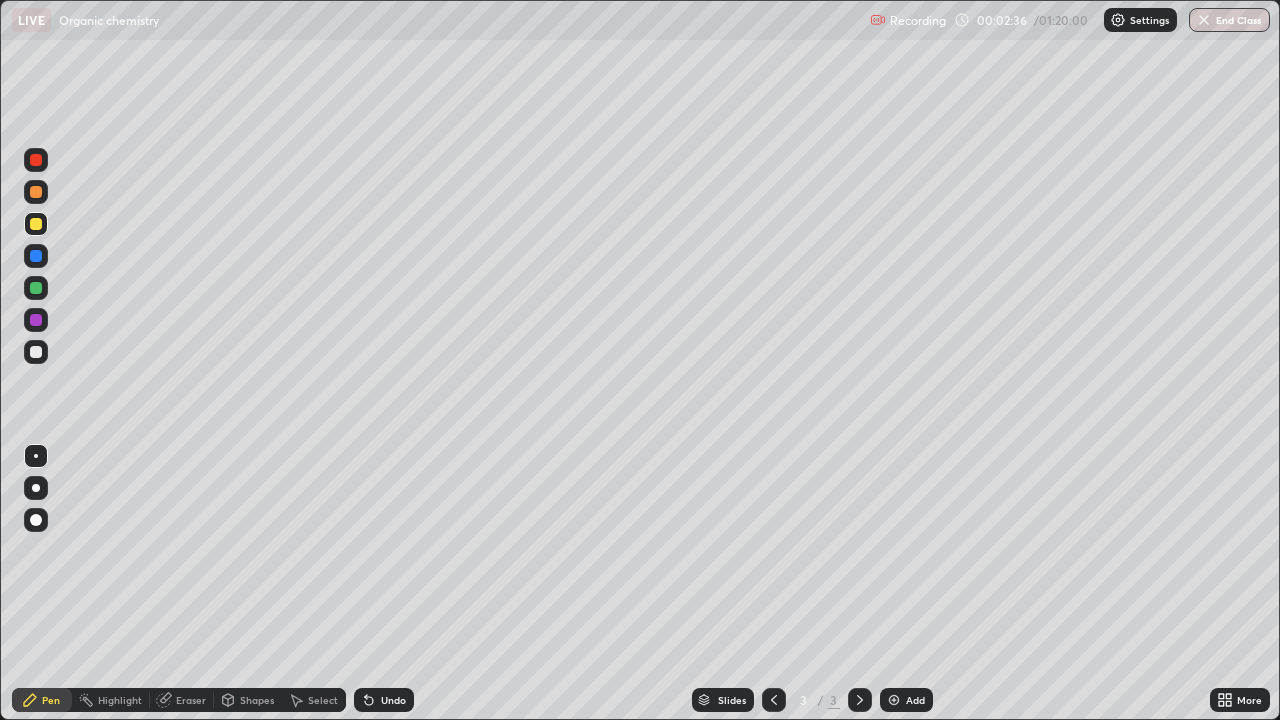 click at bounding box center [36, 352] 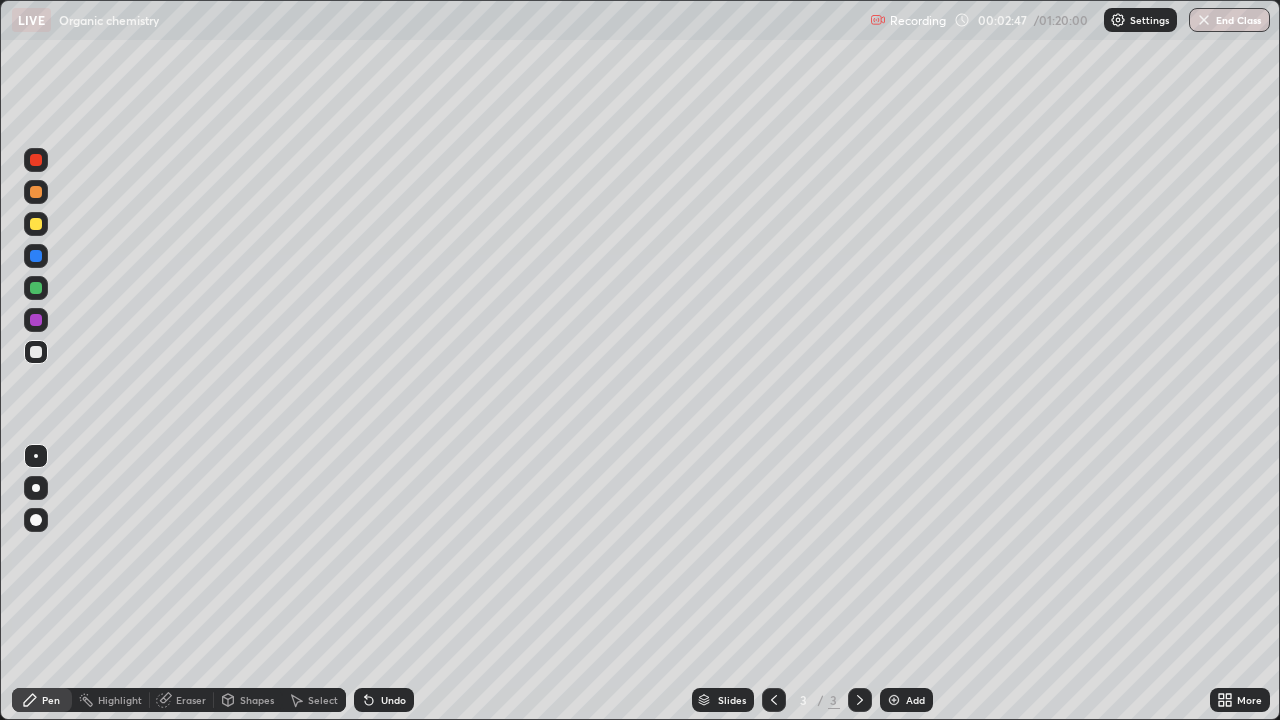 click at bounding box center (36, 288) 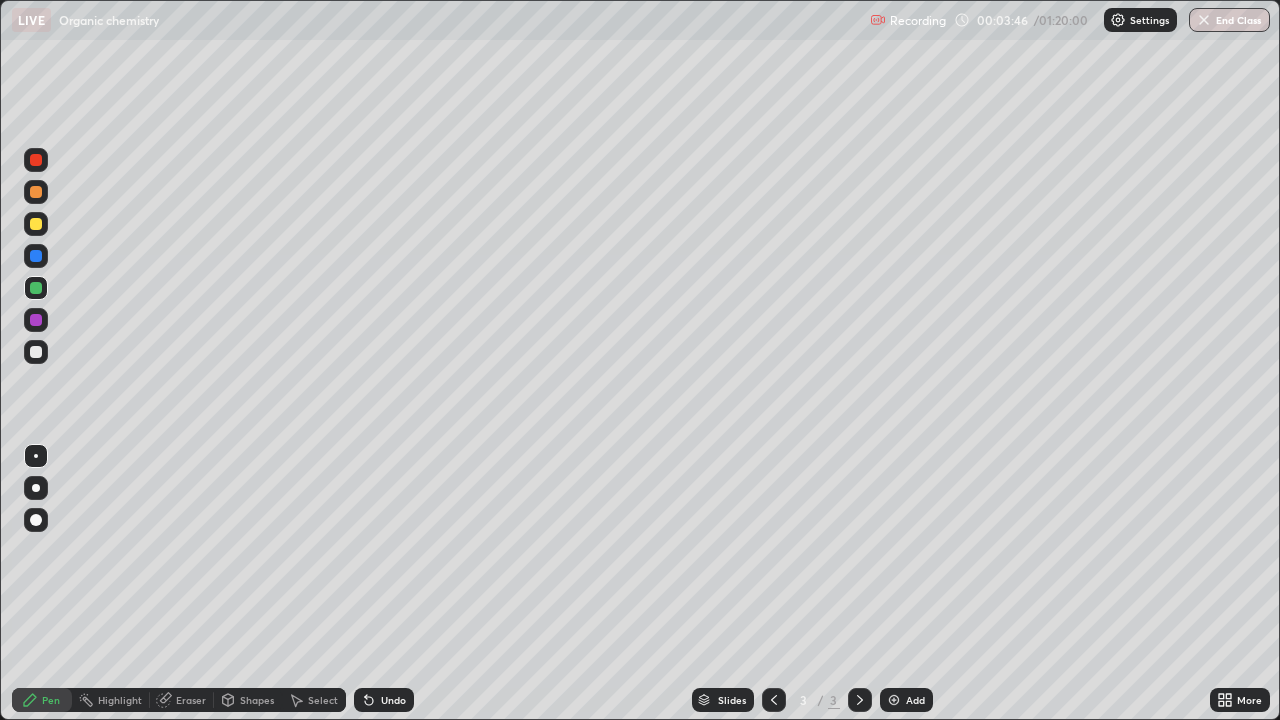 click at bounding box center (894, 700) 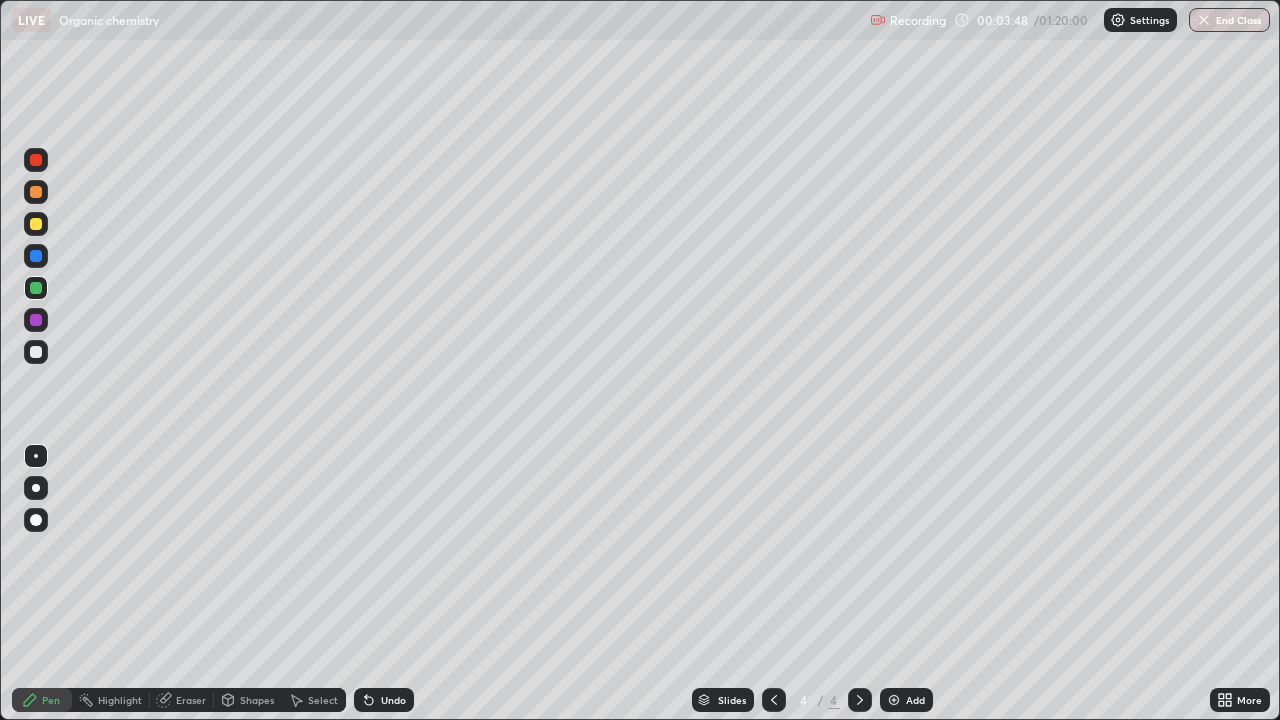 click at bounding box center (36, 224) 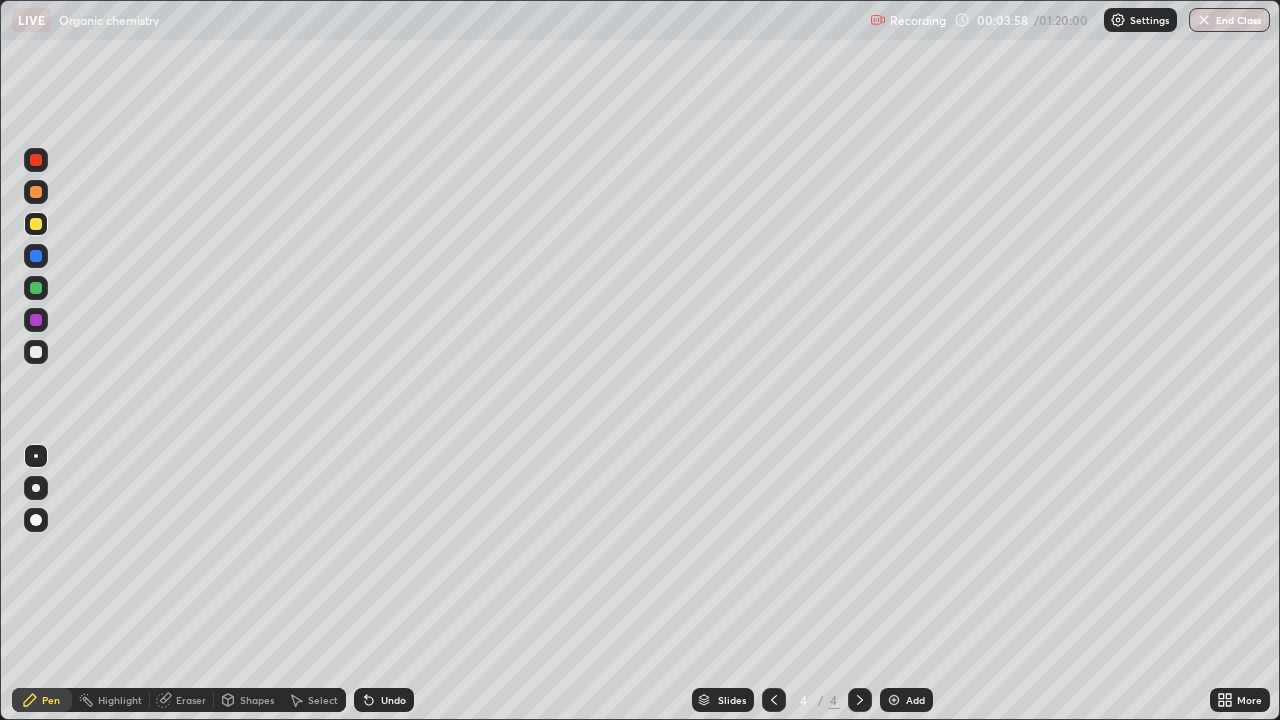 click at bounding box center [36, 288] 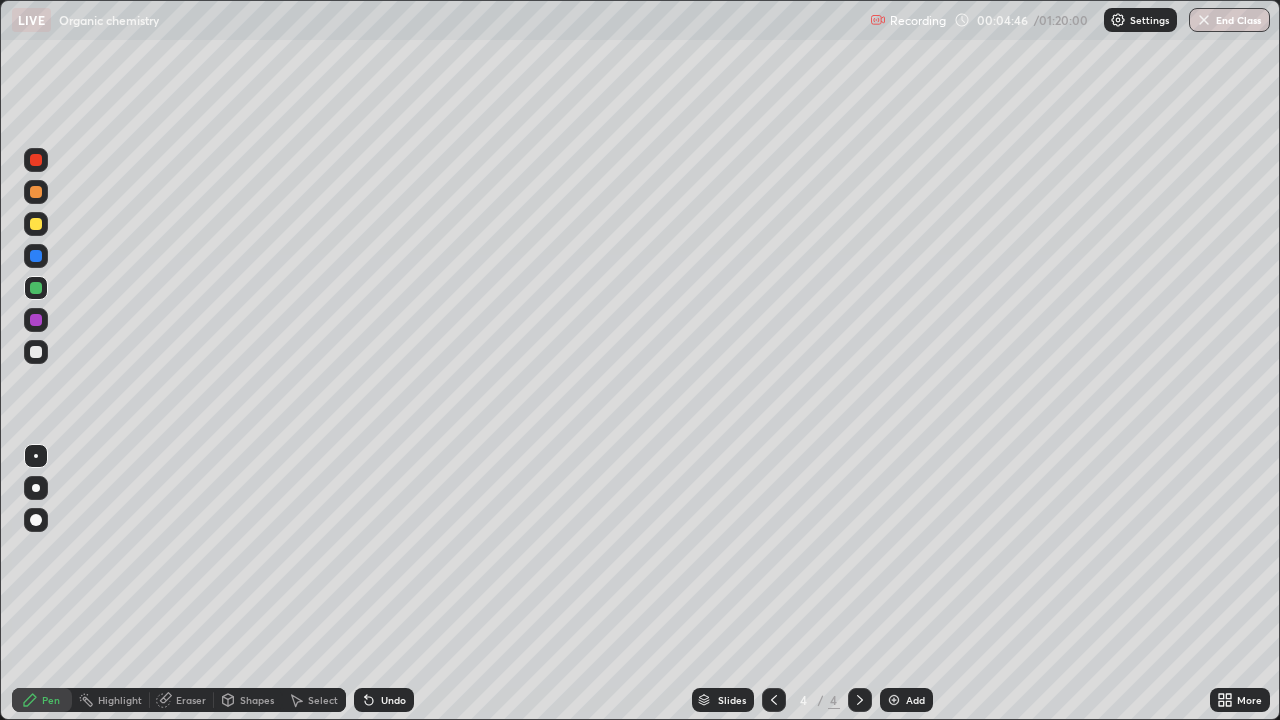click at bounding box center (36, 352) 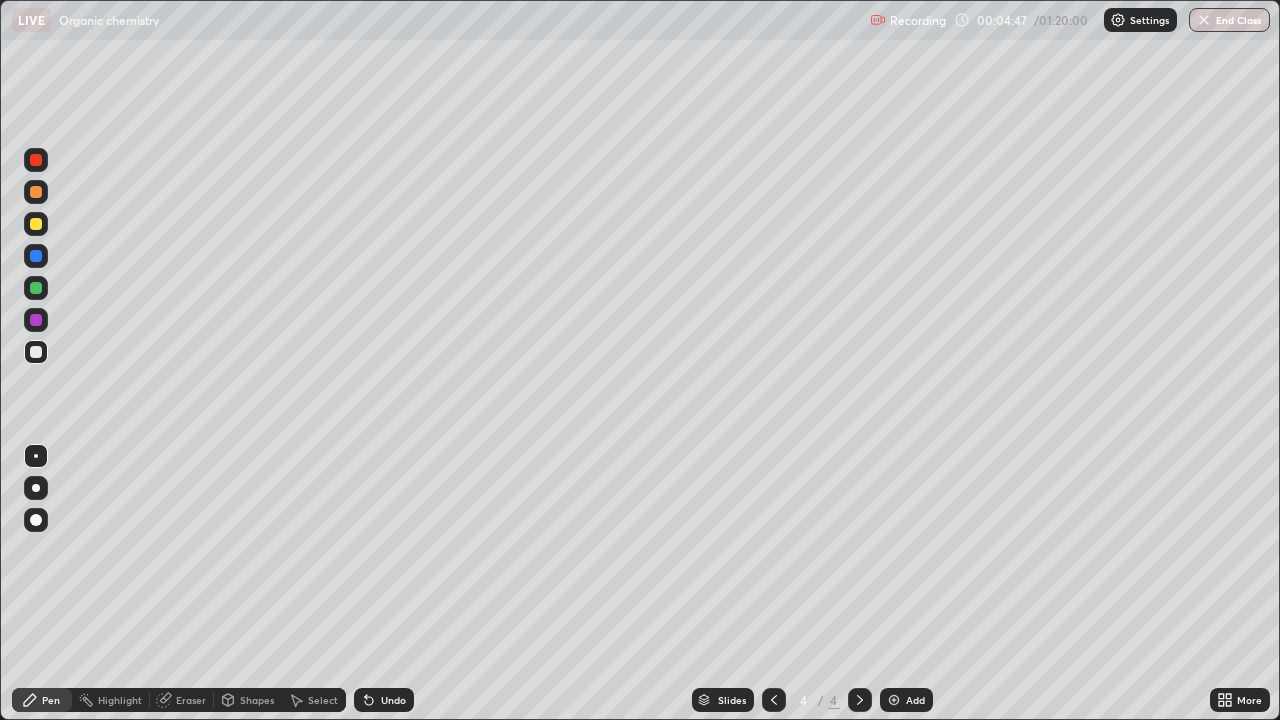 click at bounding box center (36, 352) 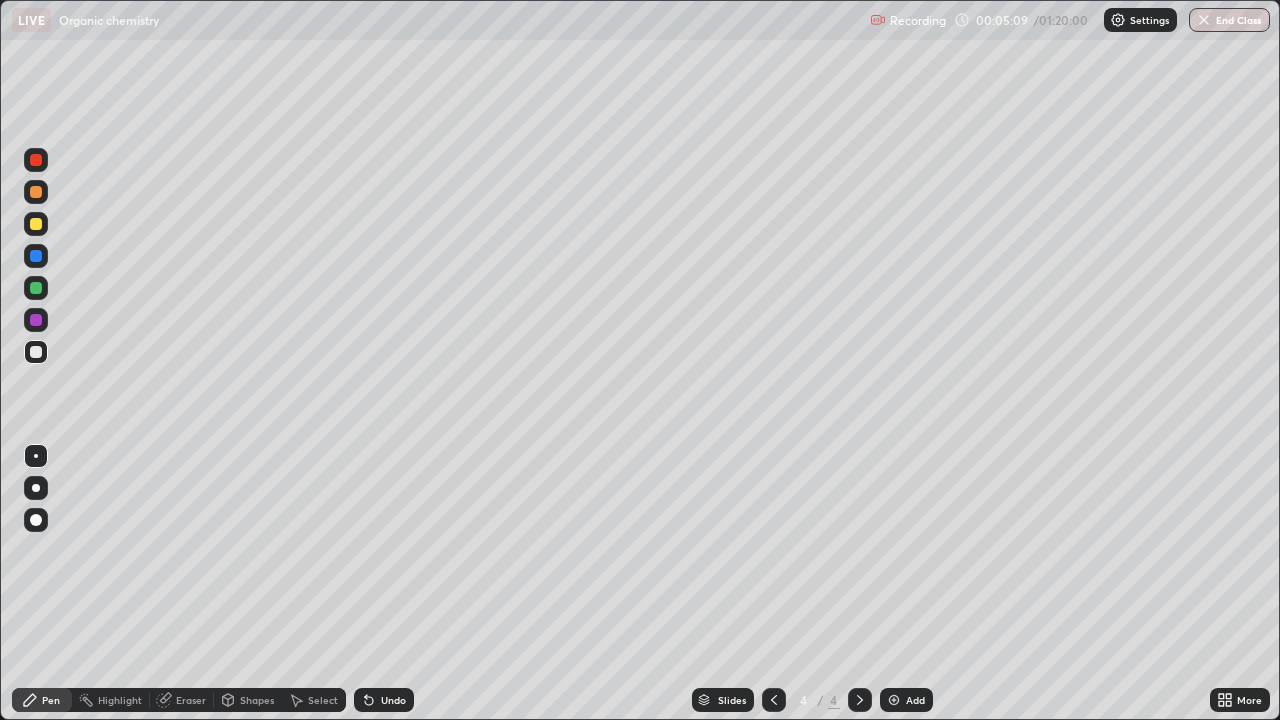 click at bounding box center [36, 224] 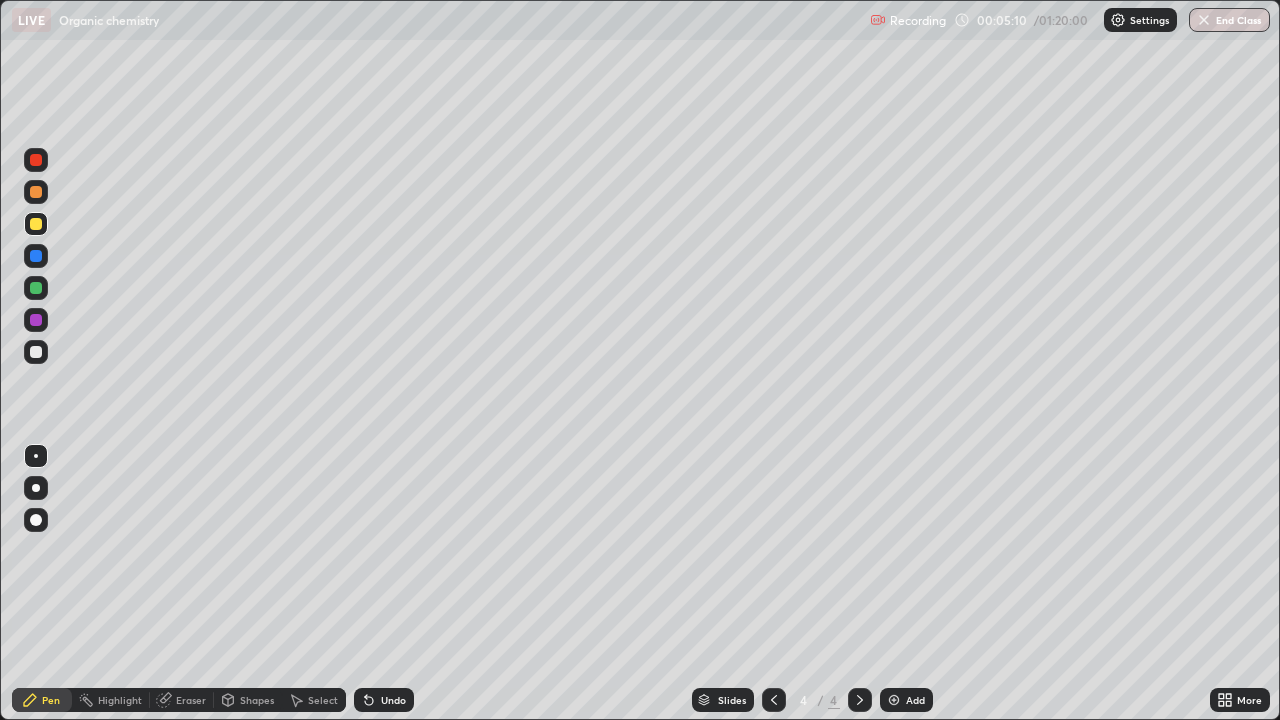 click at bounding box center [36, 224] 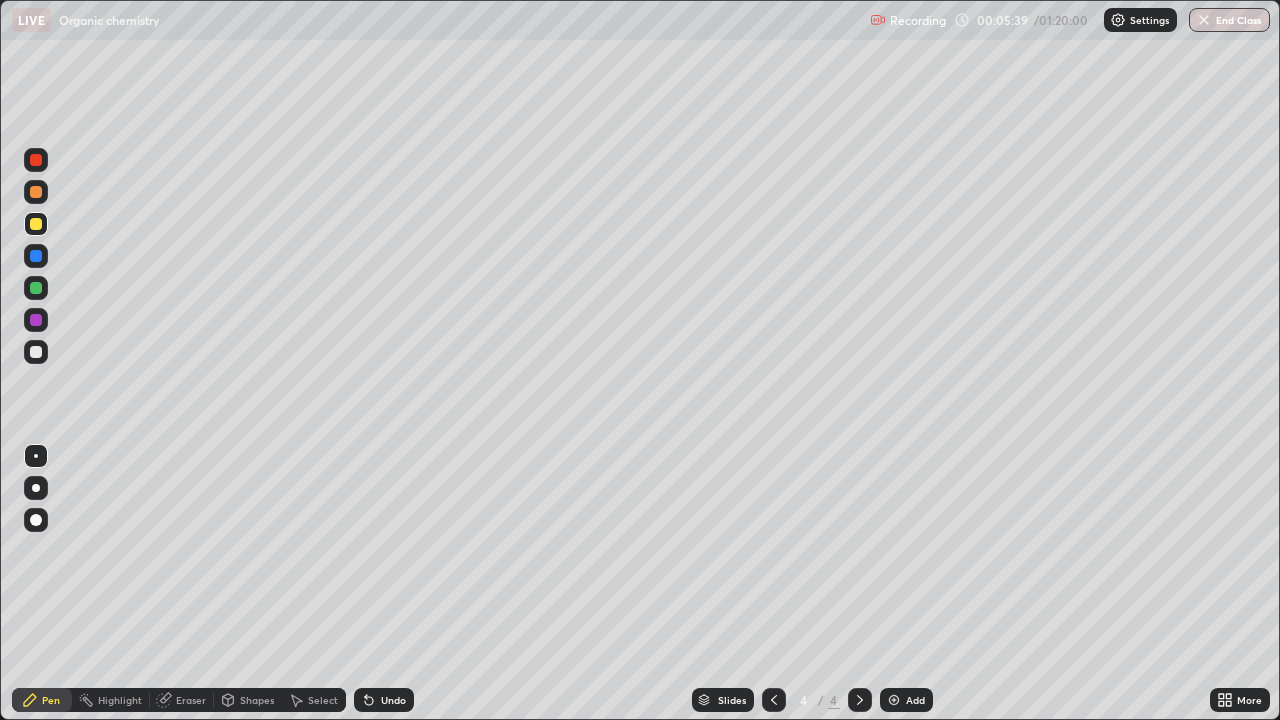 click at bounding box center [36, 352] 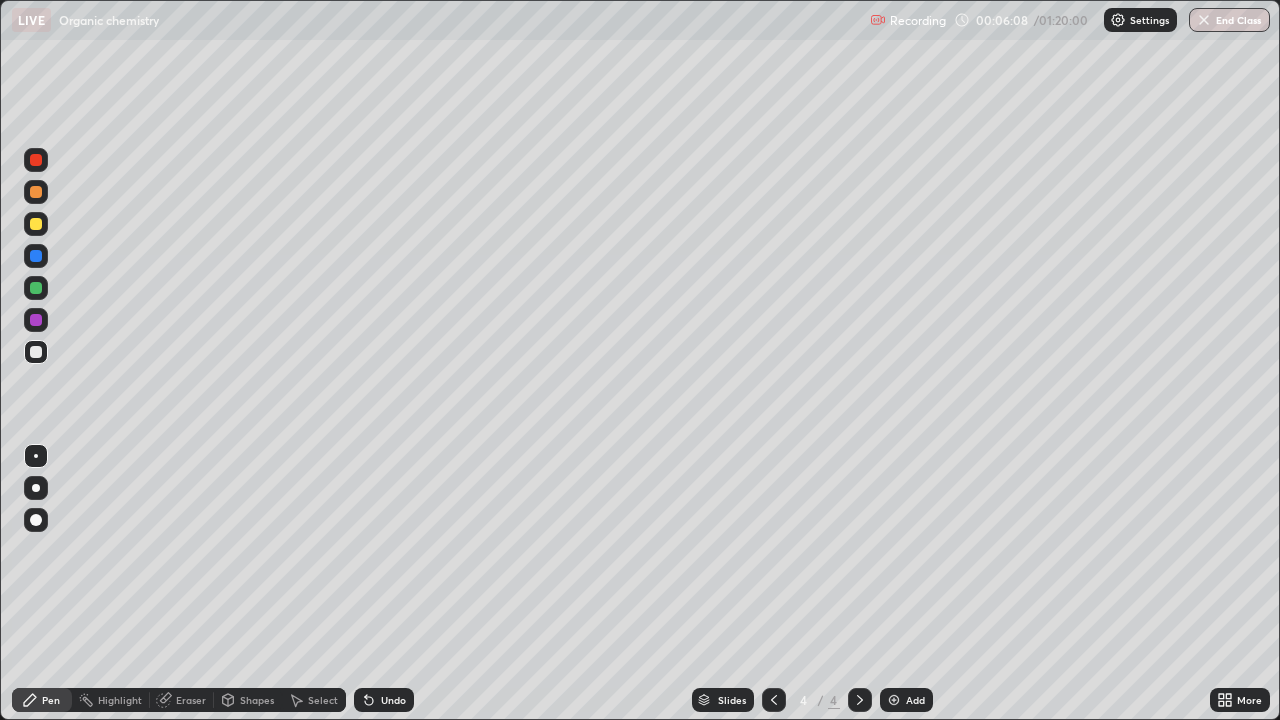 click on "Eraser" at bounding box center (191, 700) 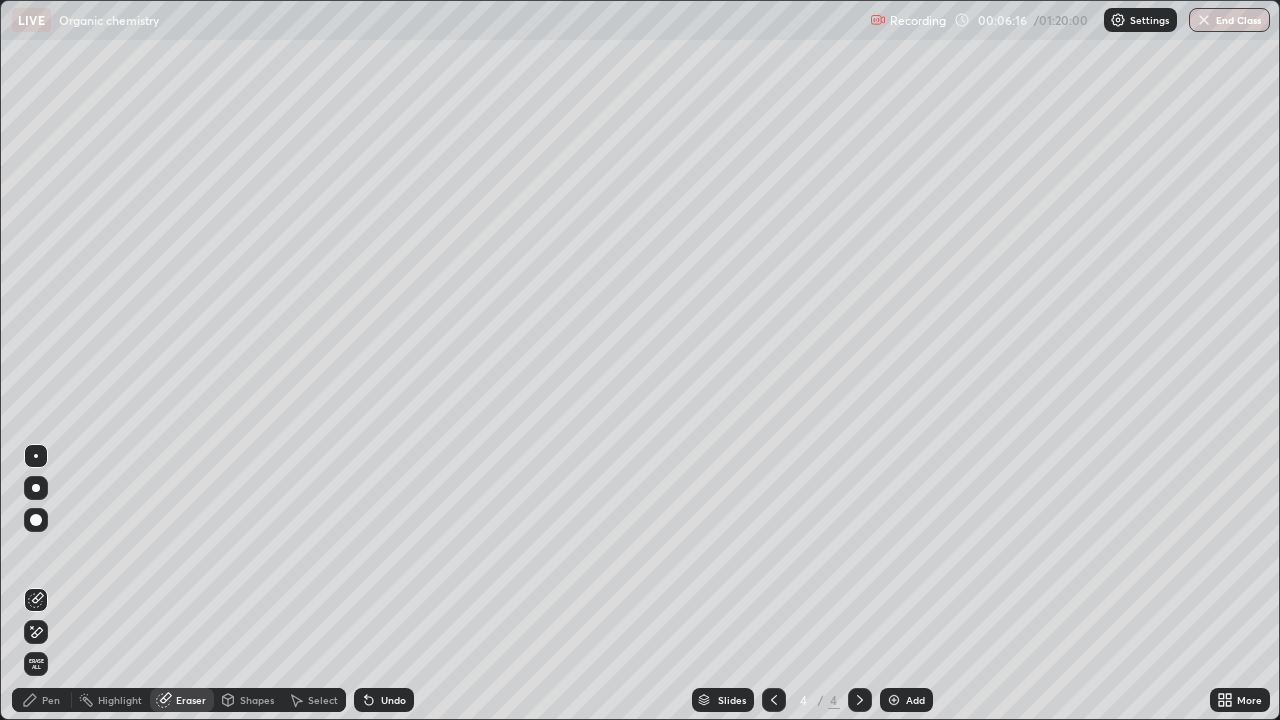 click on "Pen" at bounding box center [51, 700] 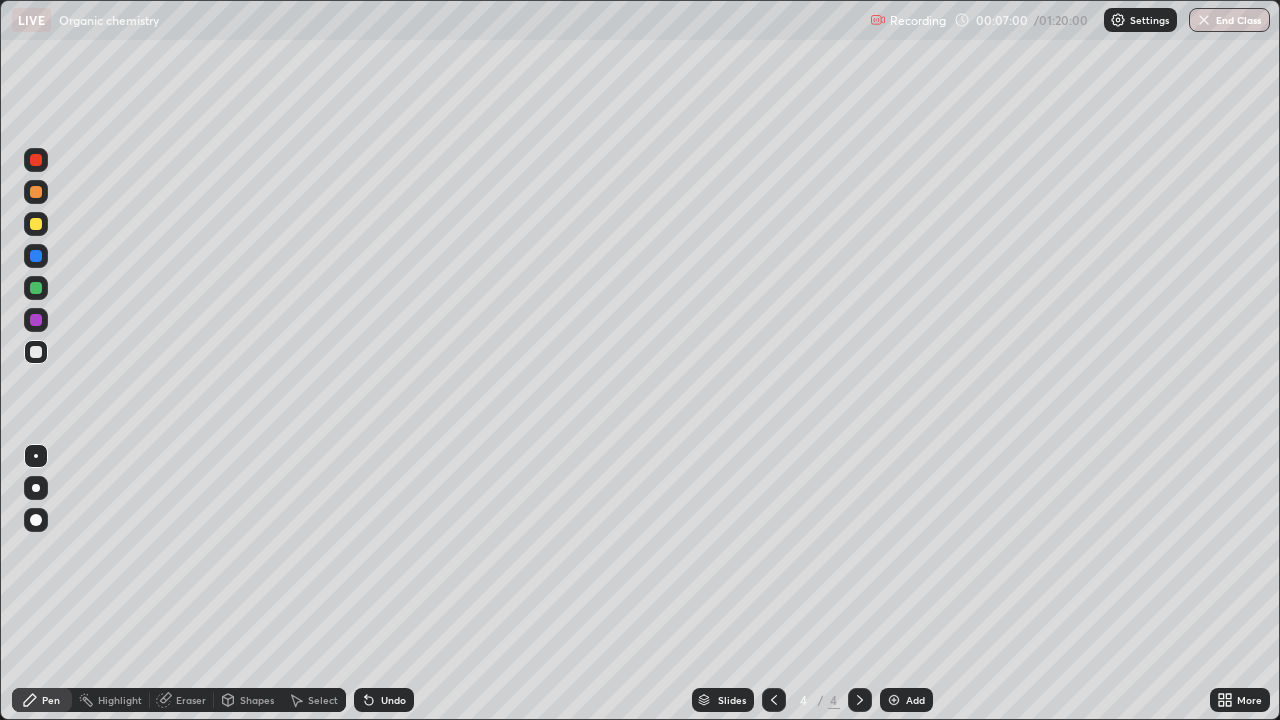 click at bounding box center [36, 288] 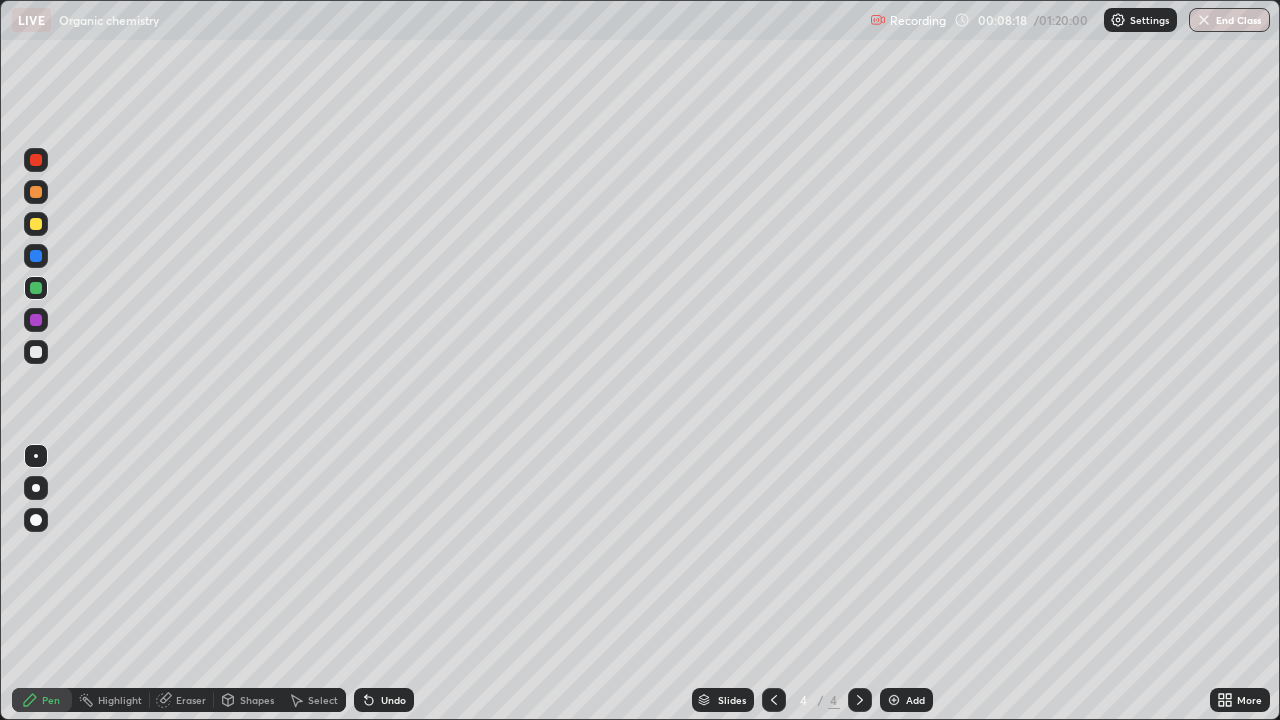 click on "Add" at bounding box center [906, 700] 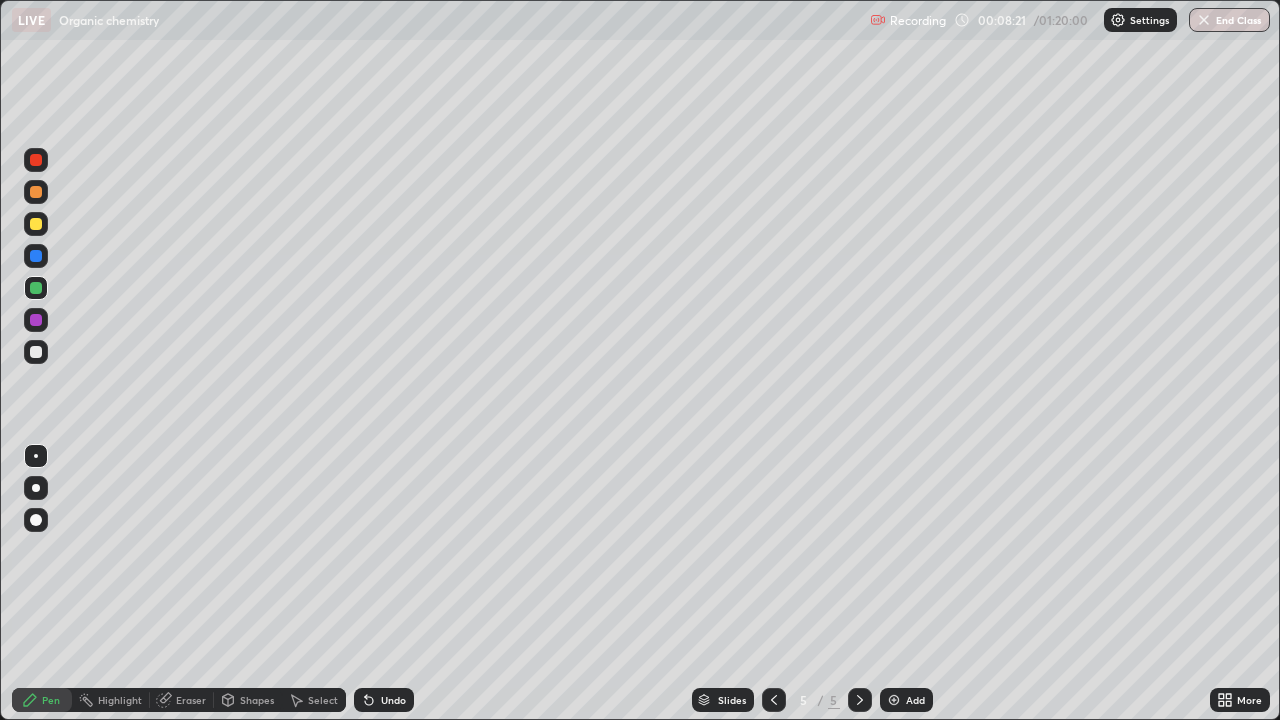 click at bounding box center (36, 224) 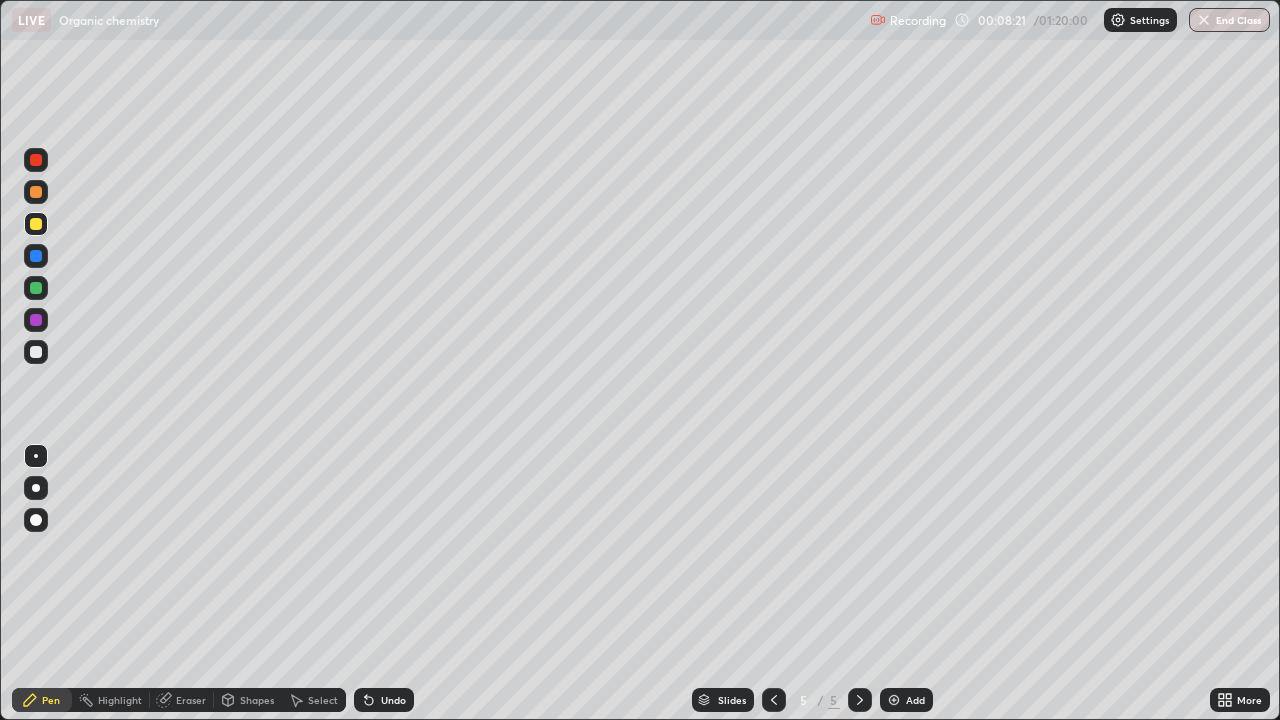 click at bounding box center (36, 224) 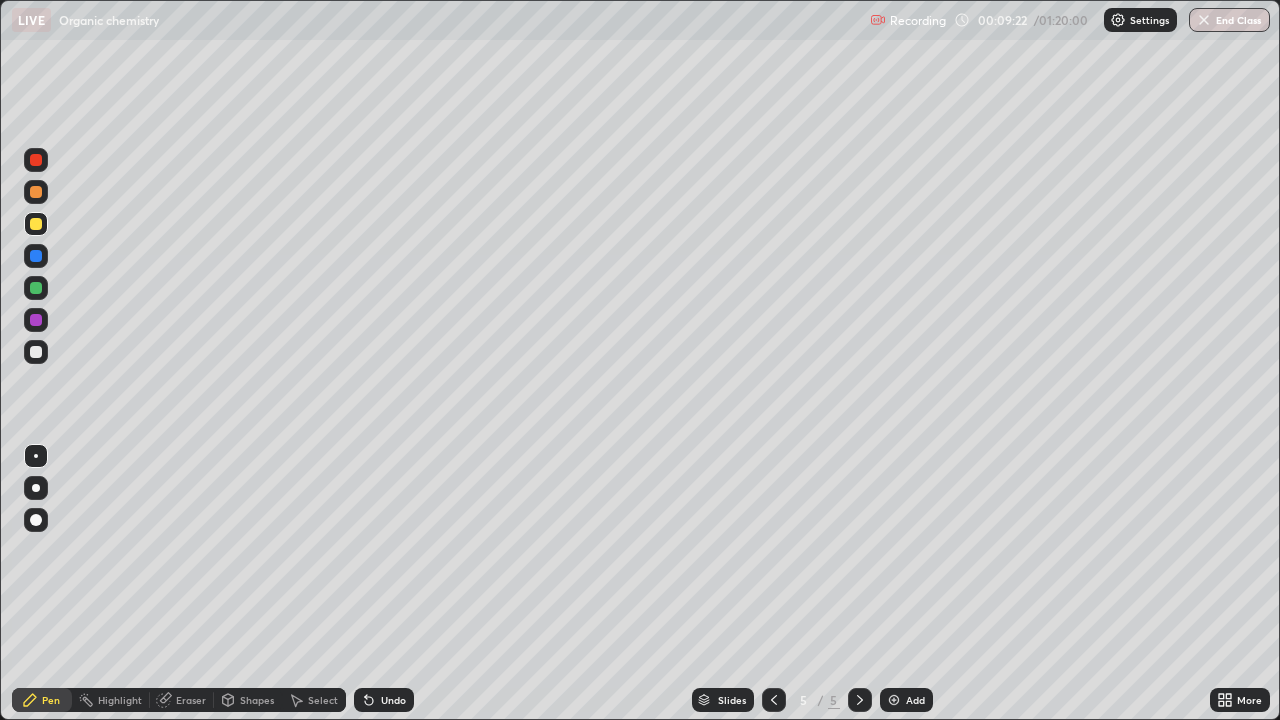 click at bounding box center (36, 352) 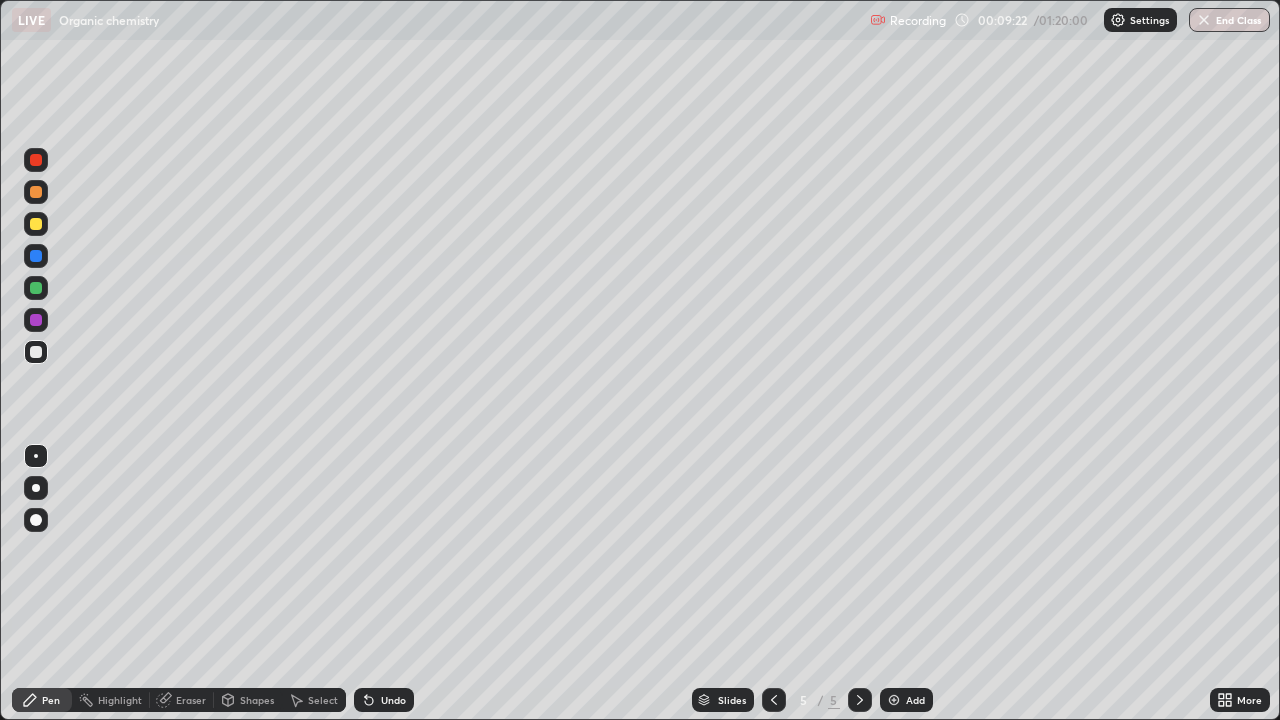 click at bounding box center (36, 352) 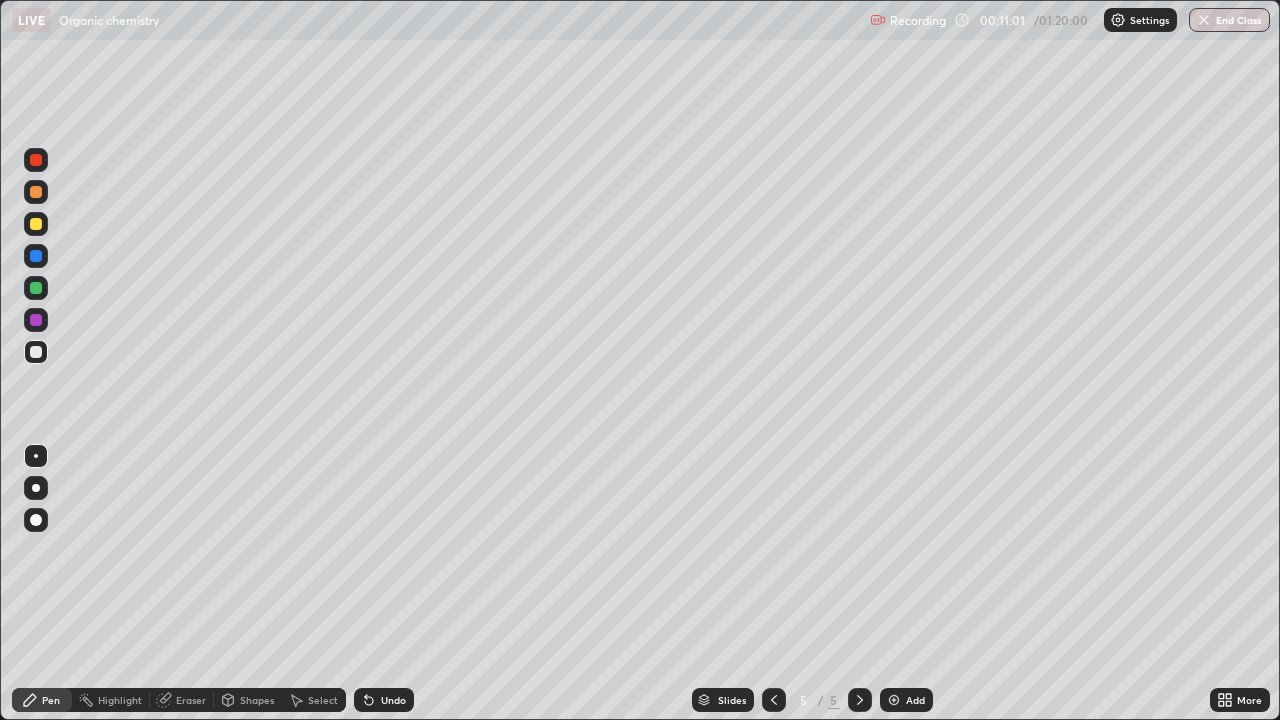 click at bounding box center (36, 288) 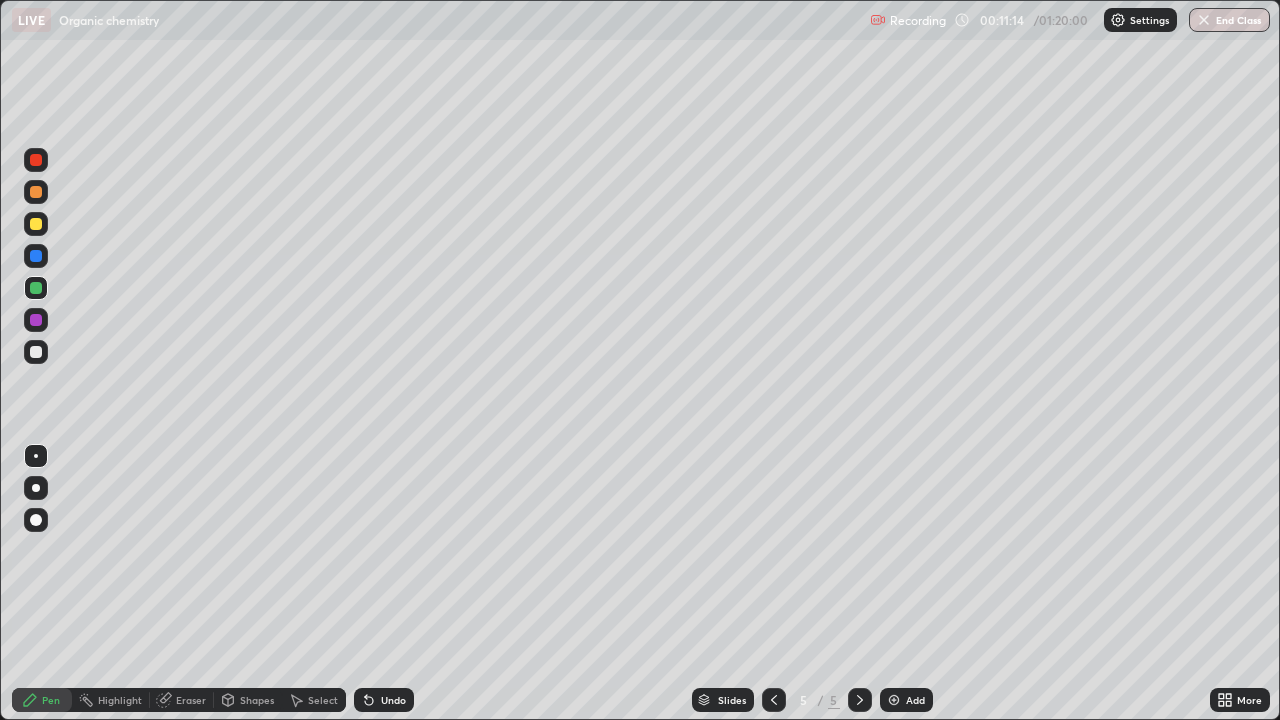 click at bounding box center (36, 224) 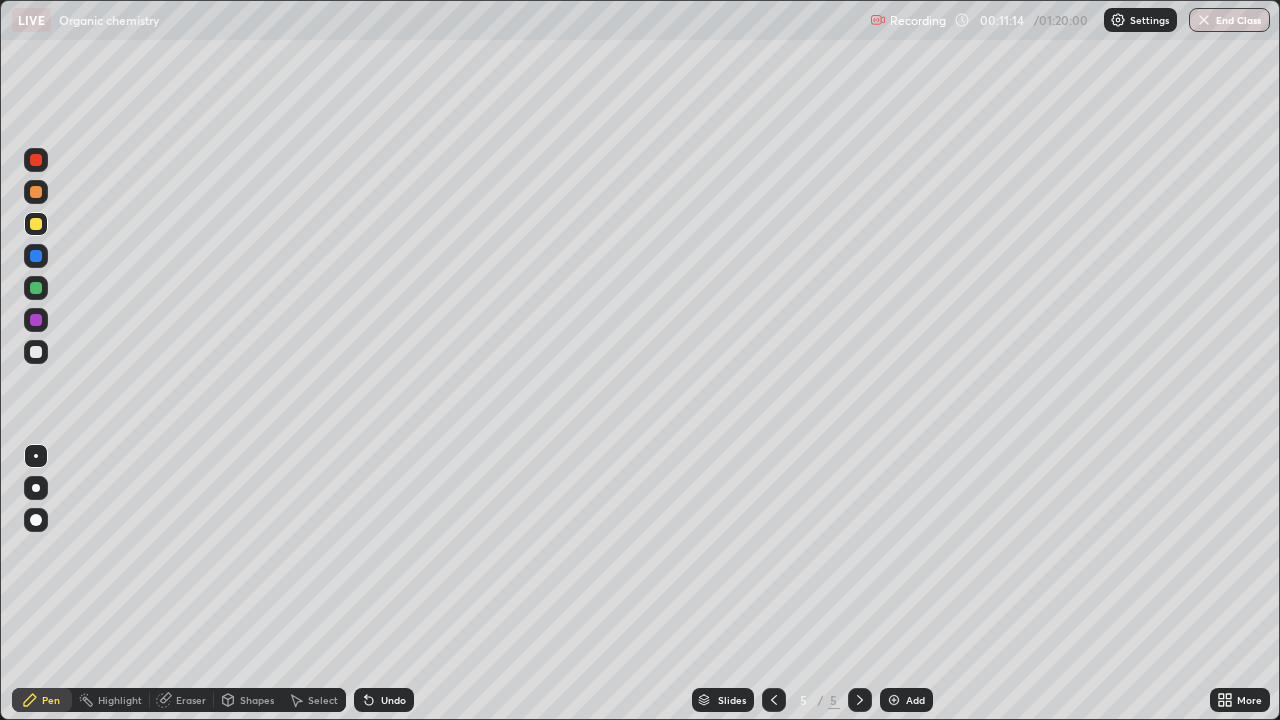 click at bounding box center (36, 224) 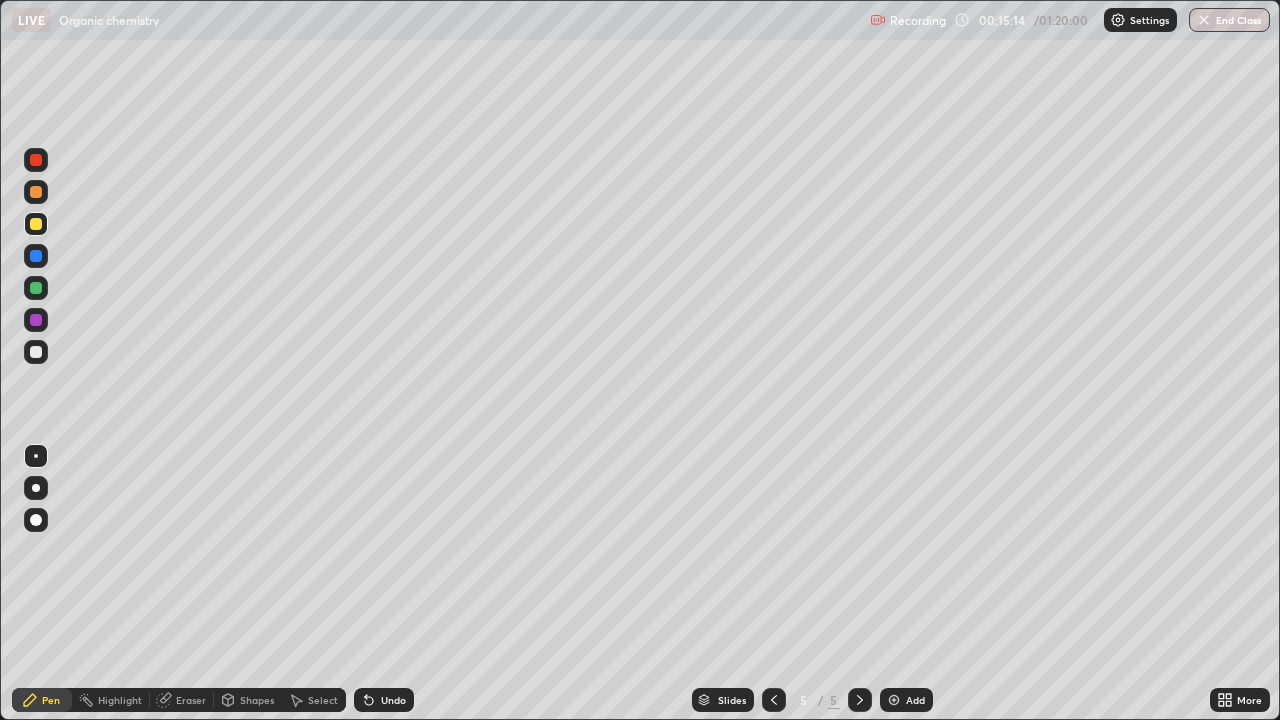 click at bounding box center [36, 288] 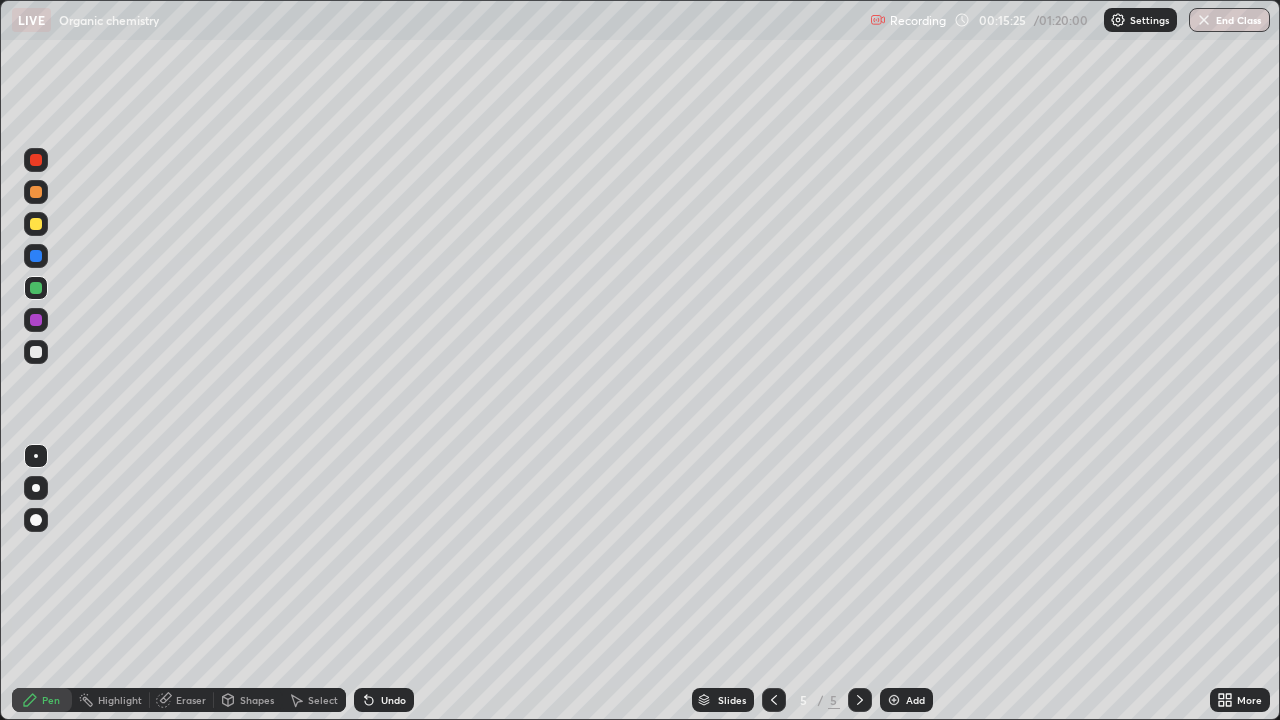 click at bounding box center (36, 160) 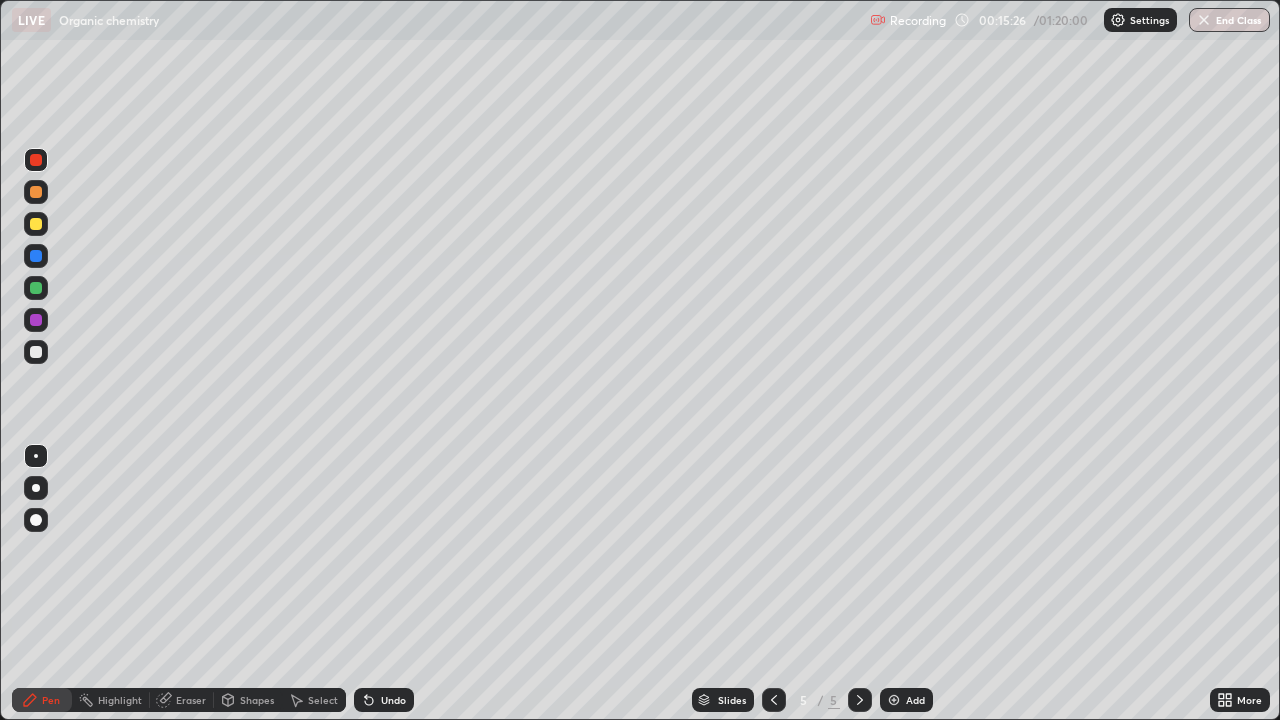 click at bounding box center [36, 160] 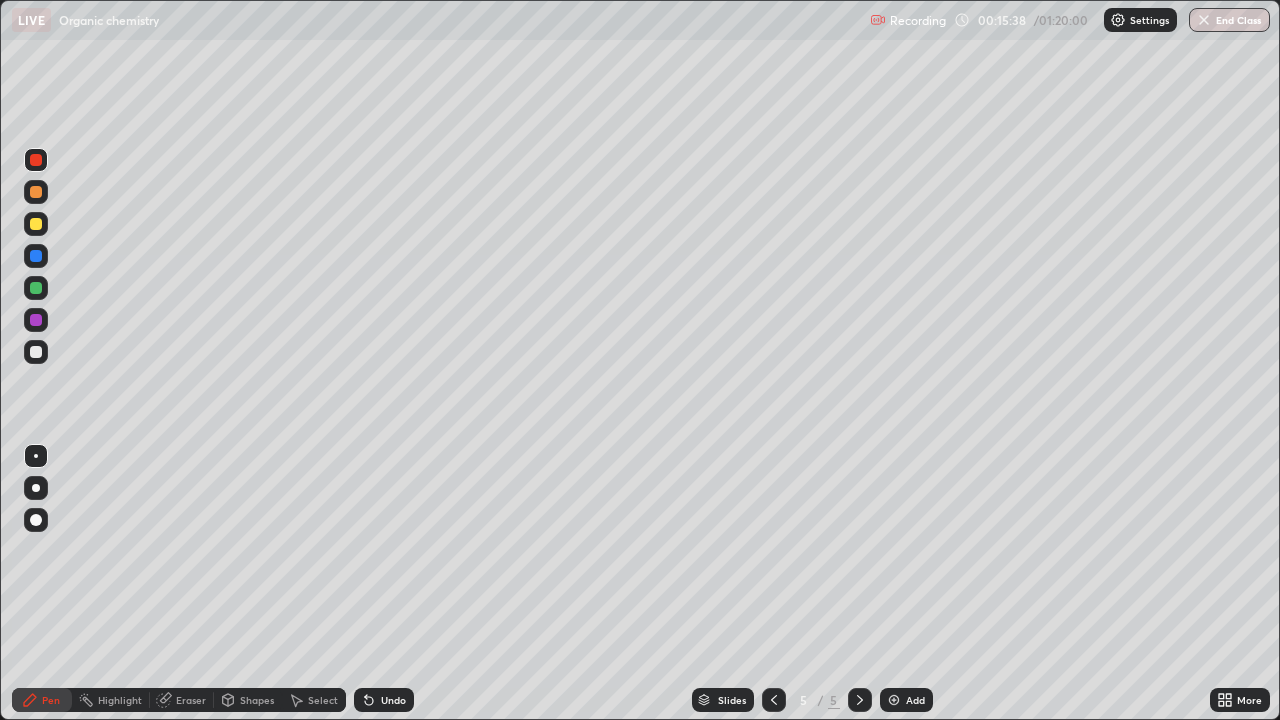 click at bounding box center (774, 700) 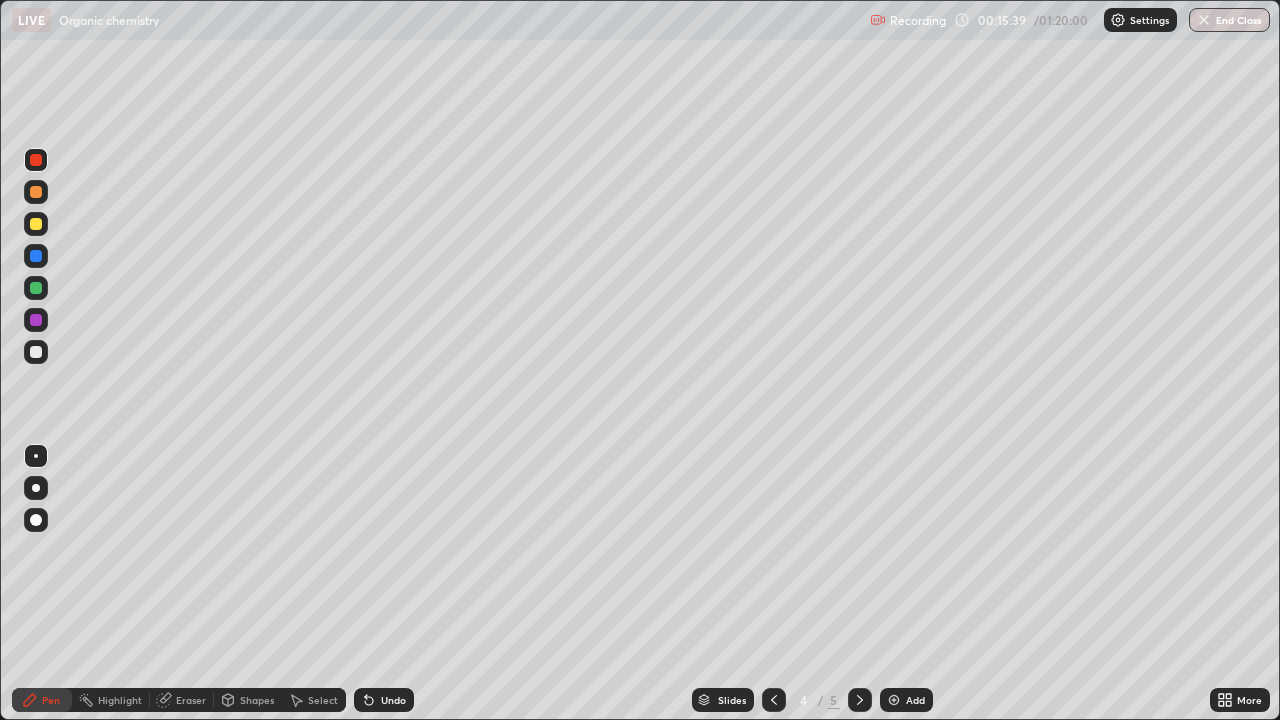 click at bounding box center (774, 700) 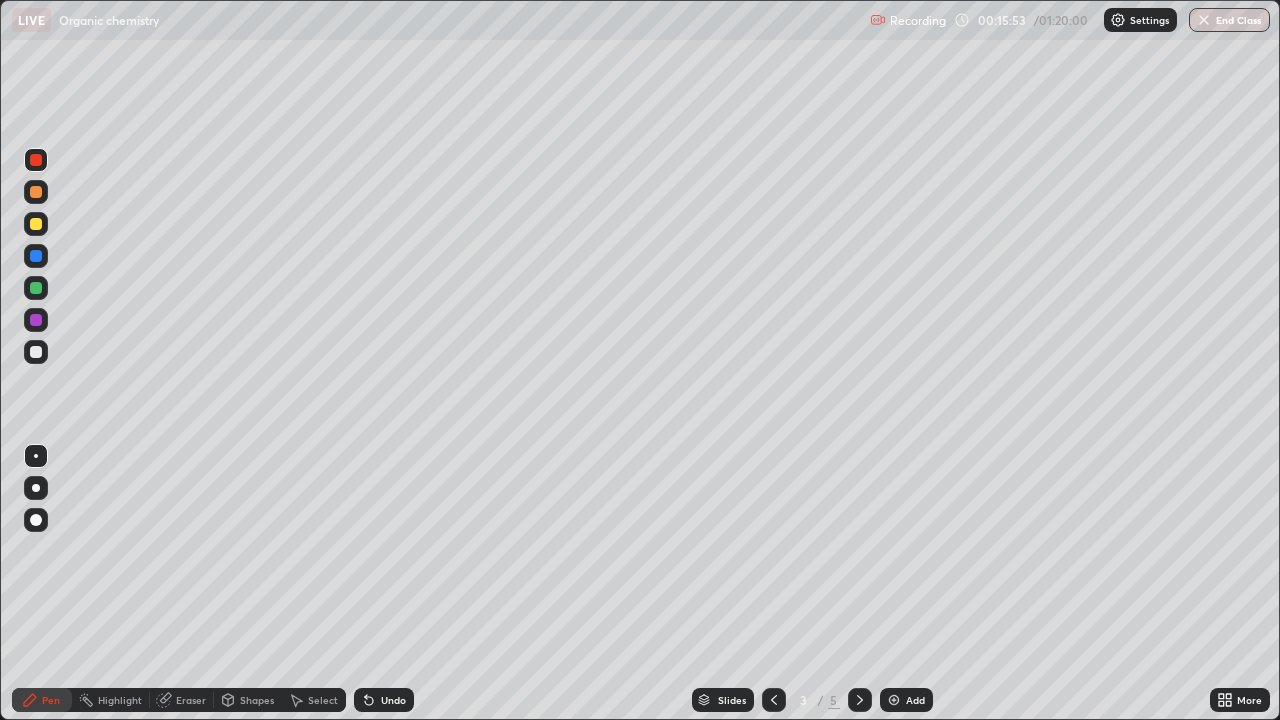 click 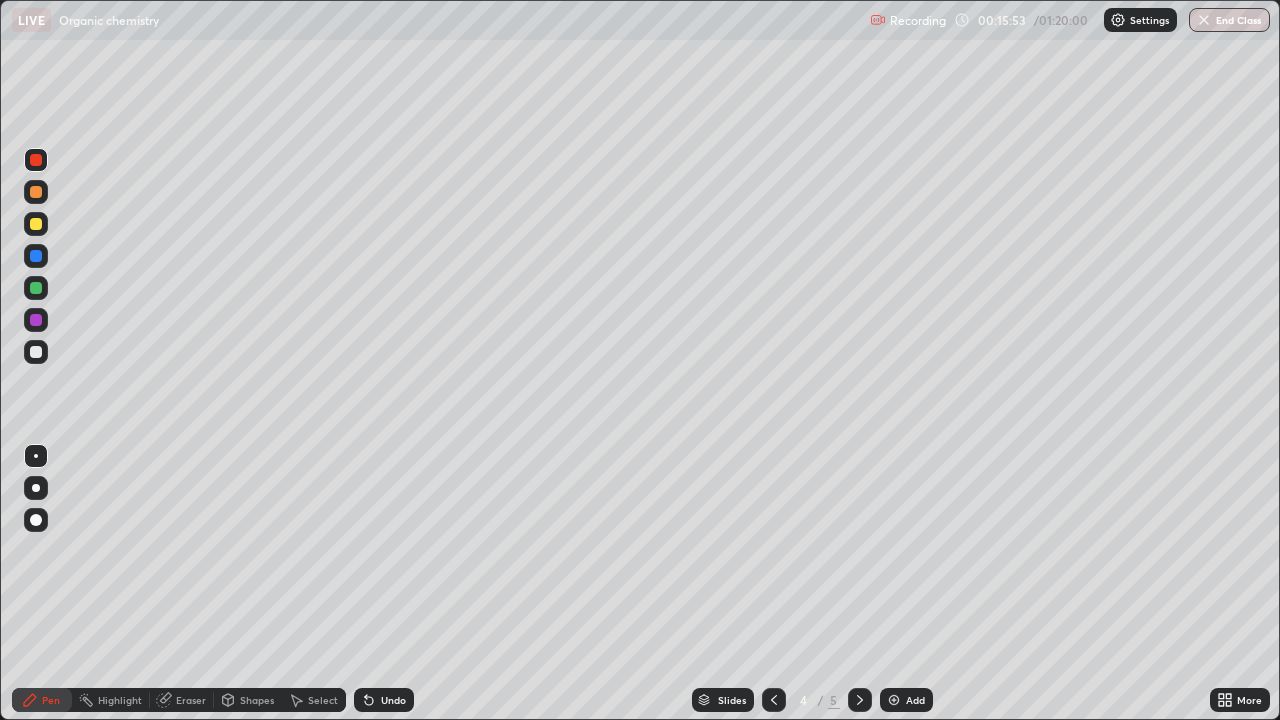 click 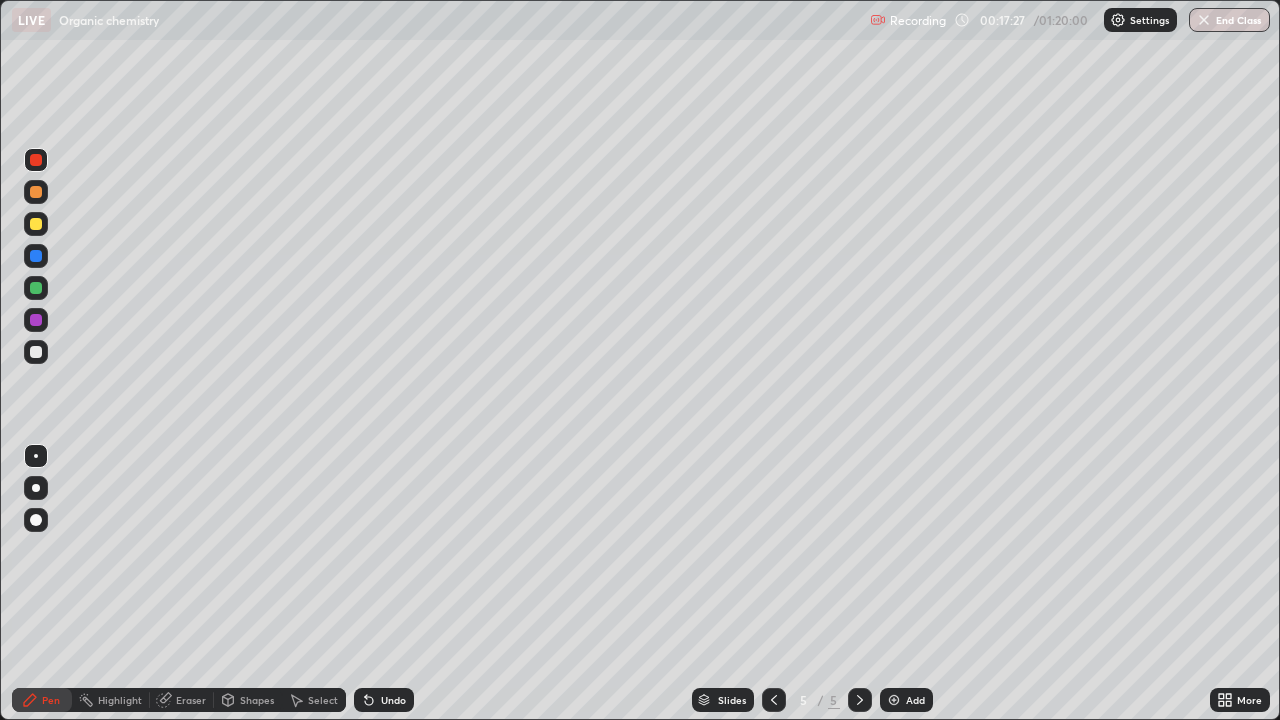 click 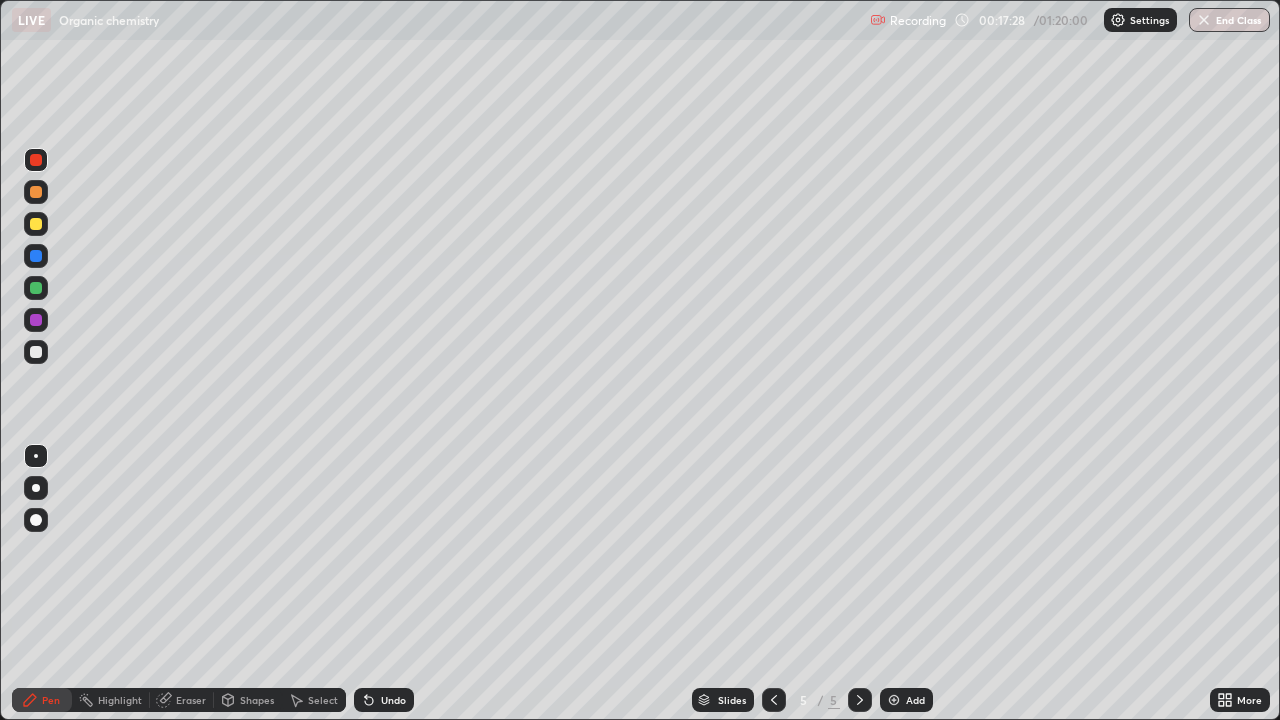 click on "Add" at bounding box center [906, 700] 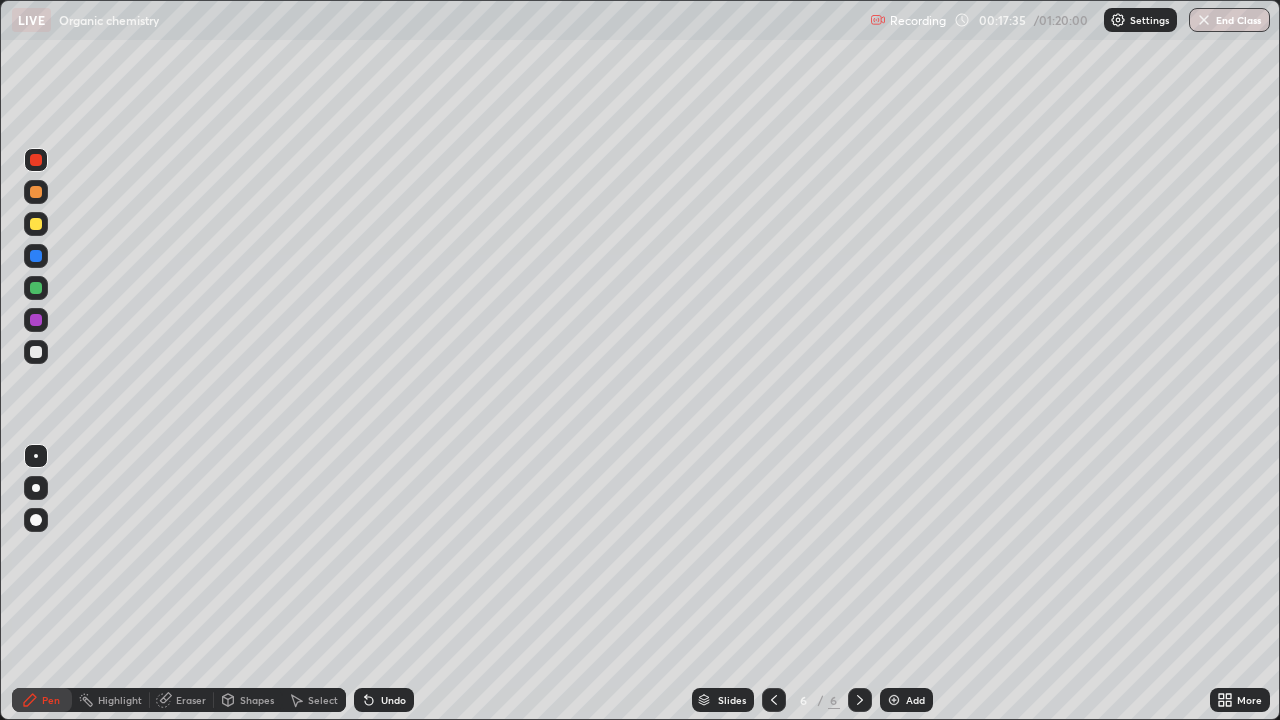 click at bounding box center (36, 352) 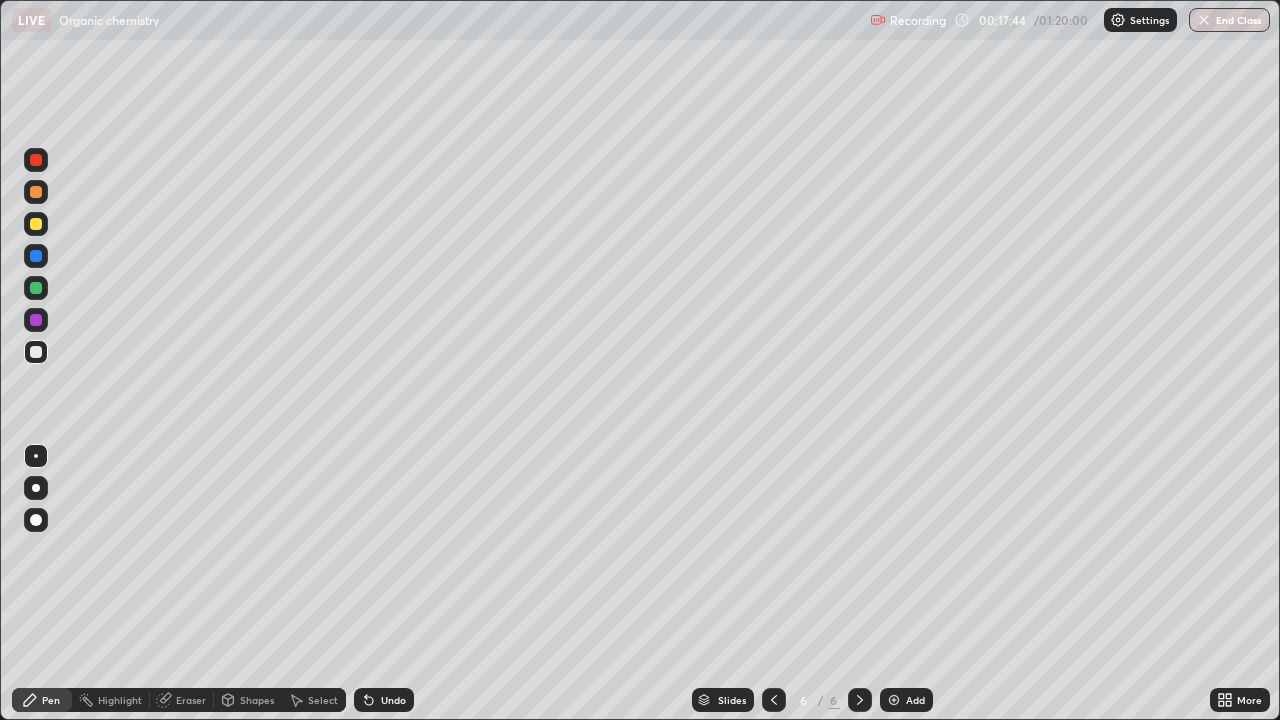 click at bounding box center [36, 224] 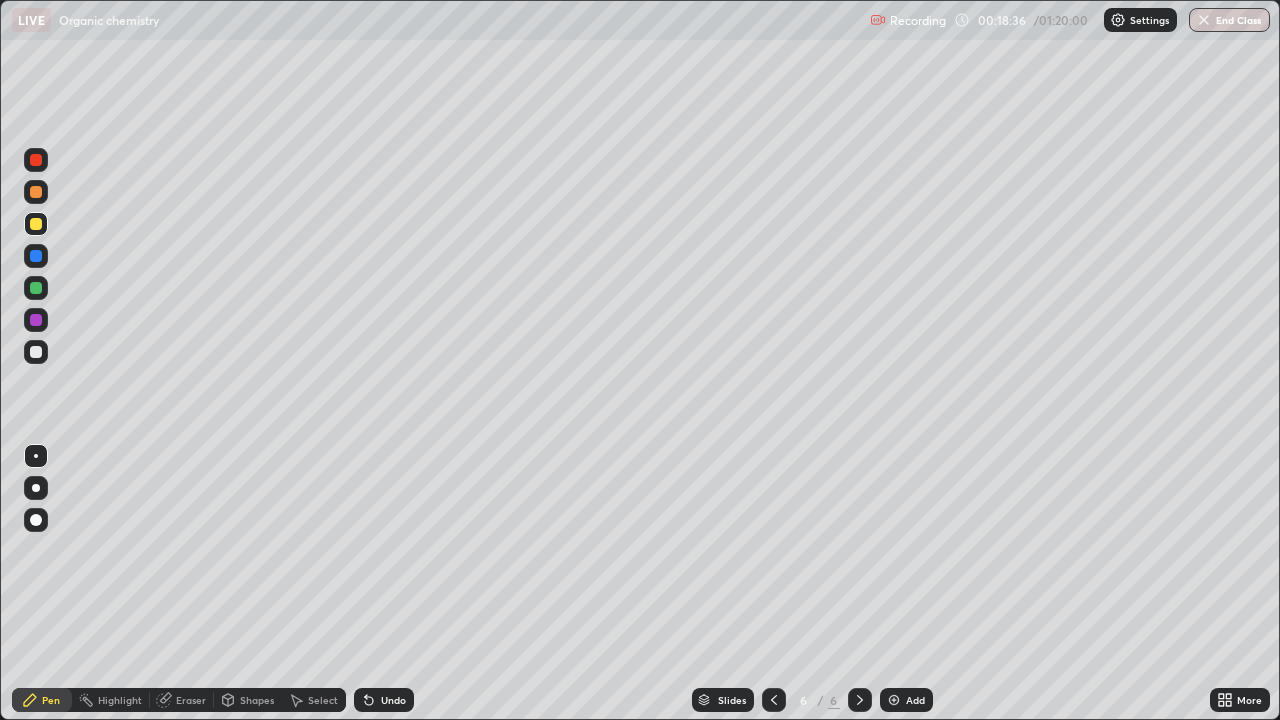 click at bounding box center (36, 288) 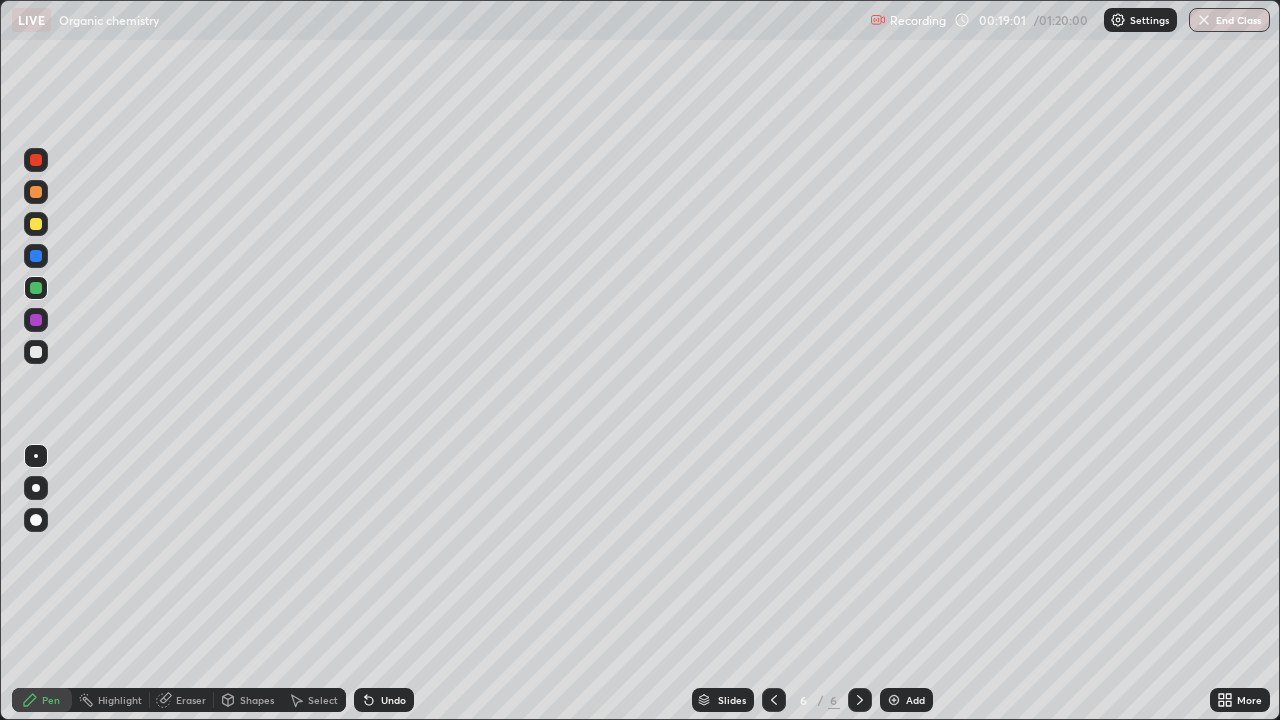 click 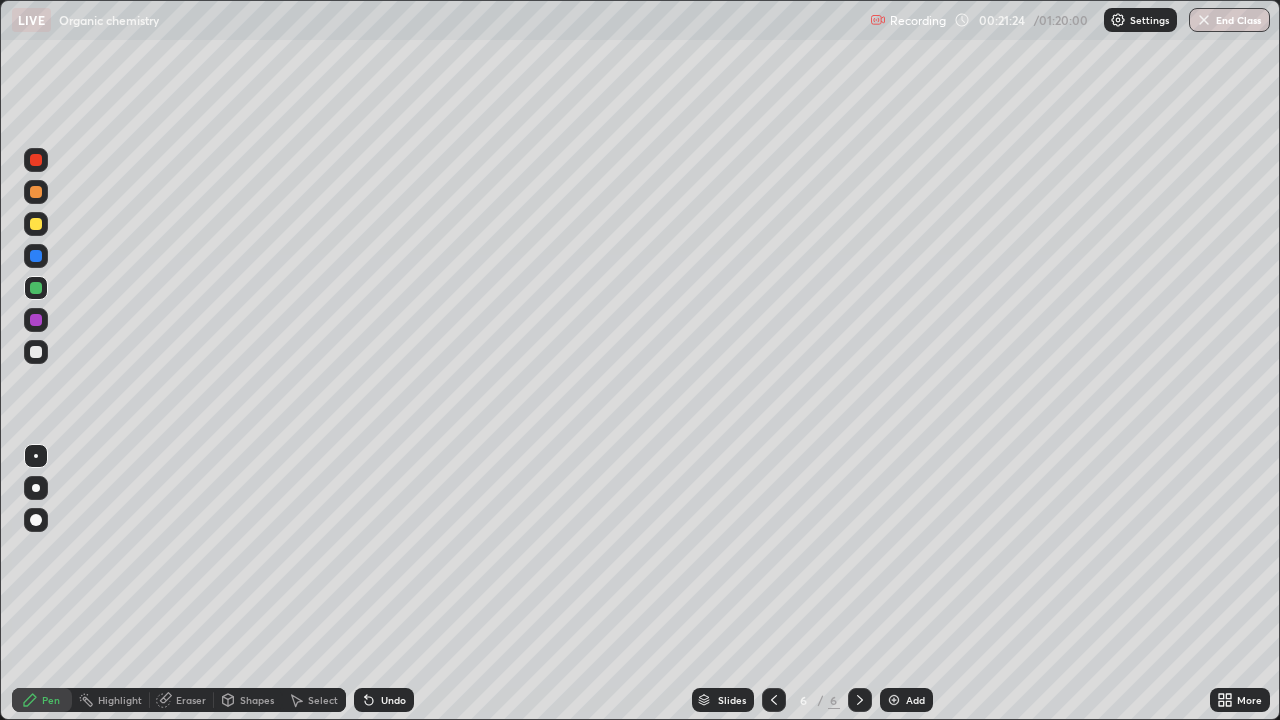 click at bounding box center [894, 700] 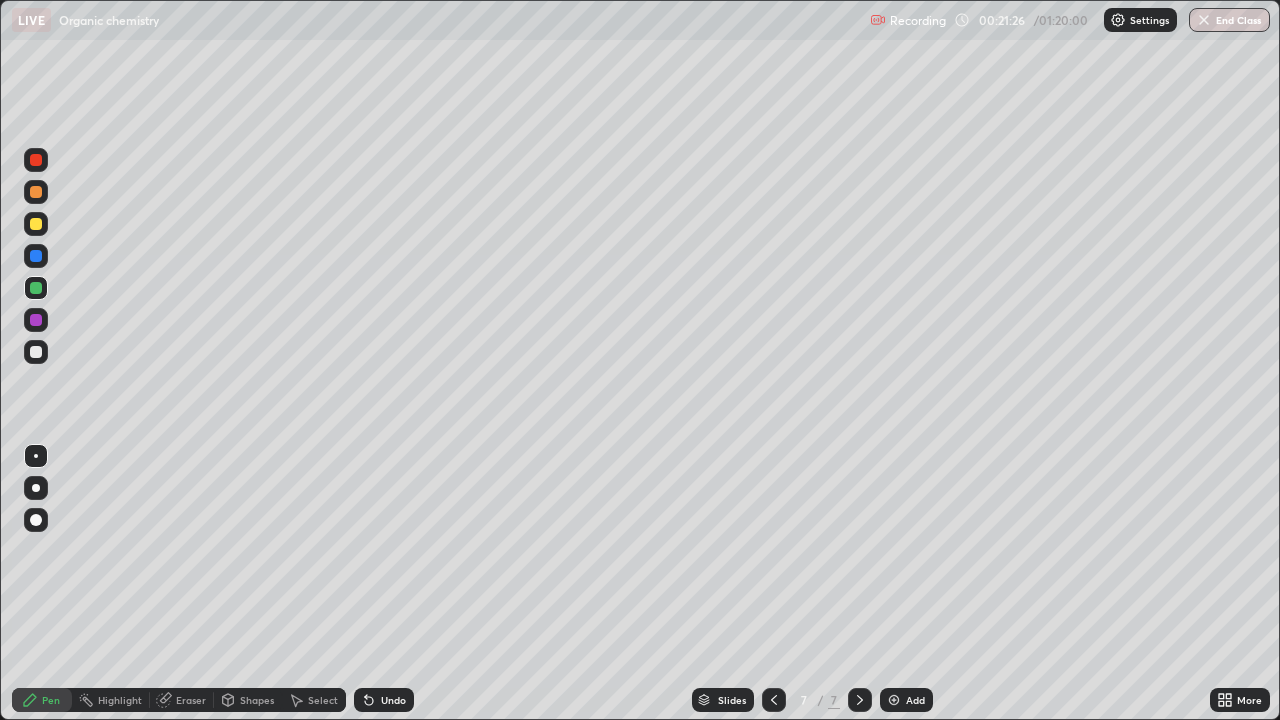 click at bounding box center (36, 224) 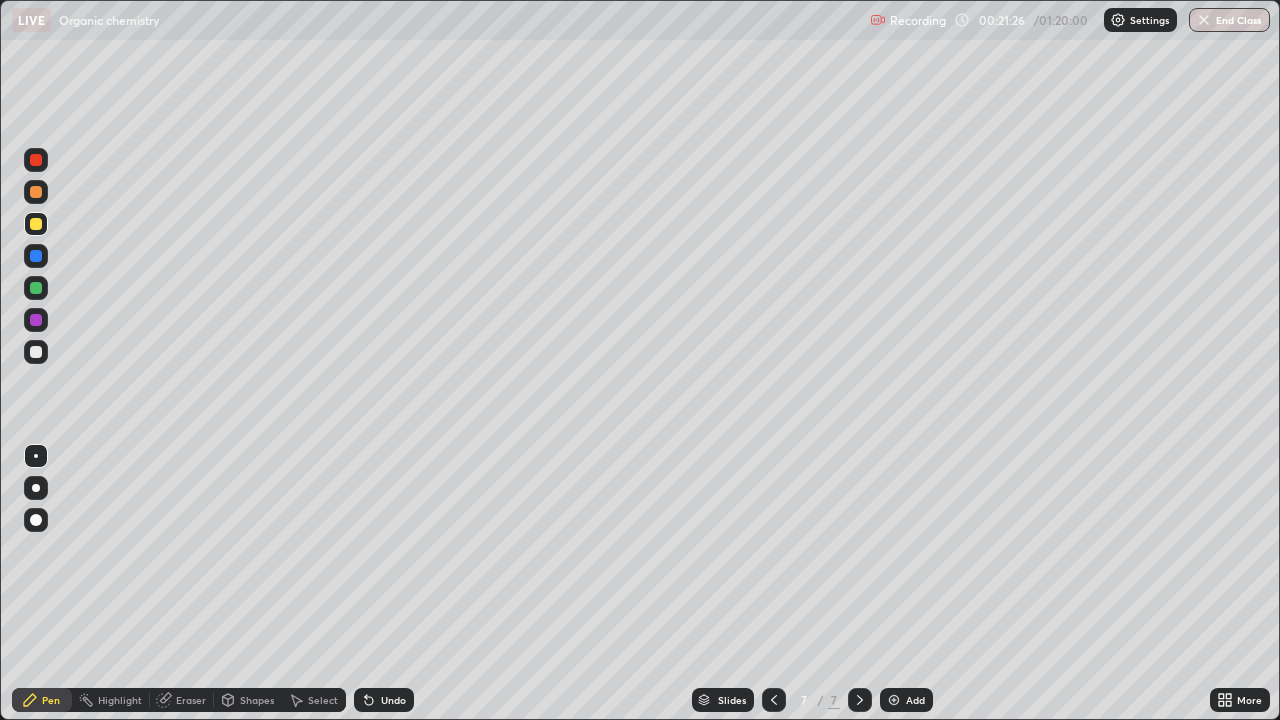 click at bounding box center [36, 224] 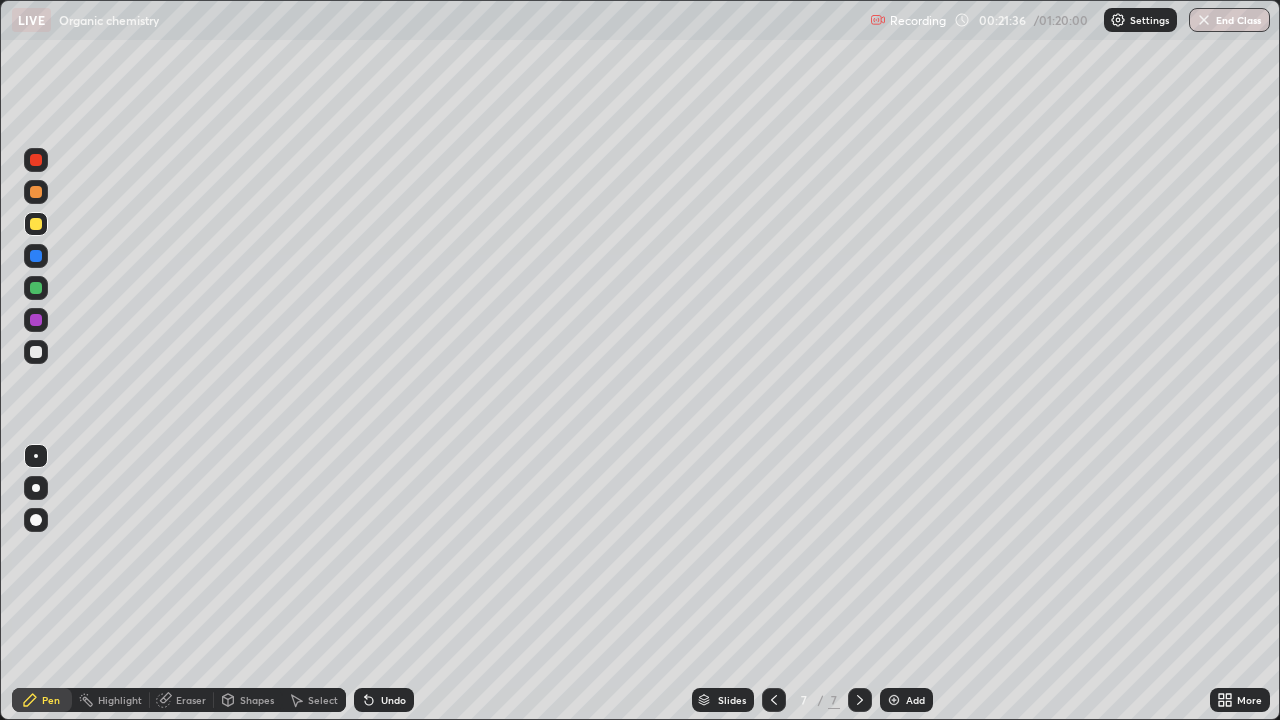 click at bounding box center [36, 288] 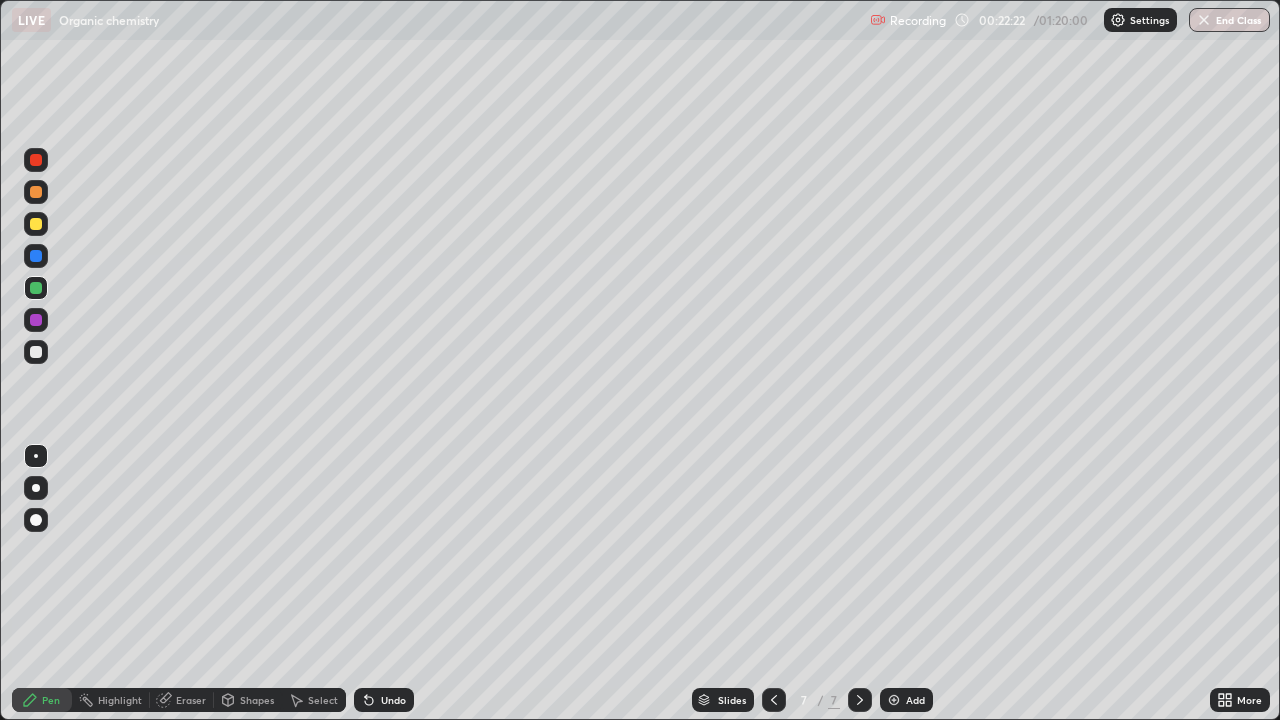 click at bounding box center (36, 352) 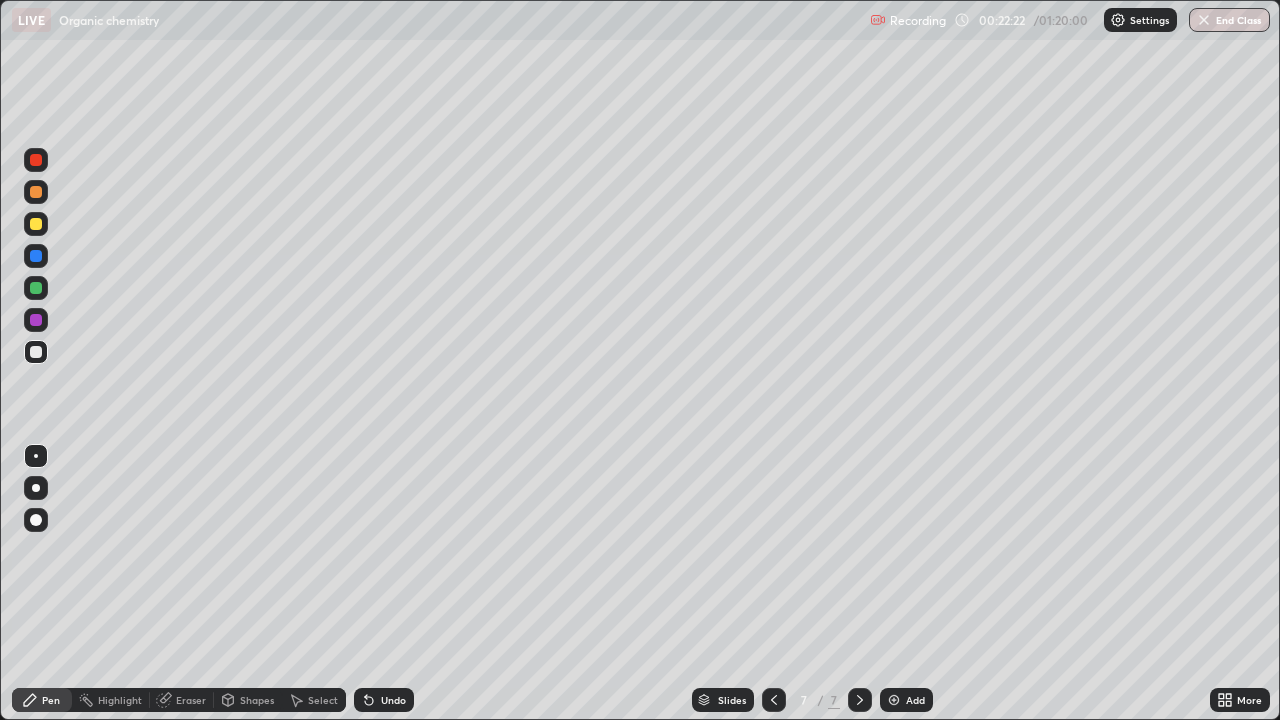 click at bounding box center (36, 352) 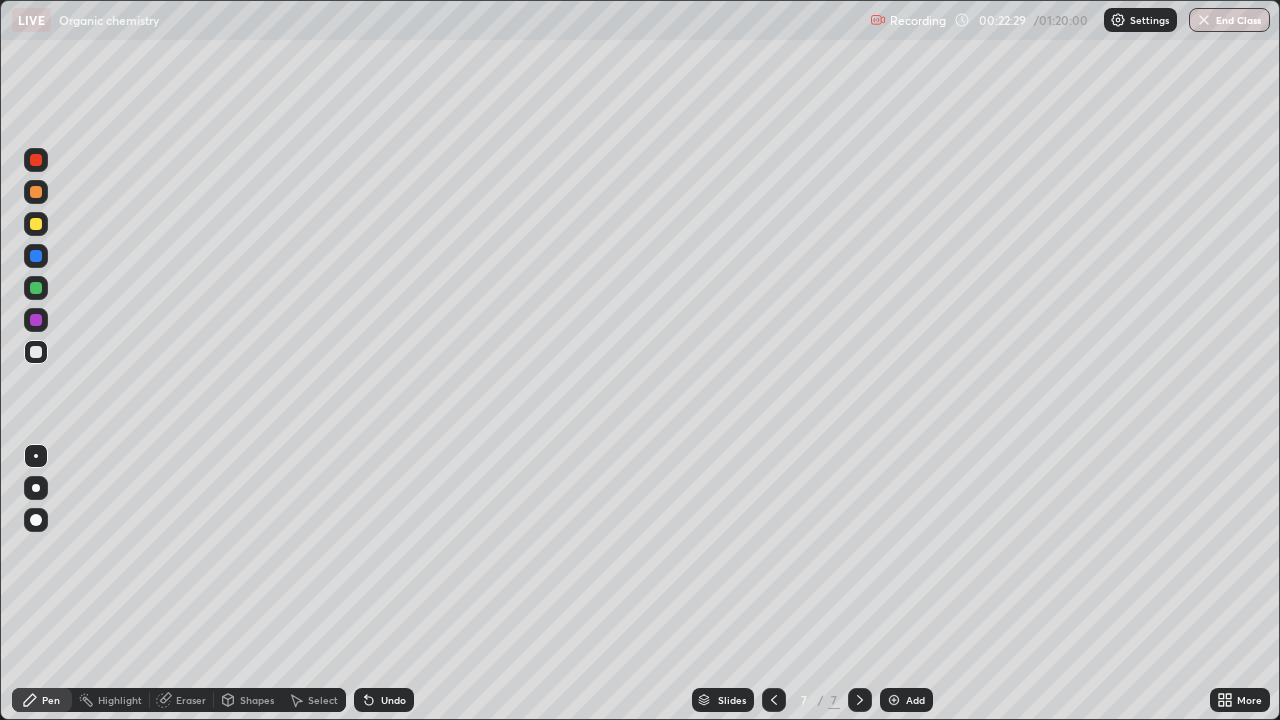click 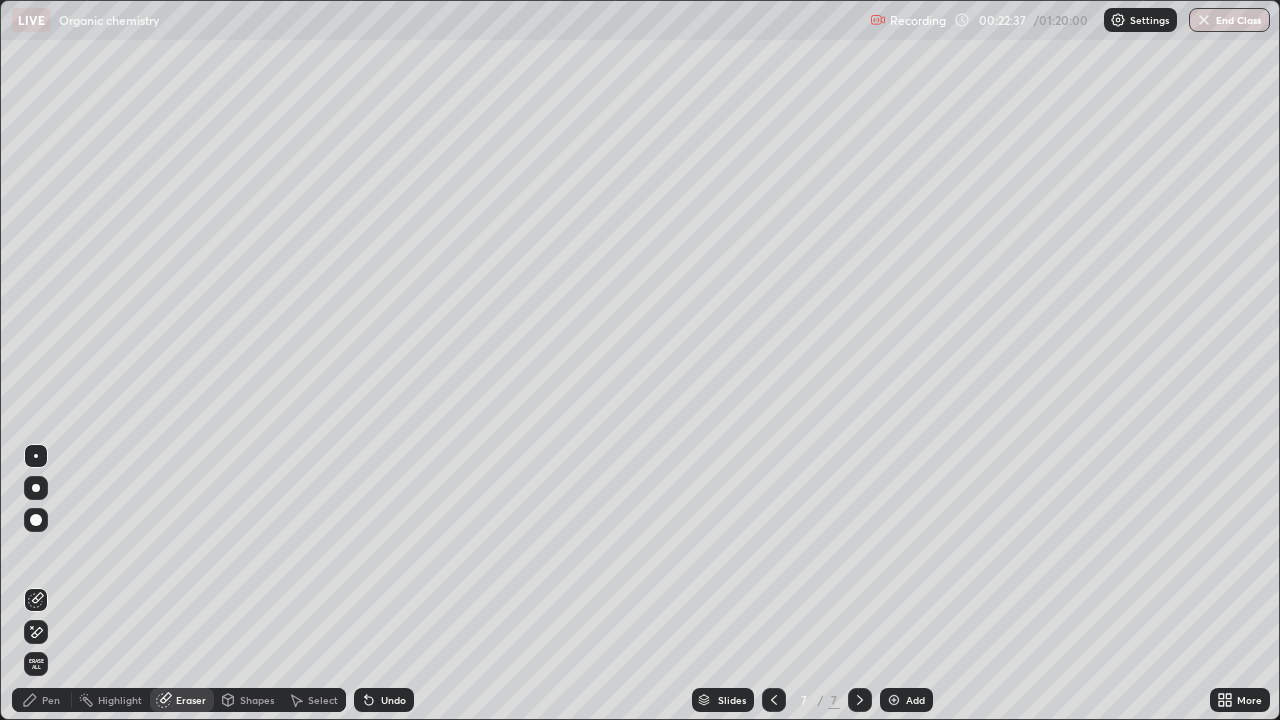 click 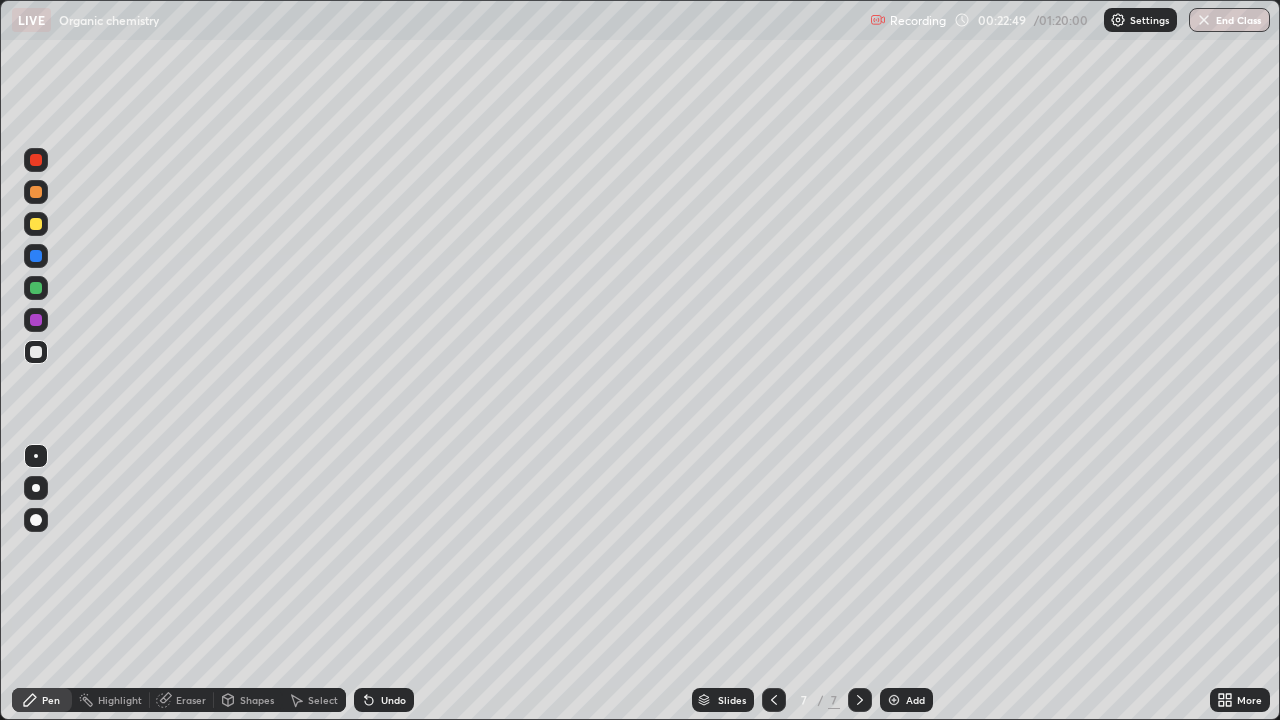 click 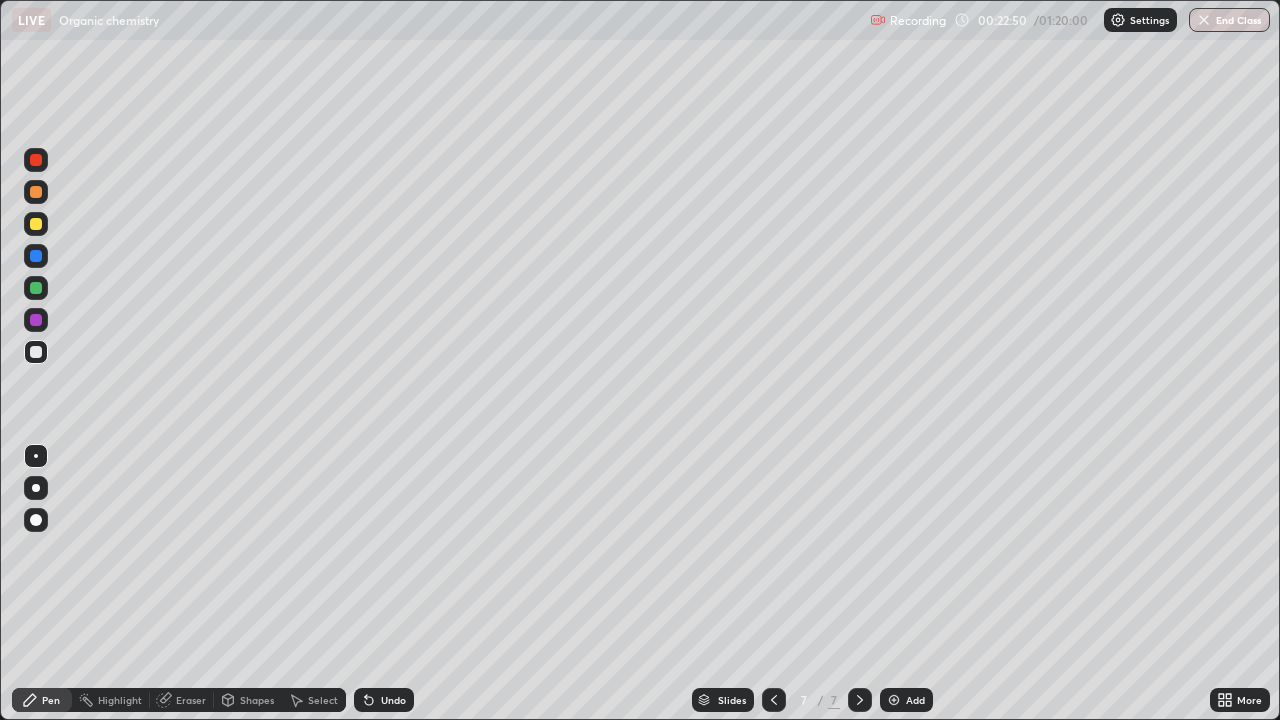 click 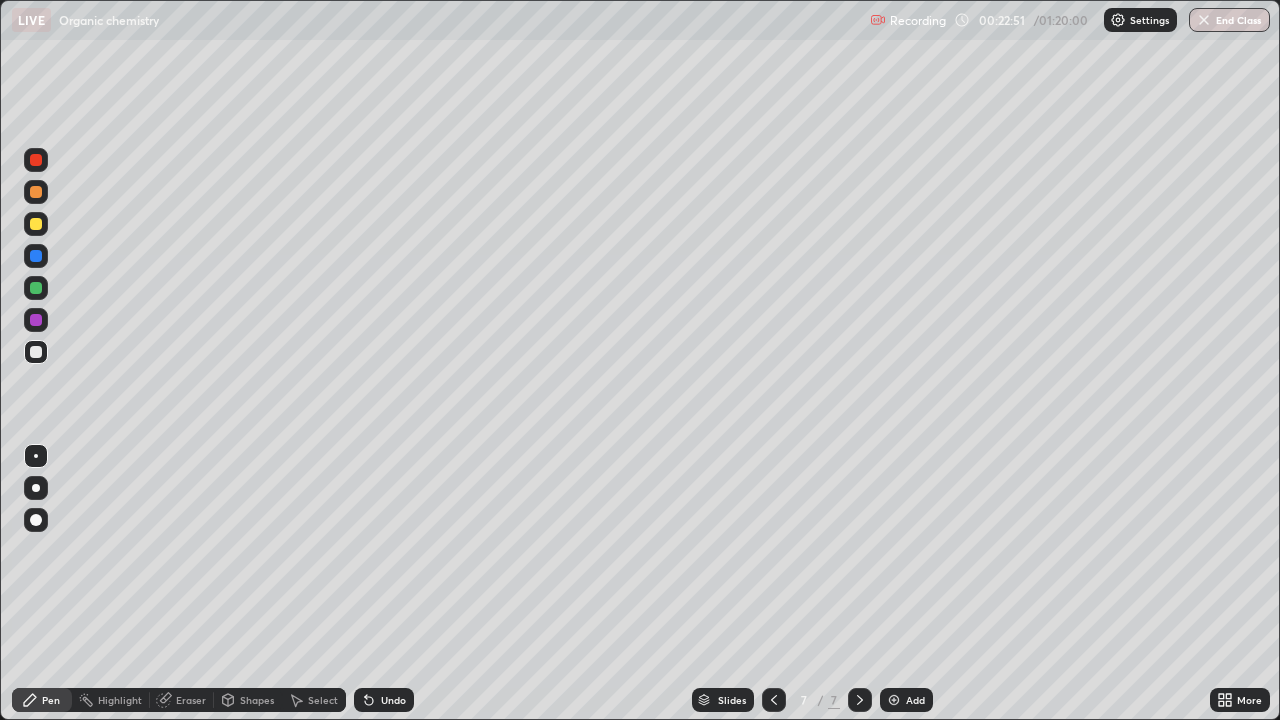 click 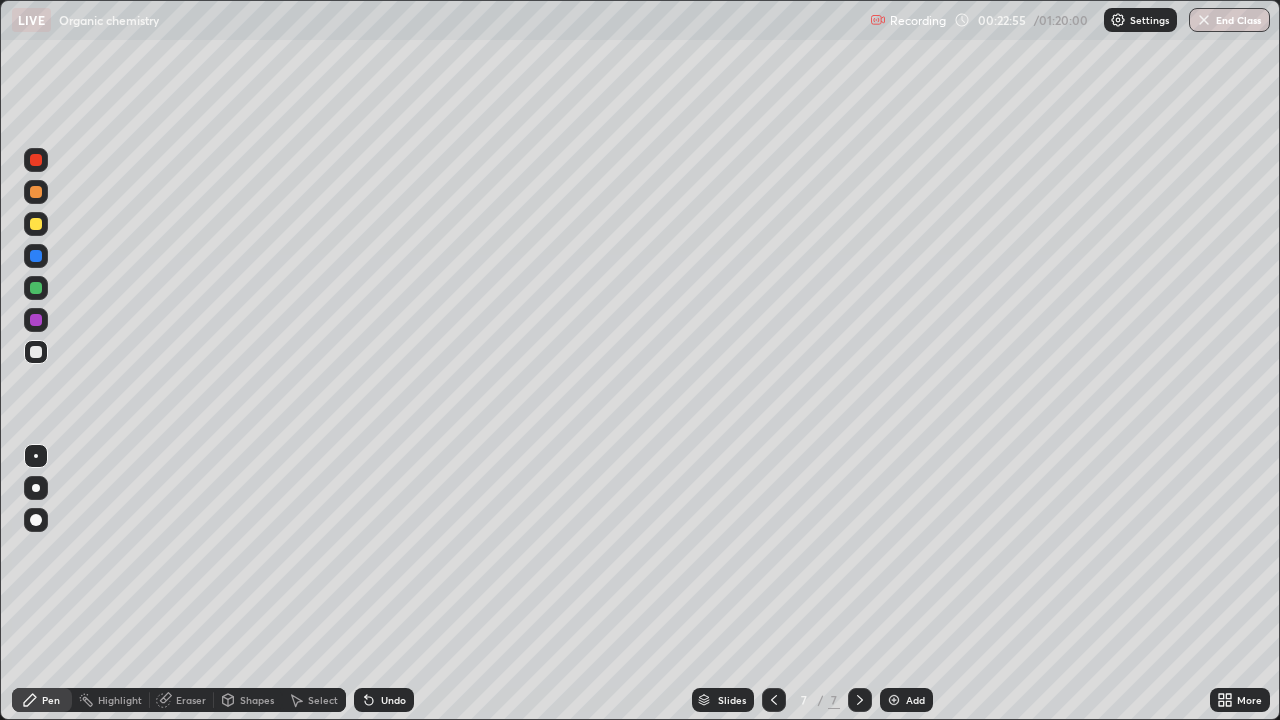 click at bounding box center [36, 224] 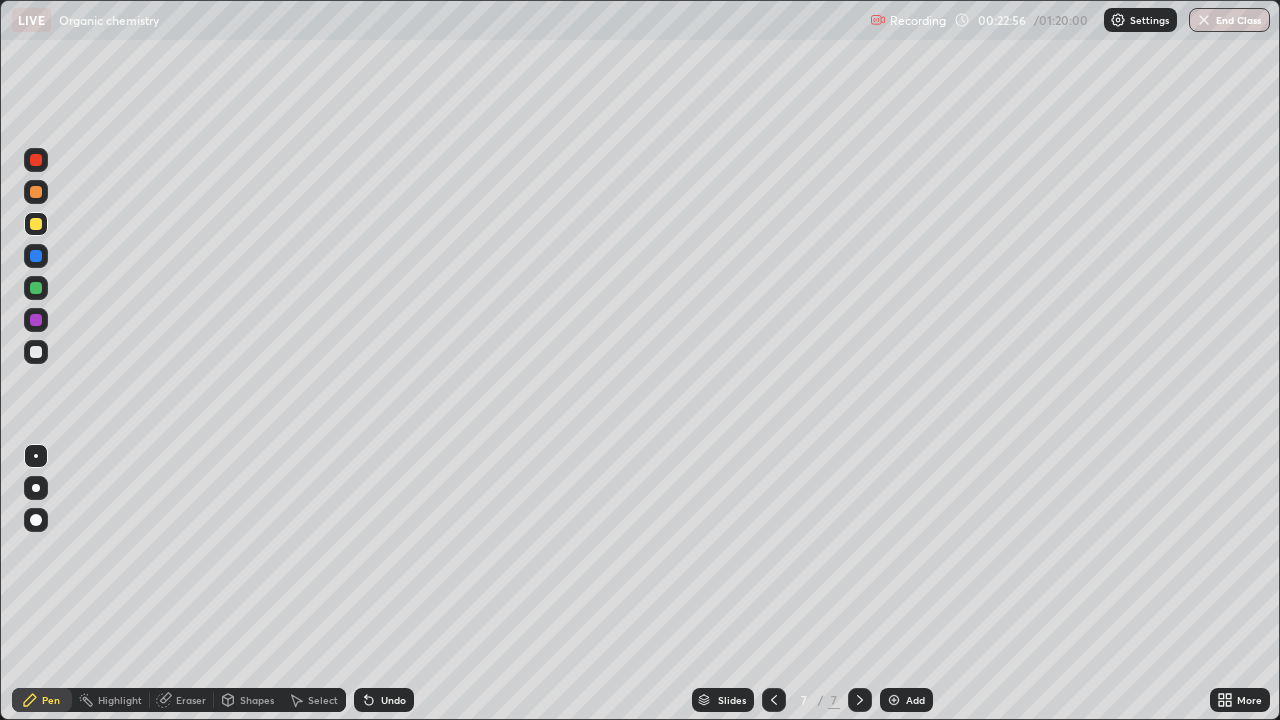 click at bounding box center [36, 160] 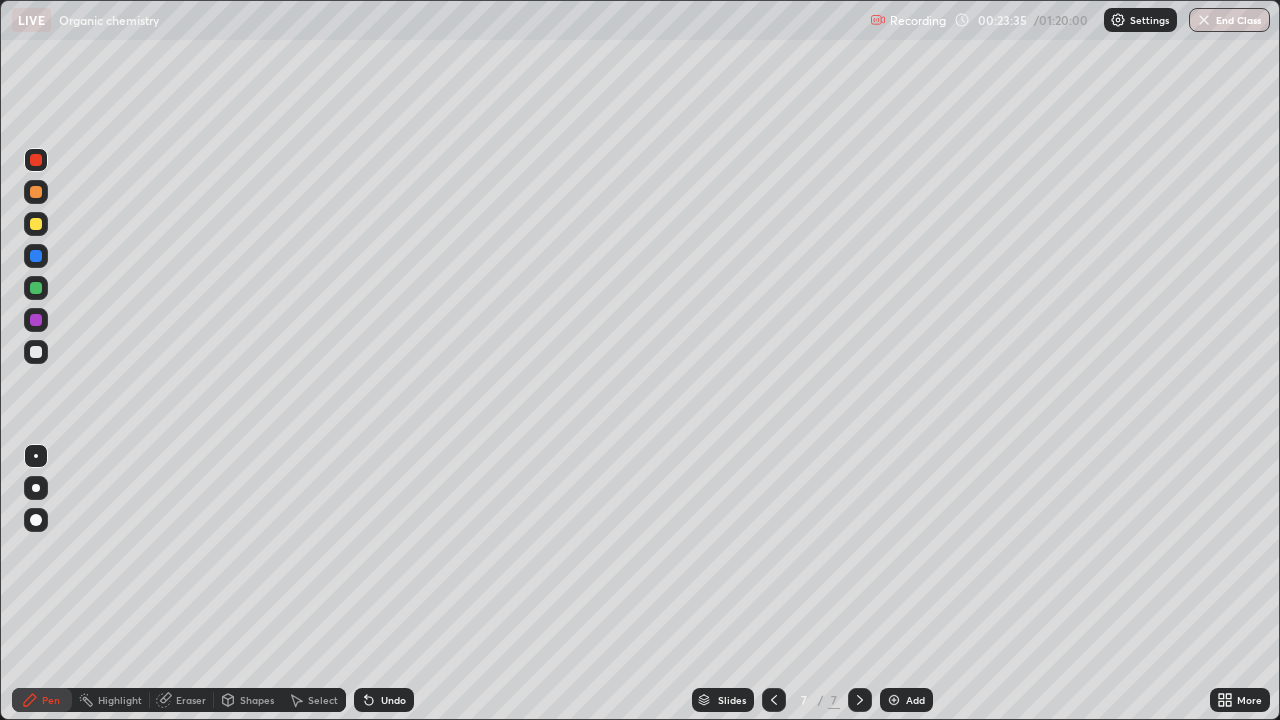 click 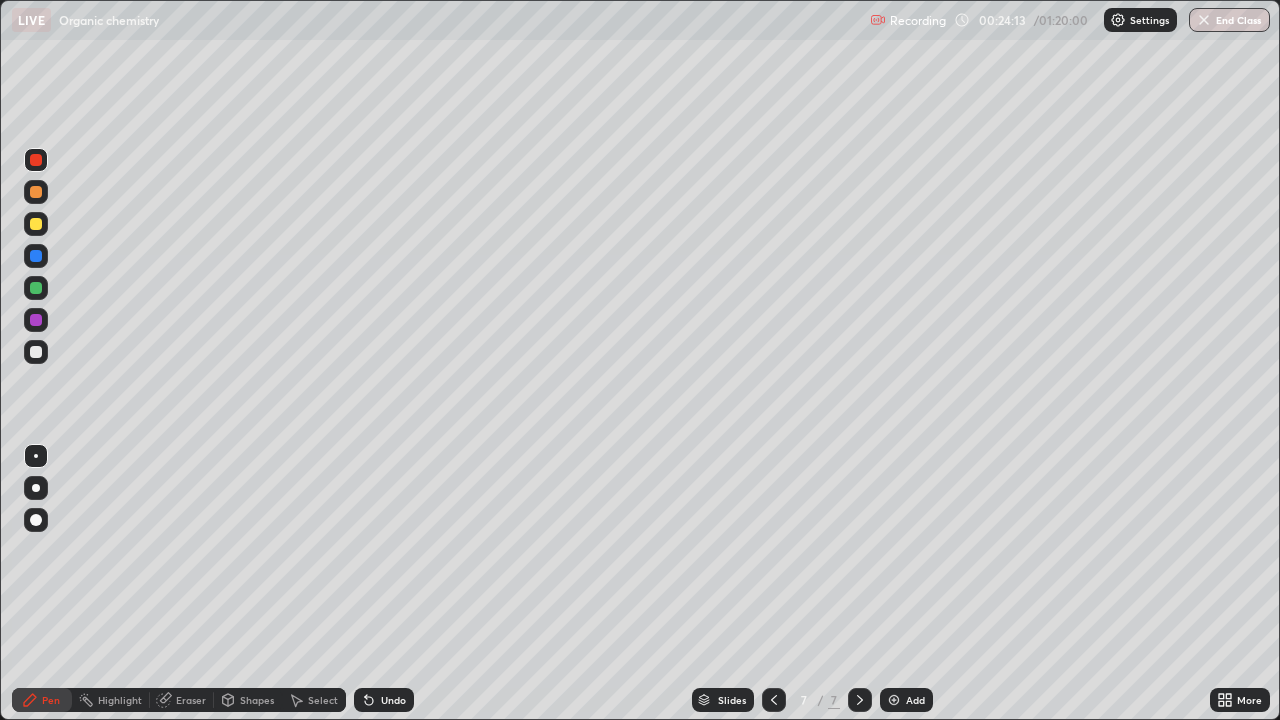 click at bounding box center [36, 352] 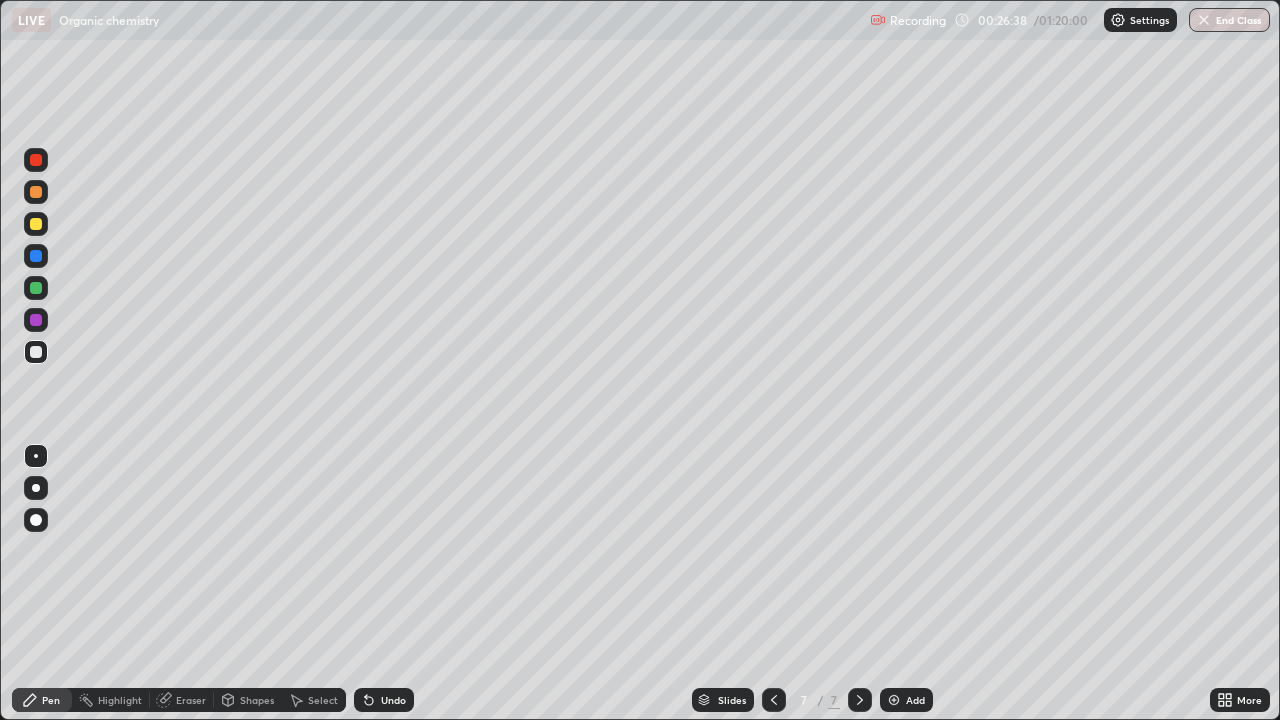 click 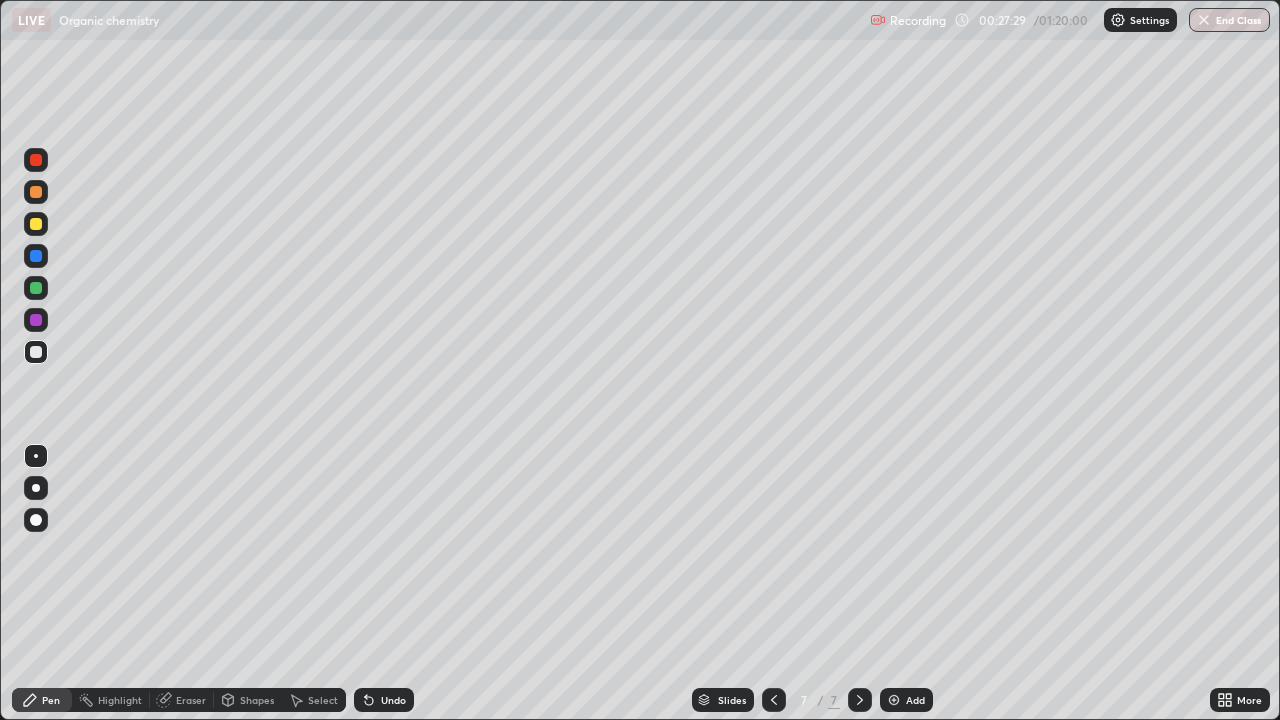 click 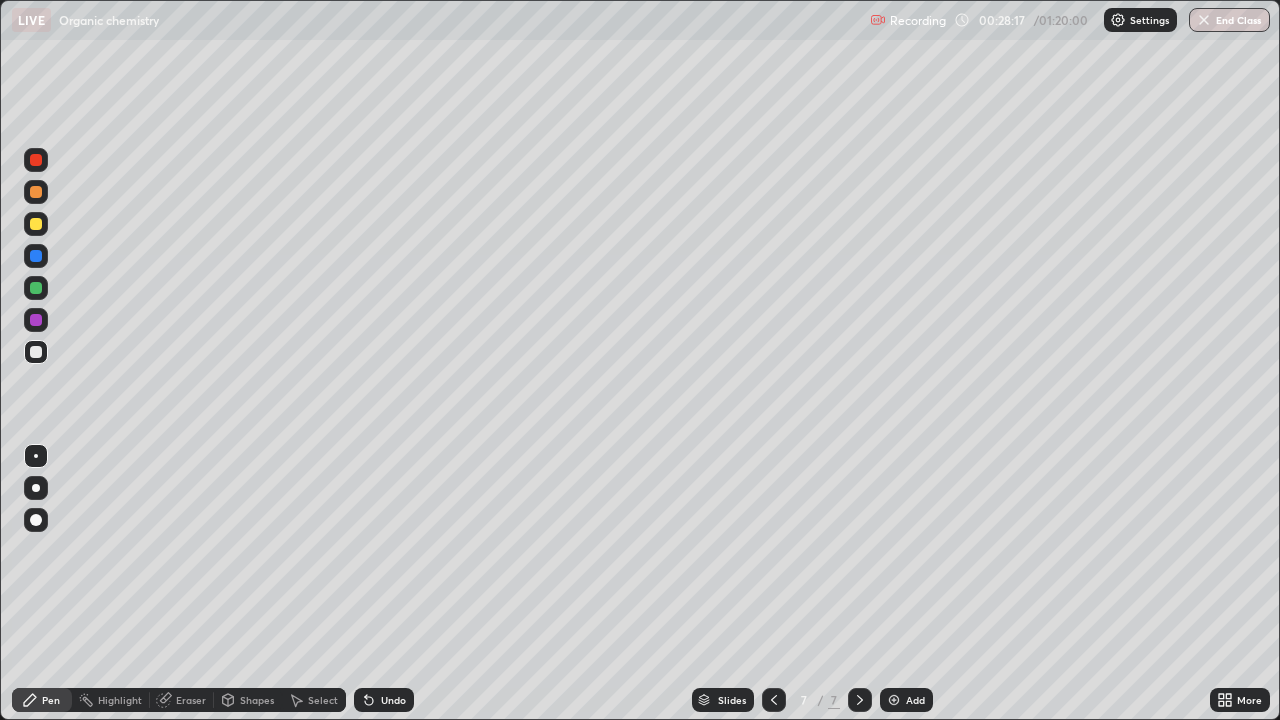 click 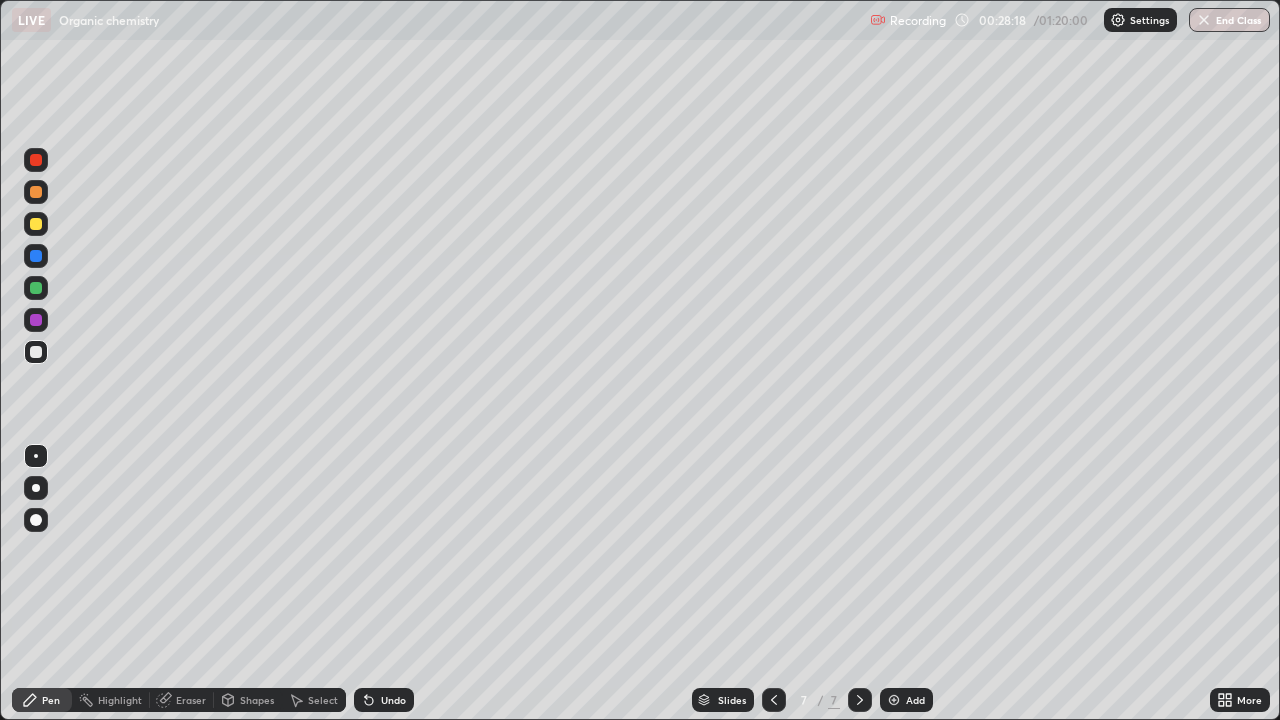 click at bounding box center (894, 700) 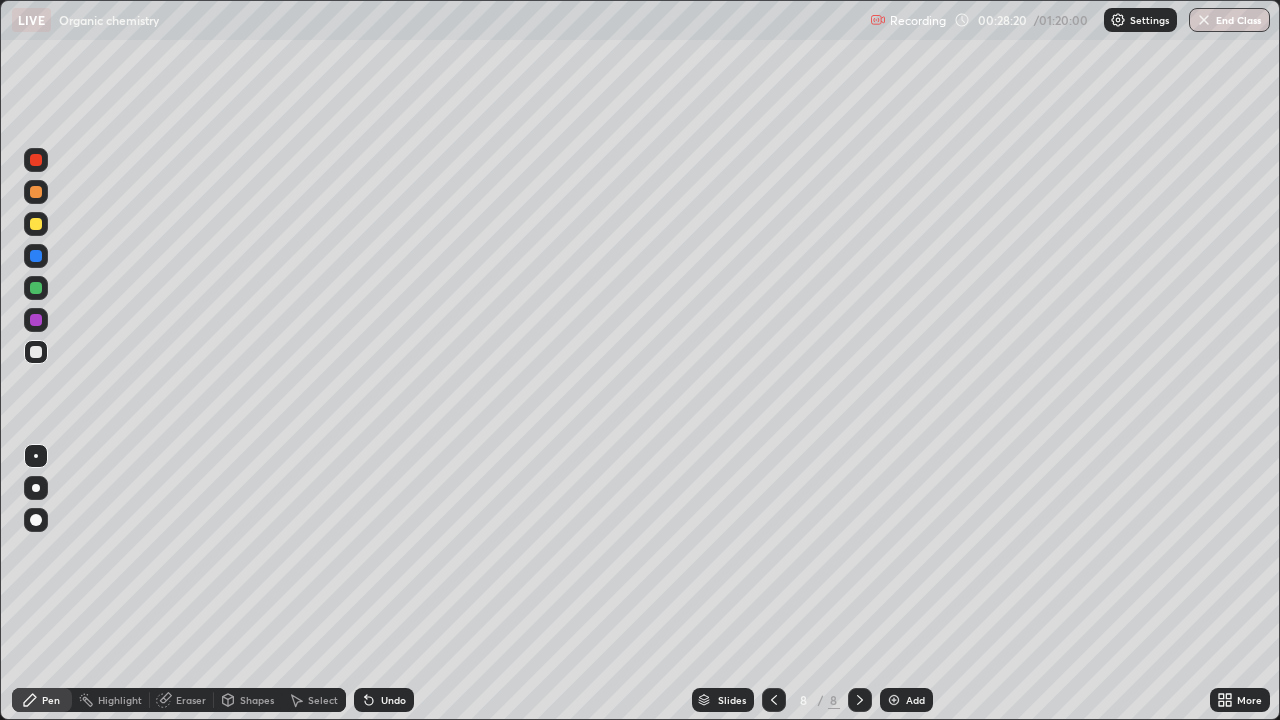 click at bounding box center [36, 192] 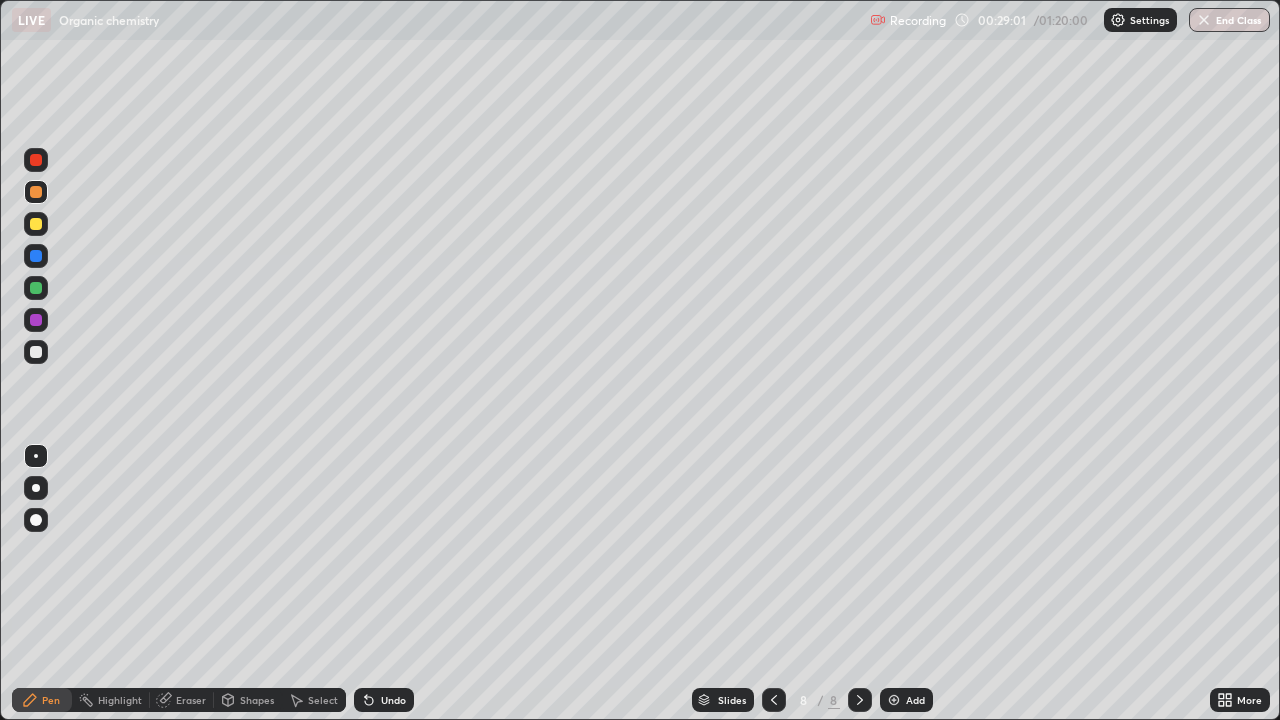 click at bounding box center (36, 352) 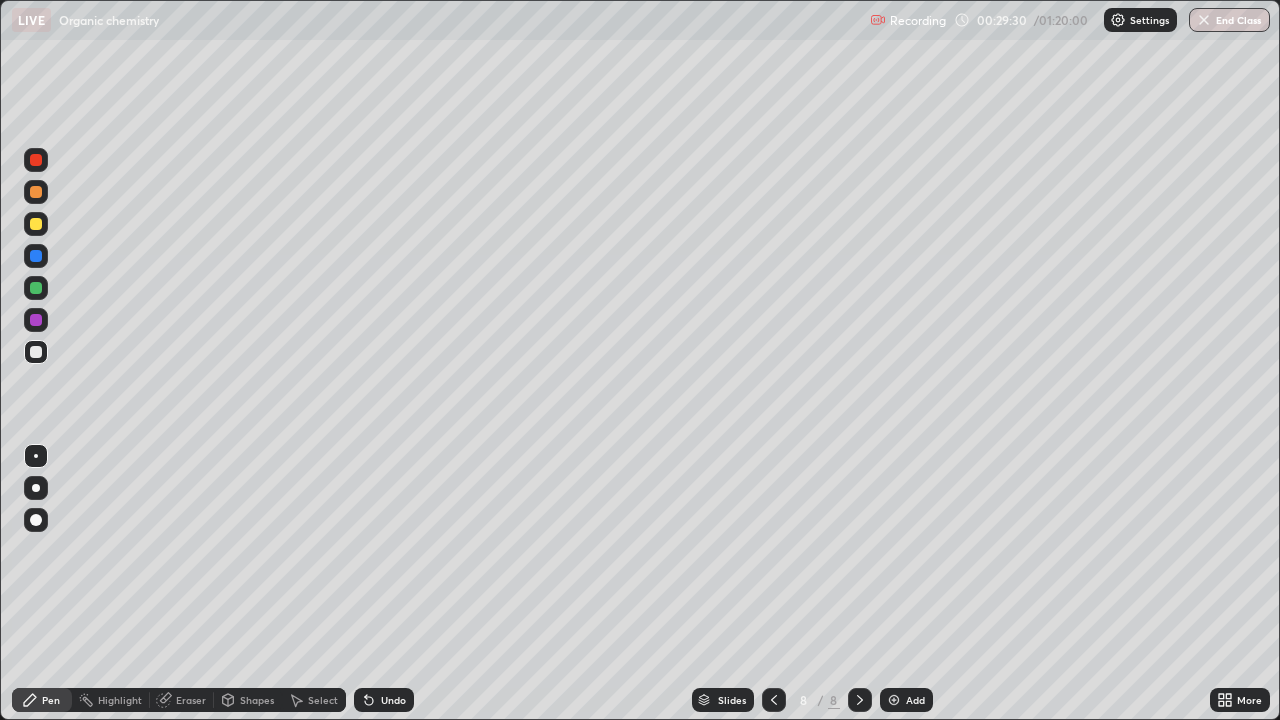 click at bounding box center [36, 288] 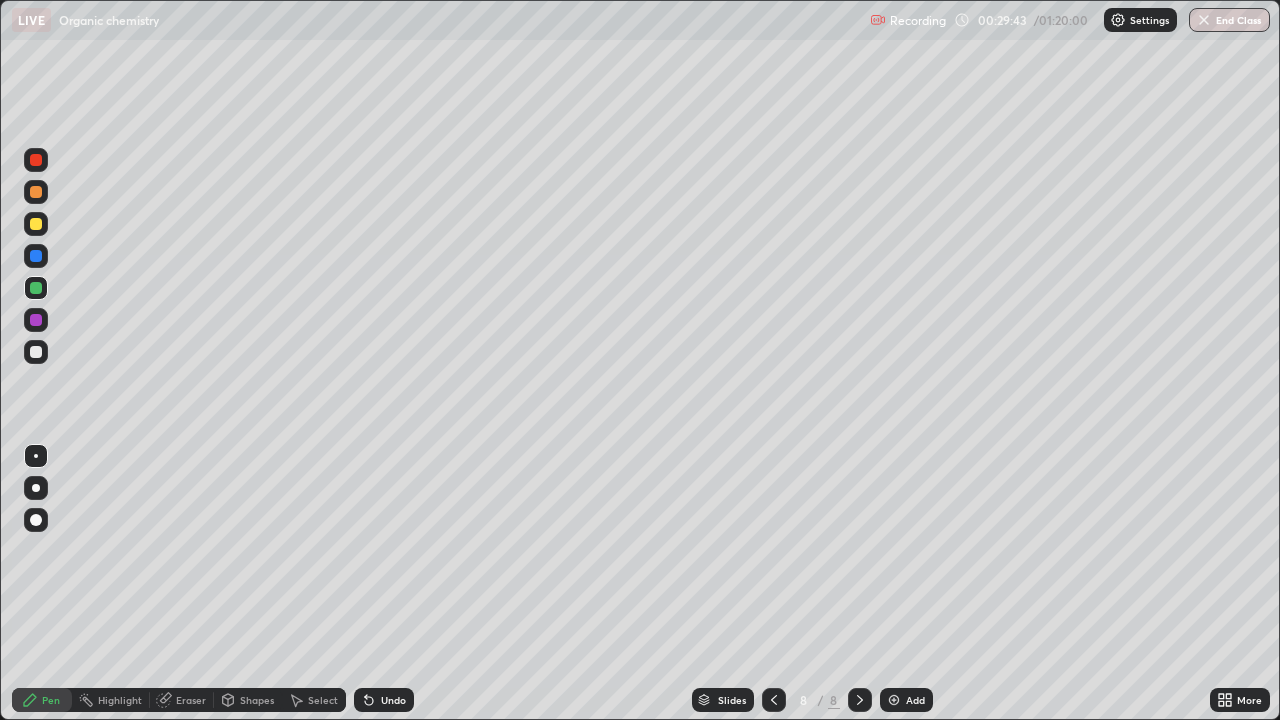 click at bounding box center [36, 160] 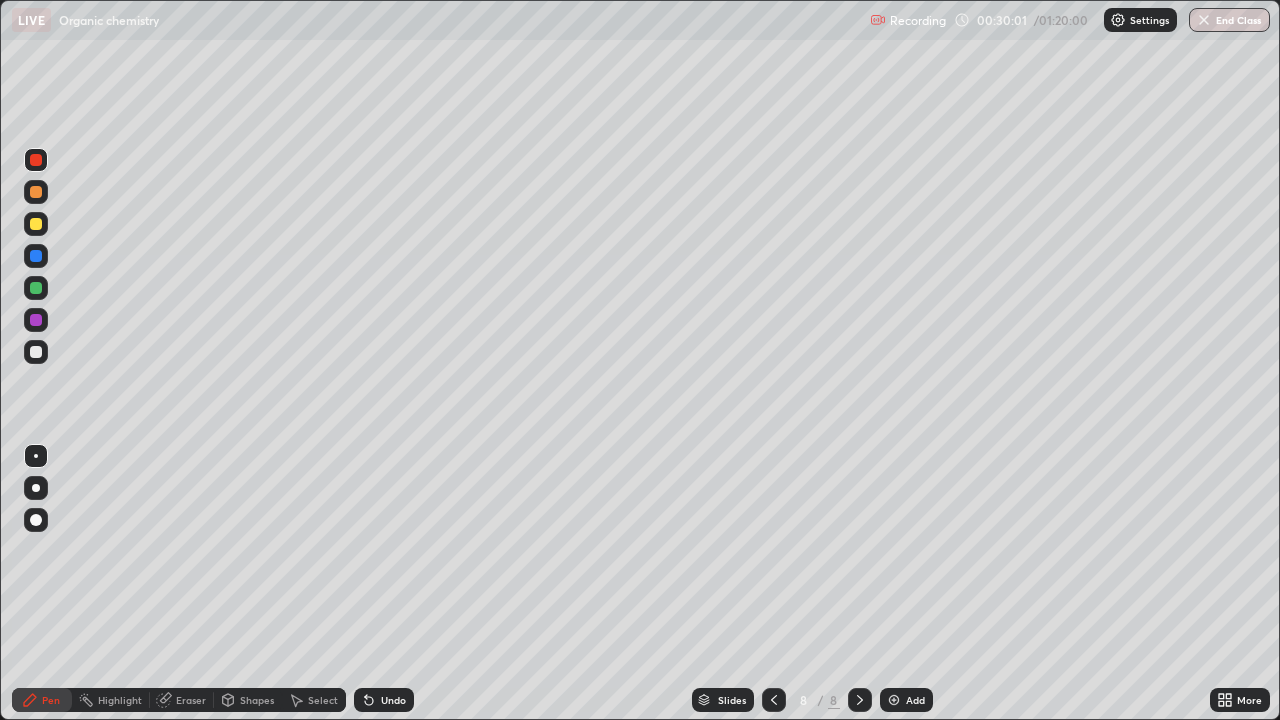 click at bounding box center (36, 352) 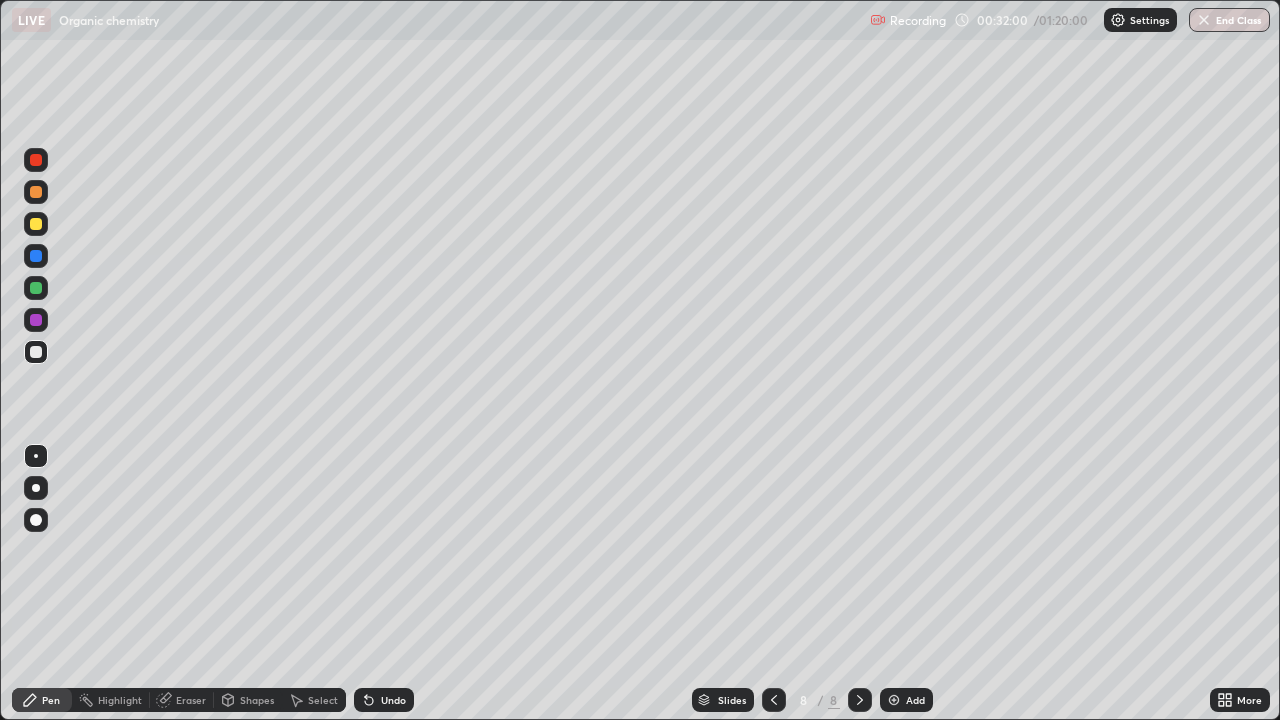 click at bounding box center [894, 700] 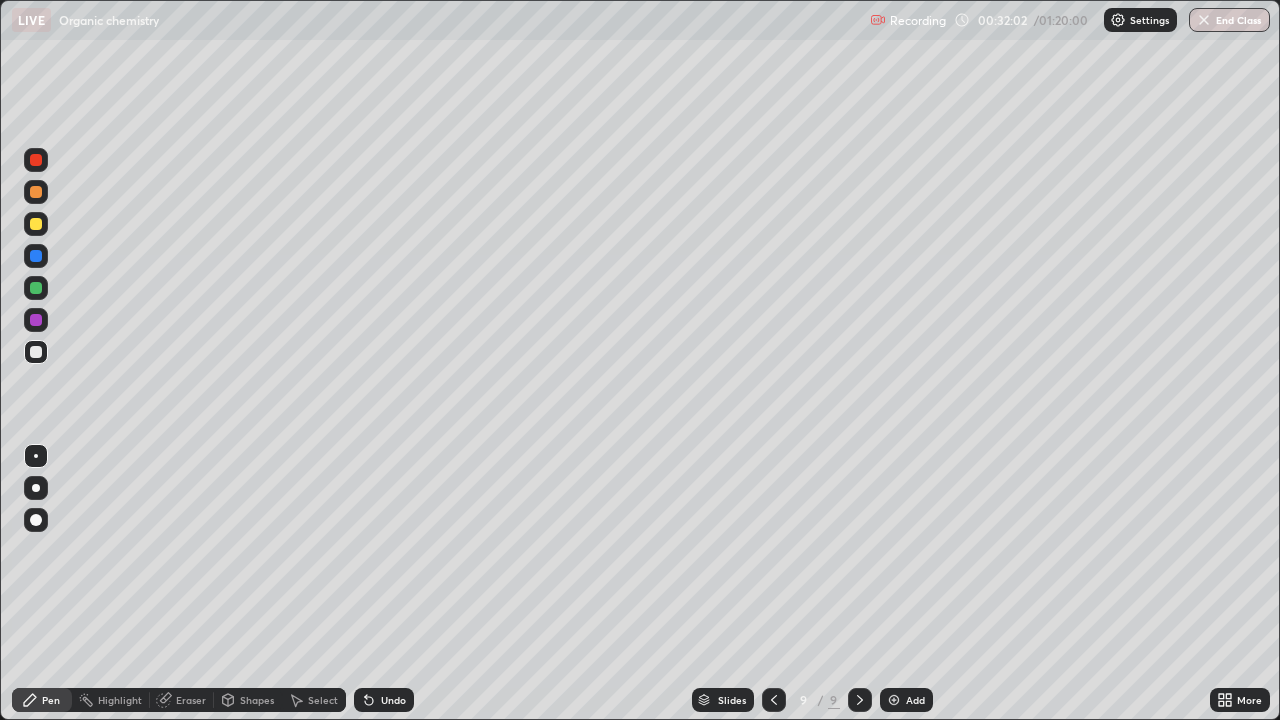 click at bounding box center [36, 224] 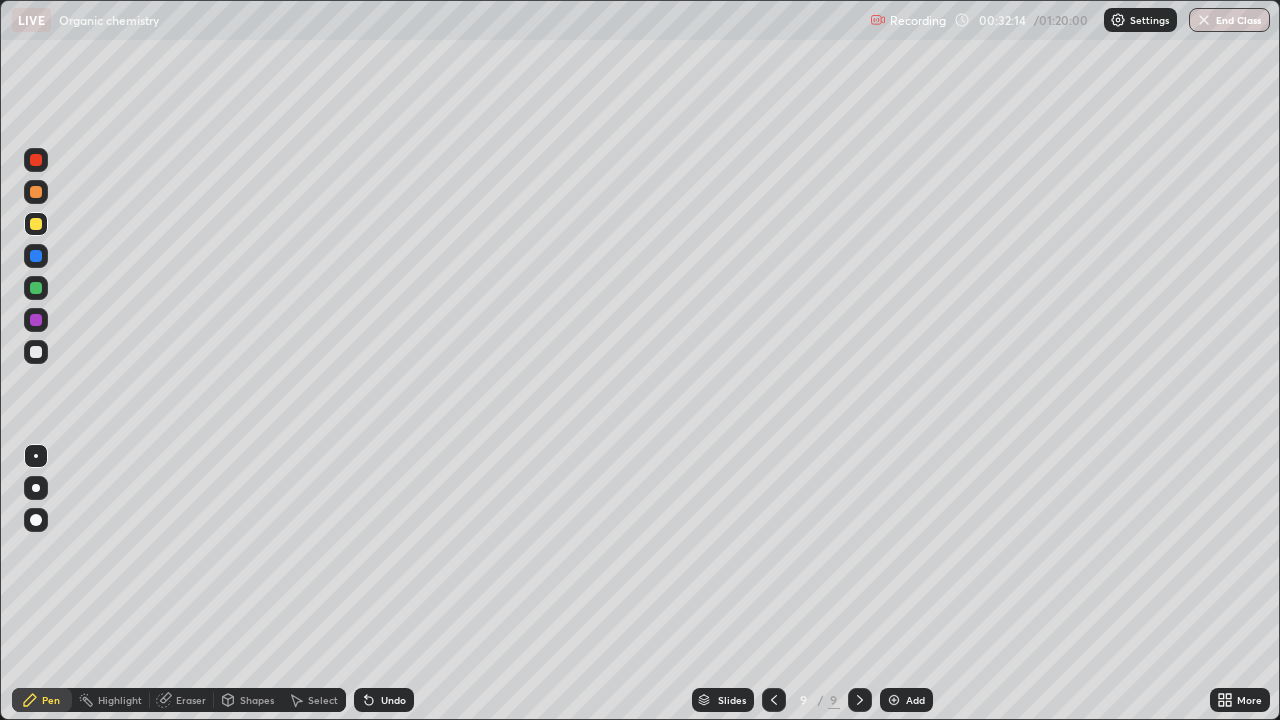 click at bounding box center [36, 288] 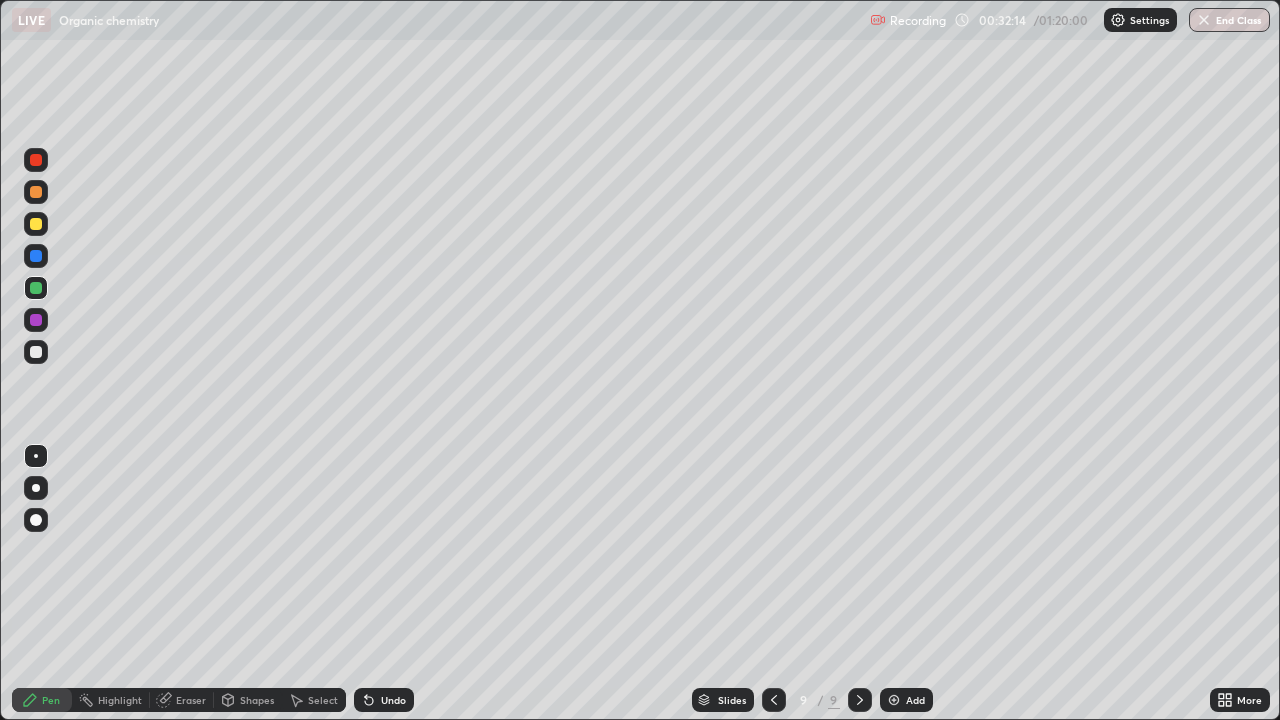 click at bounding box center [36, 288] 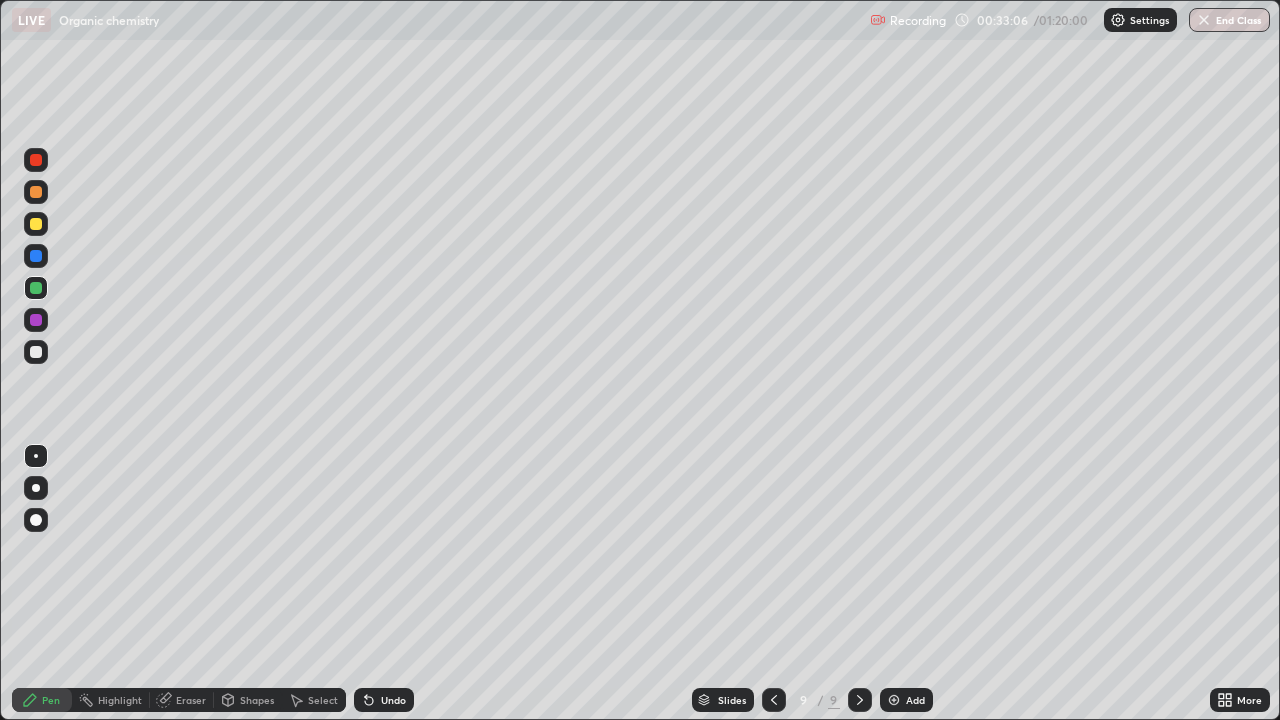 click at bounding box center (36, 352) 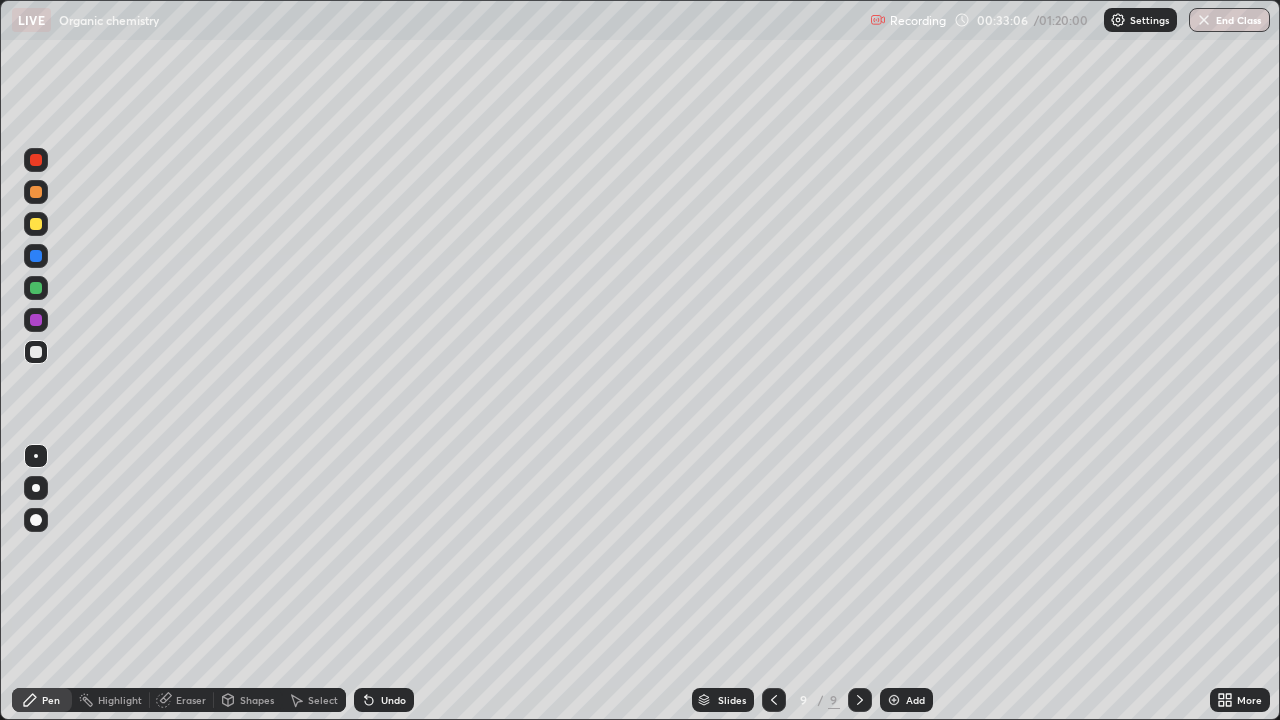 click at bounding box center (36, 352) 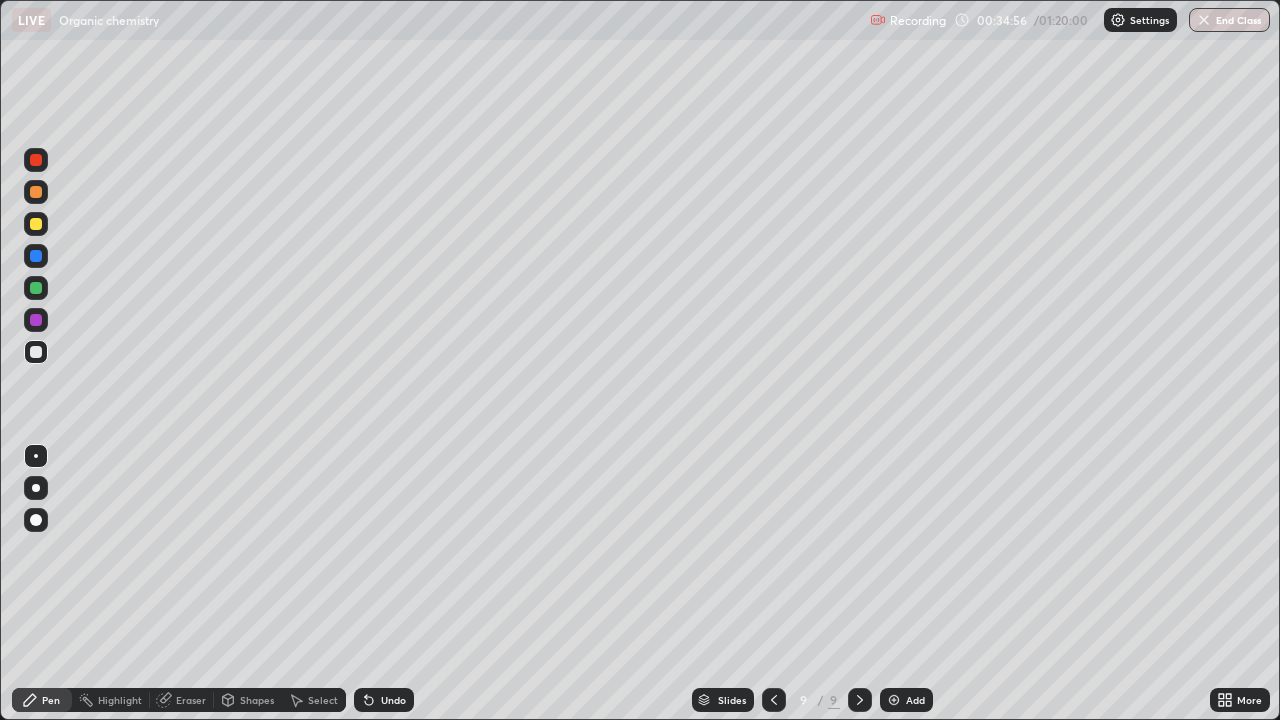click 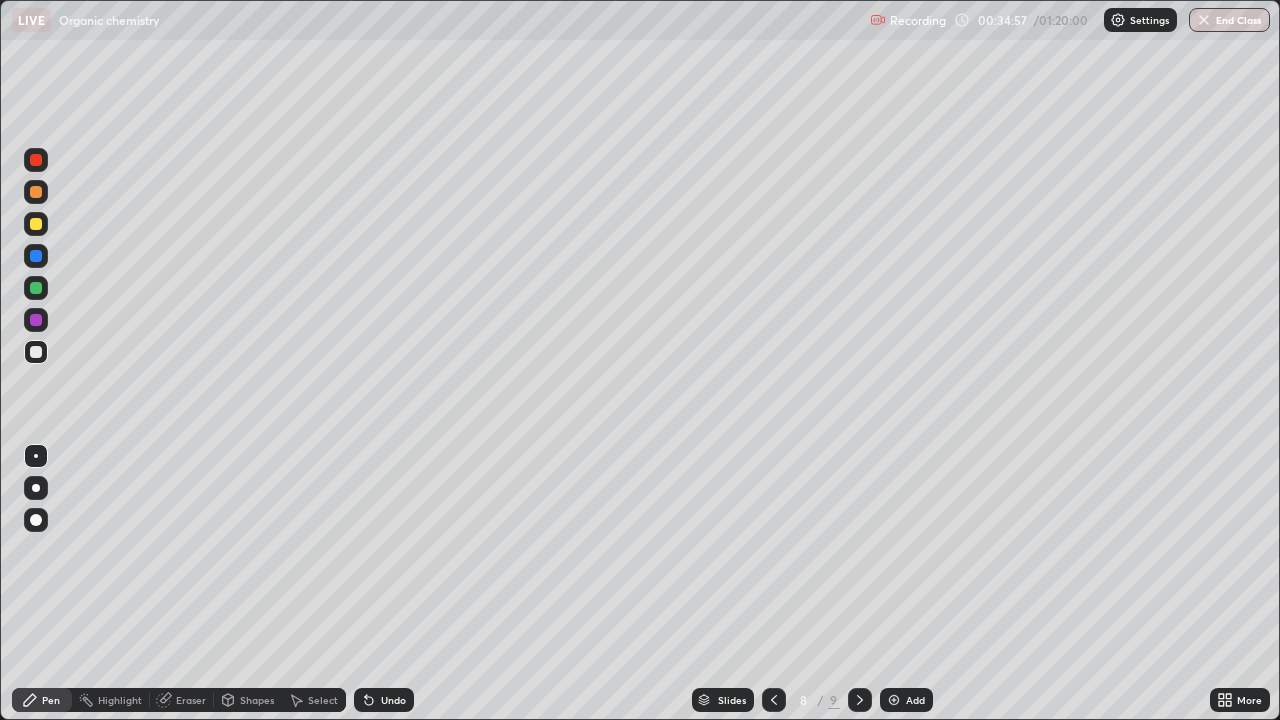 click 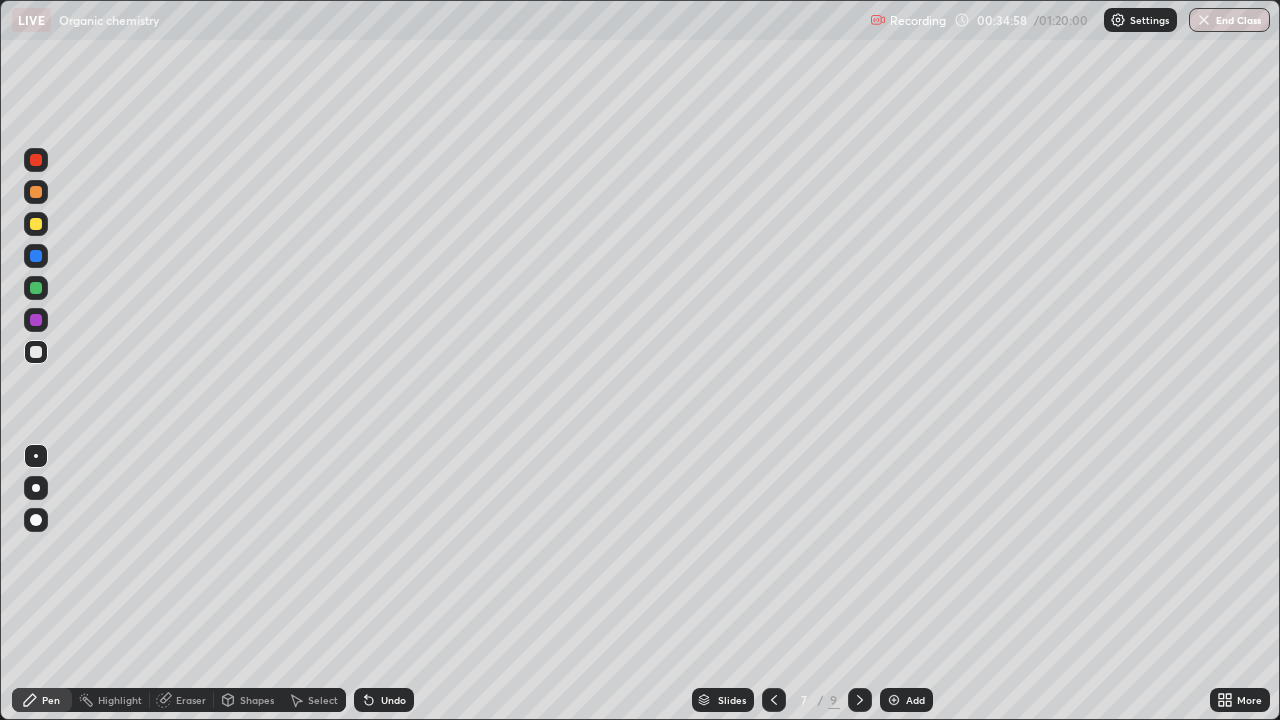 click 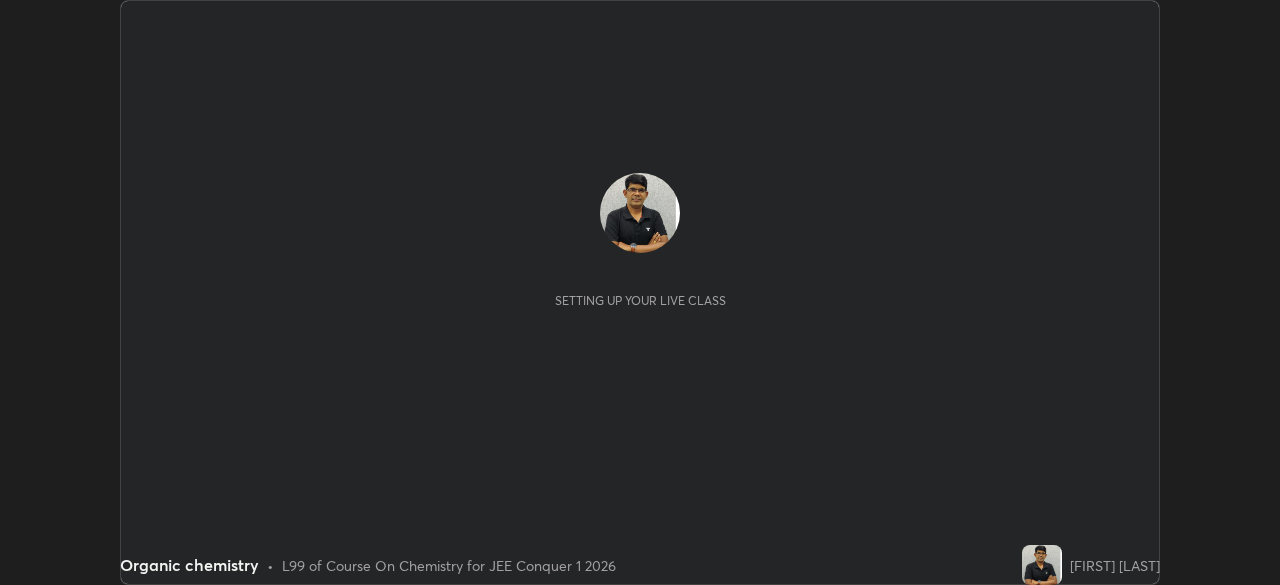 scroll, scrollTop: 0, scrollLeft: 0, axis: both 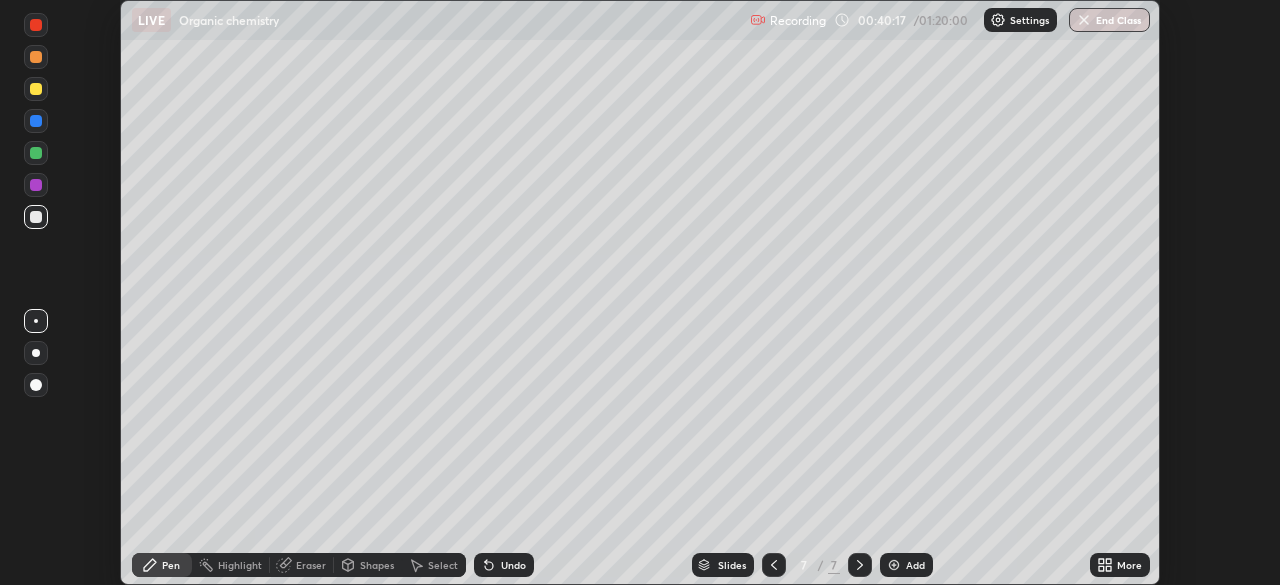 click 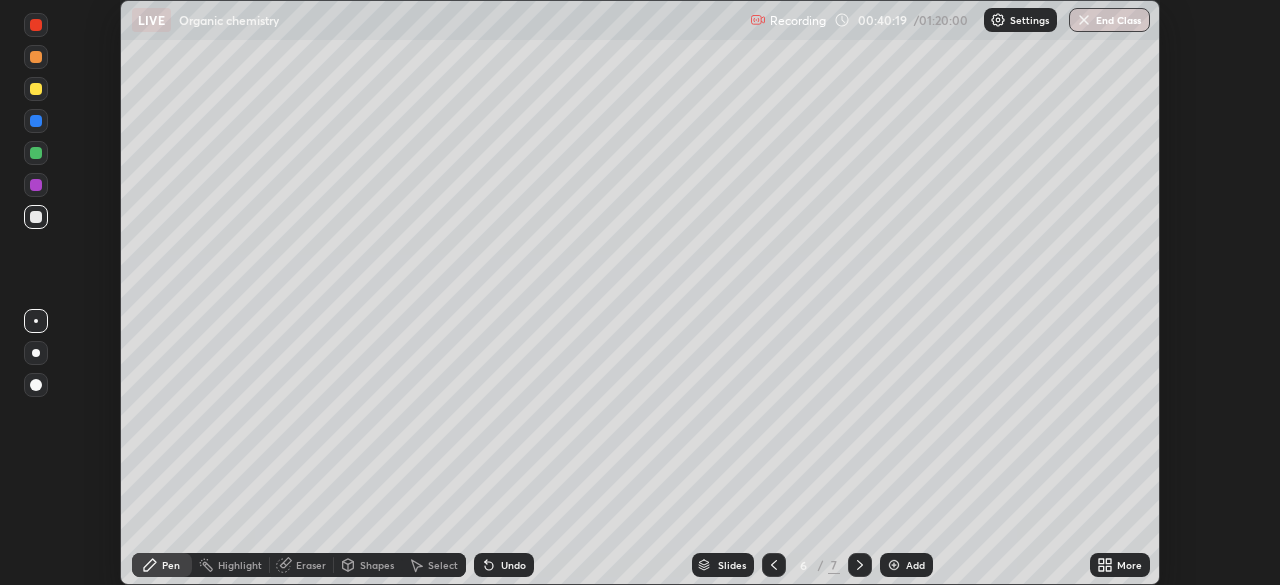 click at bounding box center [774, 565] 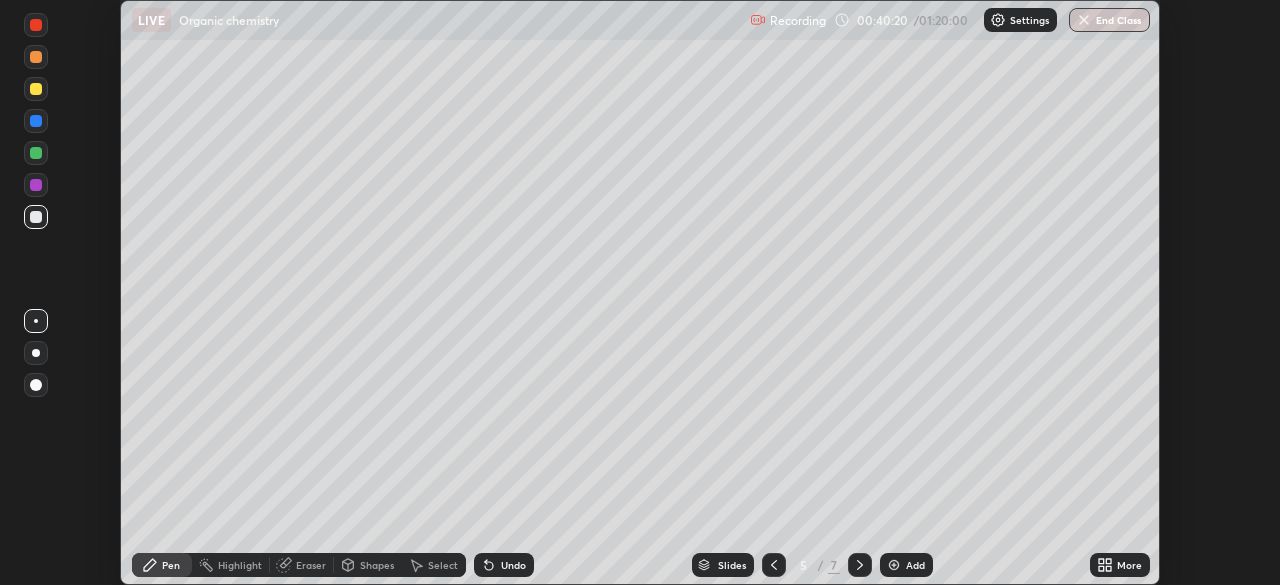 click at bounding box center (774, 565) 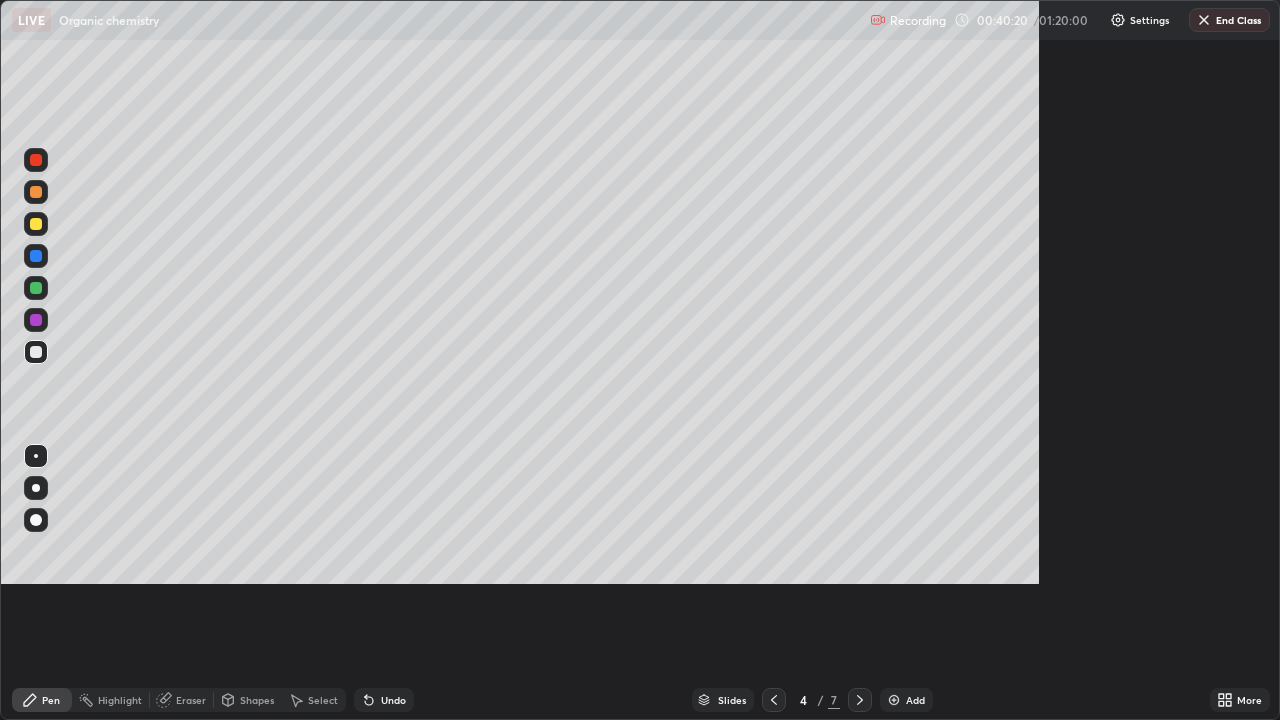 scroll, scrollTop: 99280, scrollLeft: 98720, axis: both 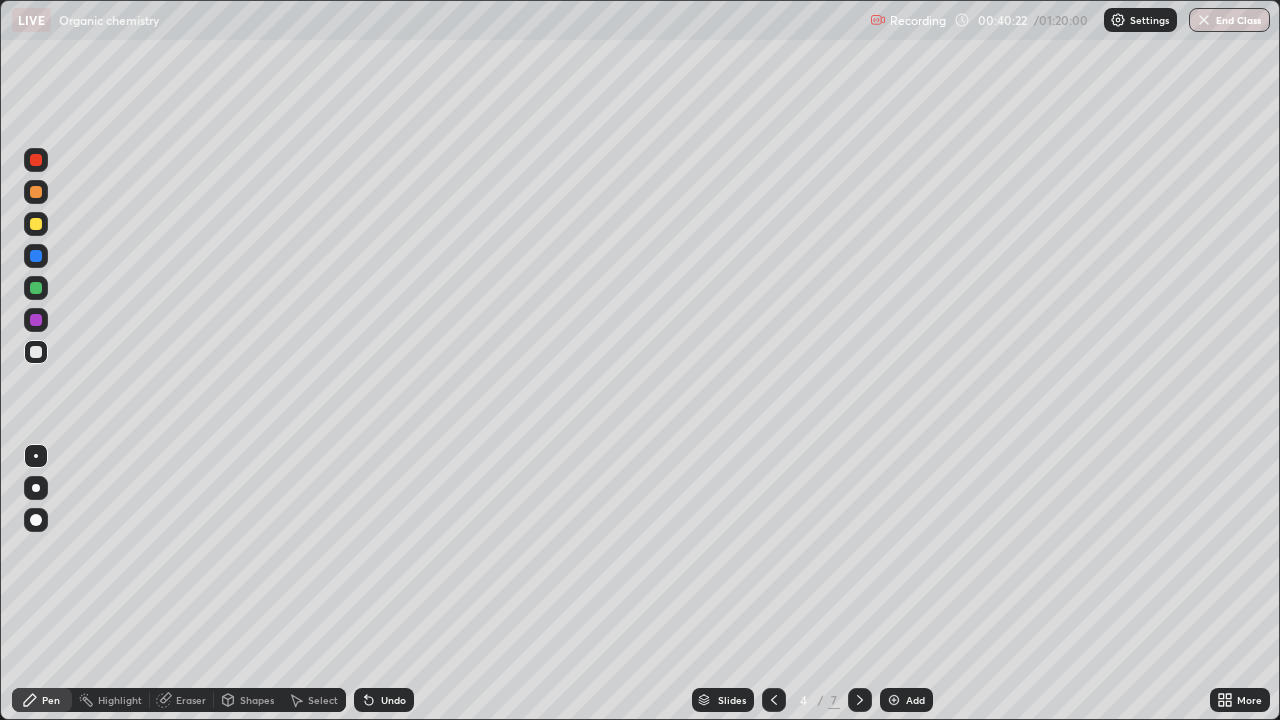 click 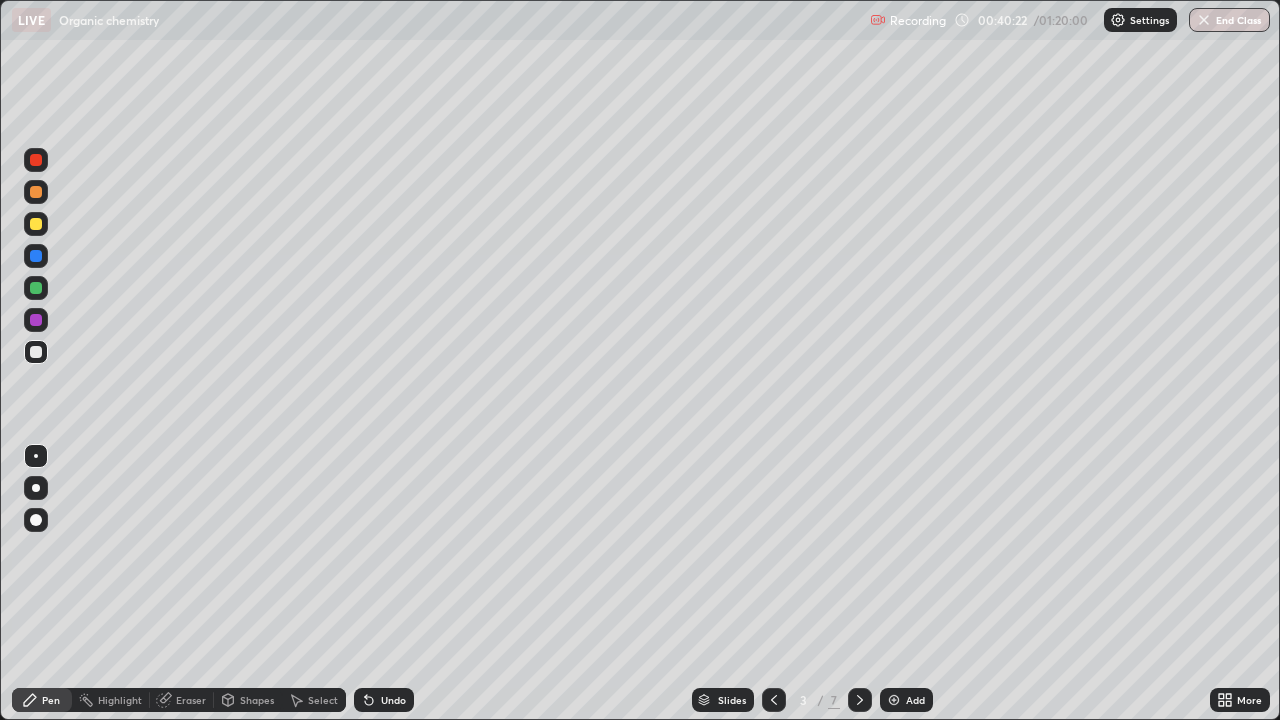 click 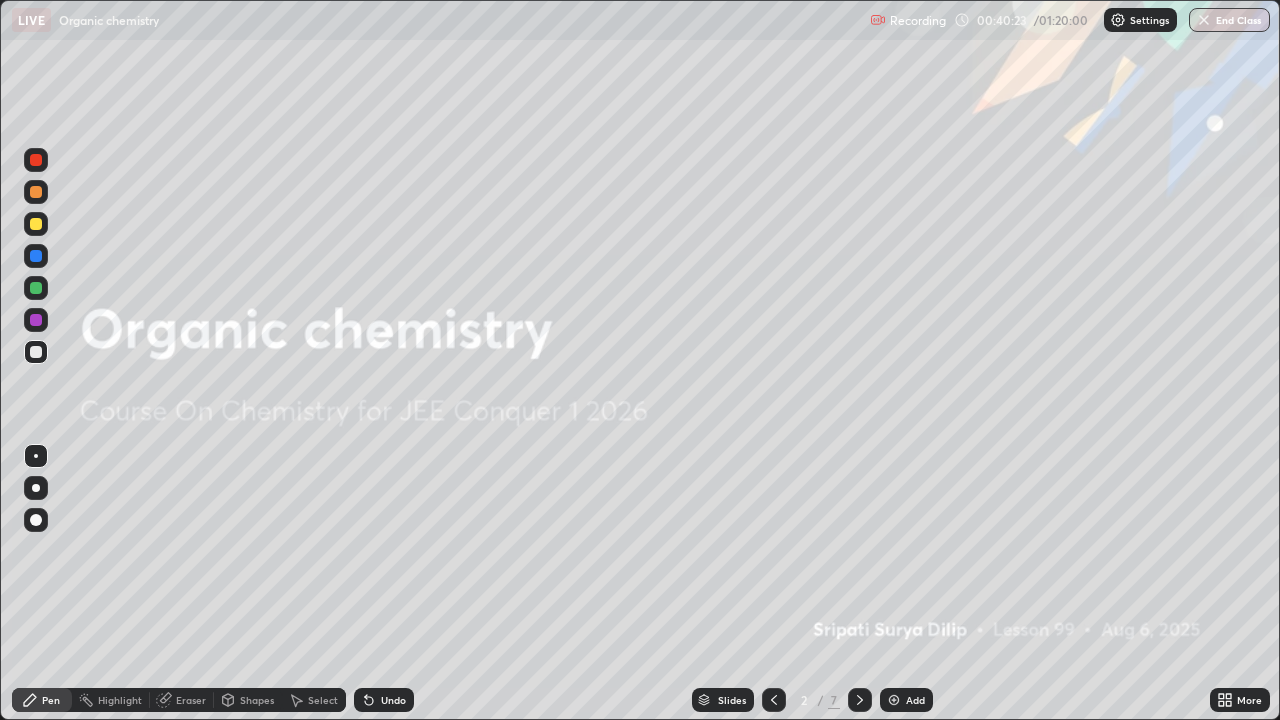 click at bounding box center (860, 700) 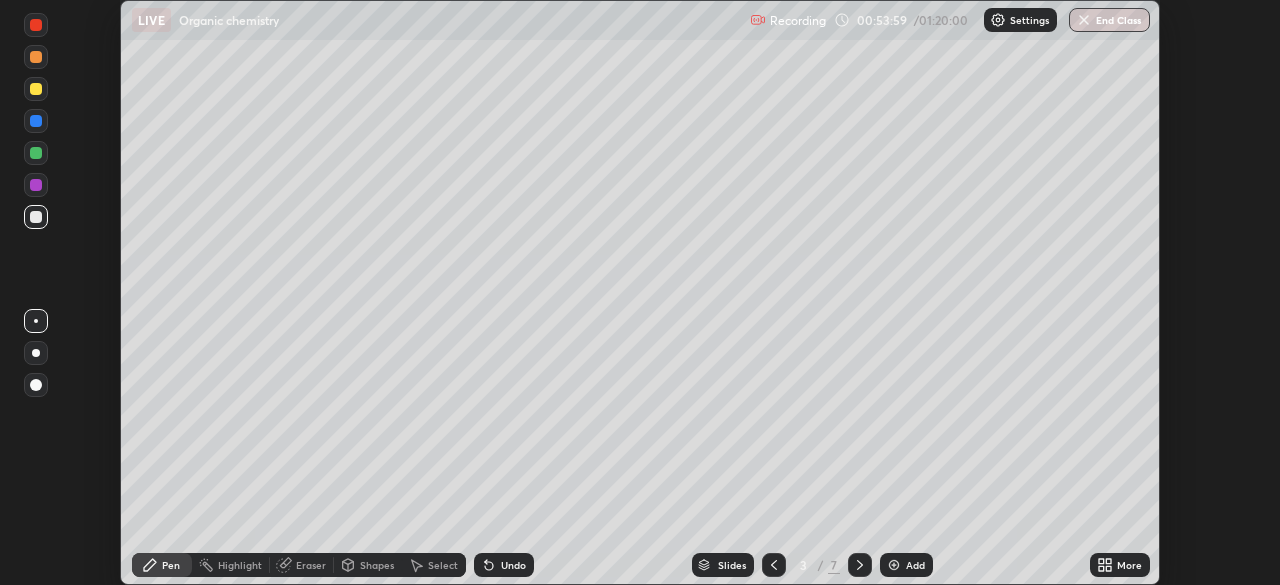 scroll, scrollTop: 0, scrollLeft: 0, axis: both 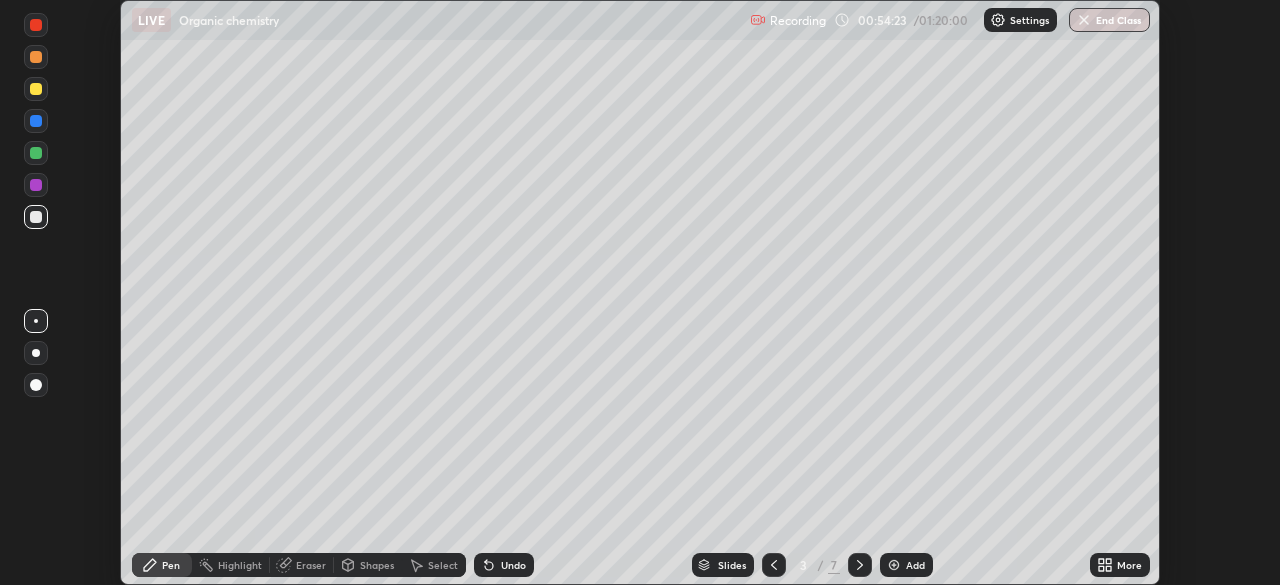 click 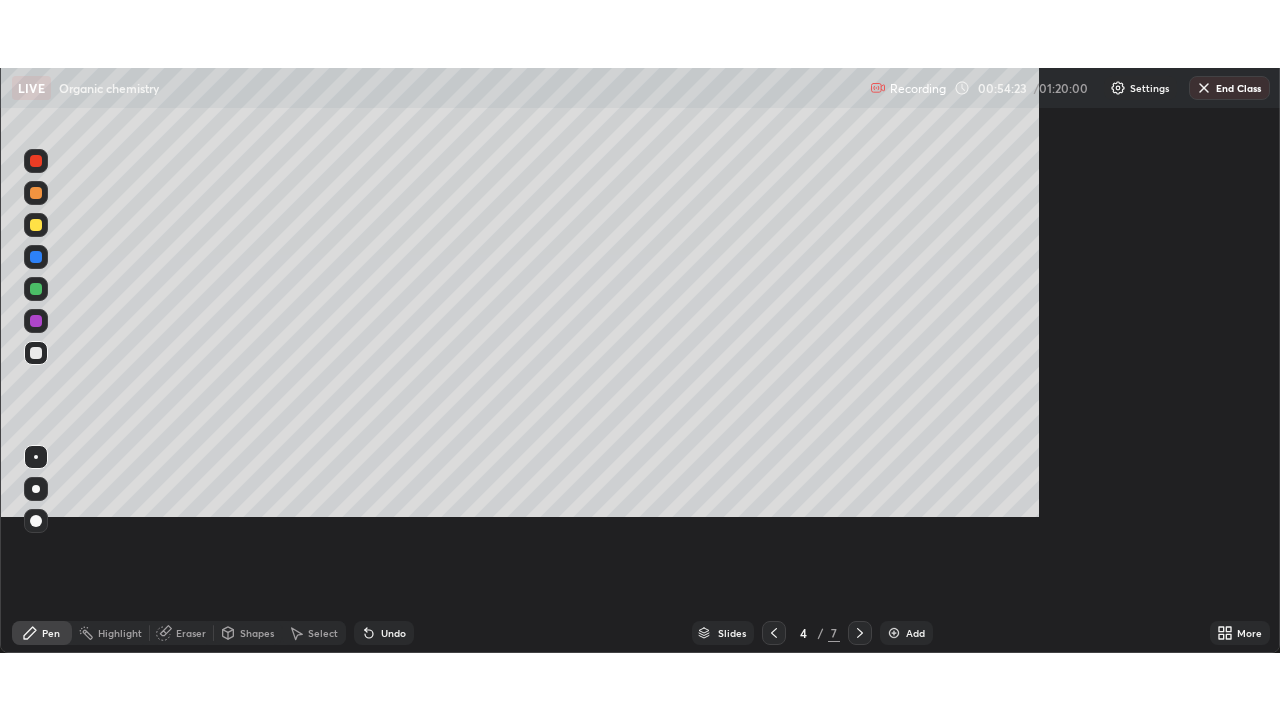 scroll, scrollTop: 99280, scrollLeft: 98720, axis: both 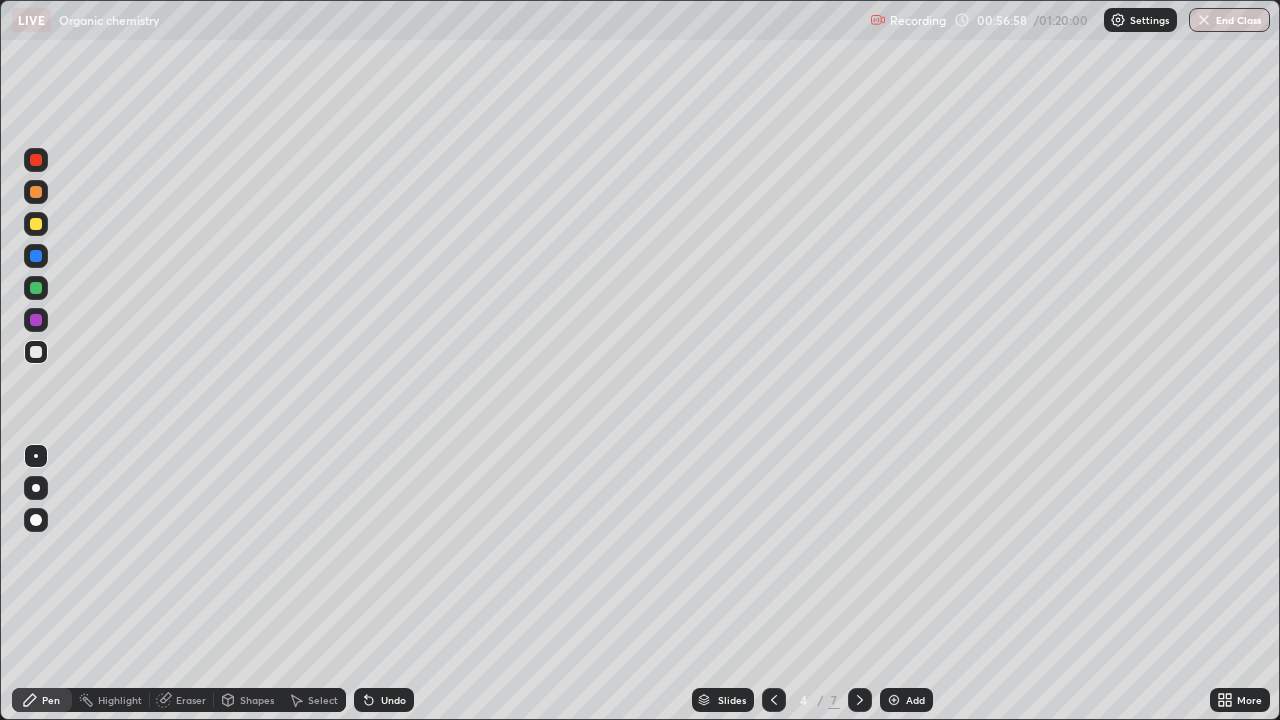 click 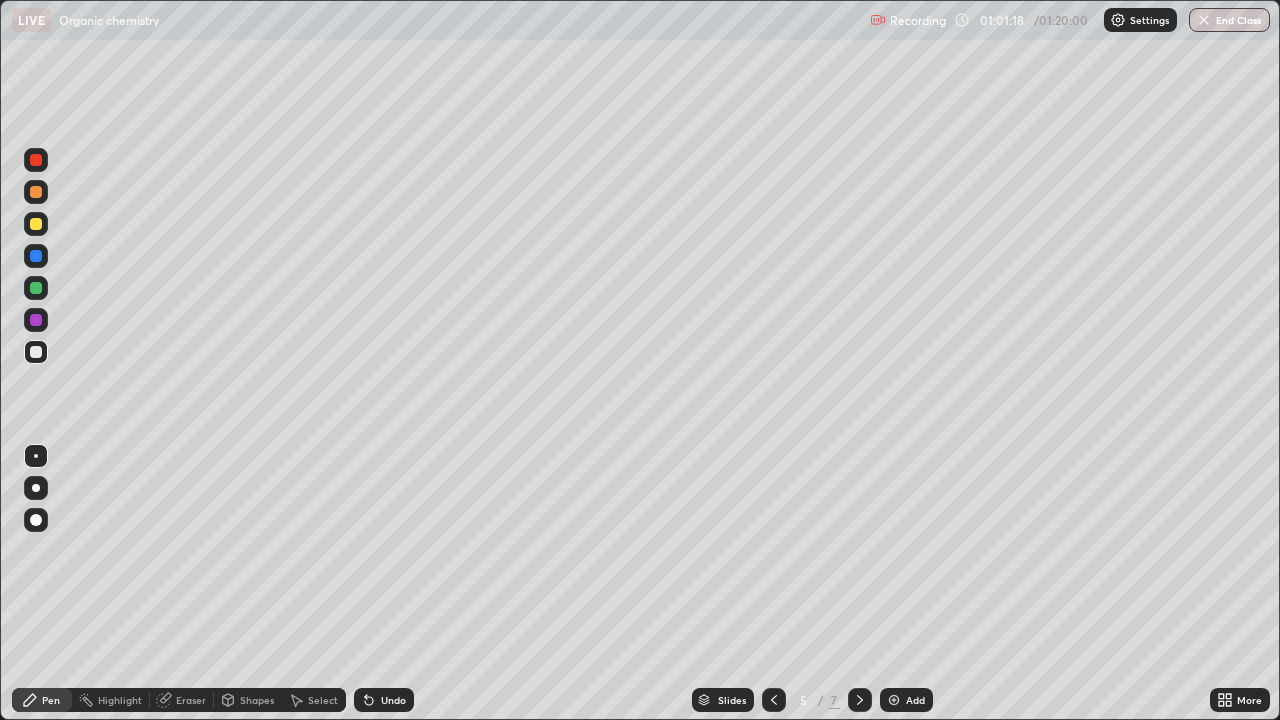 click at bounding box center [860, 700] 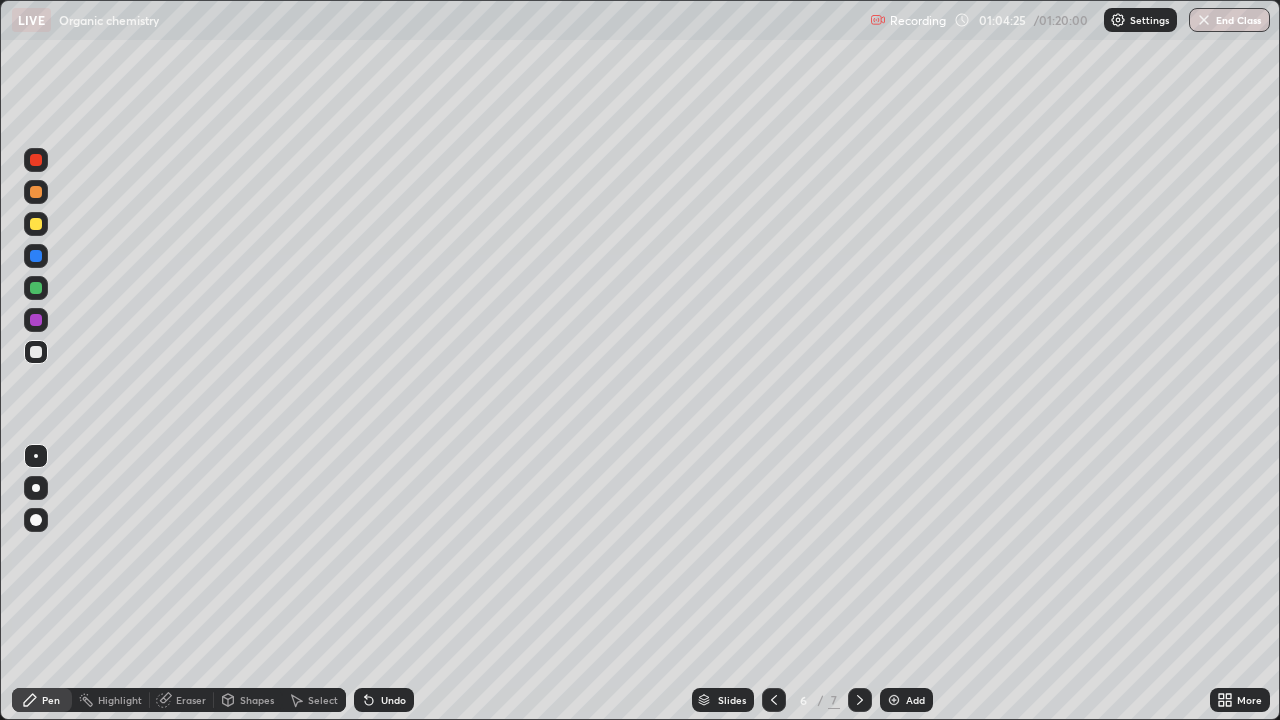 click 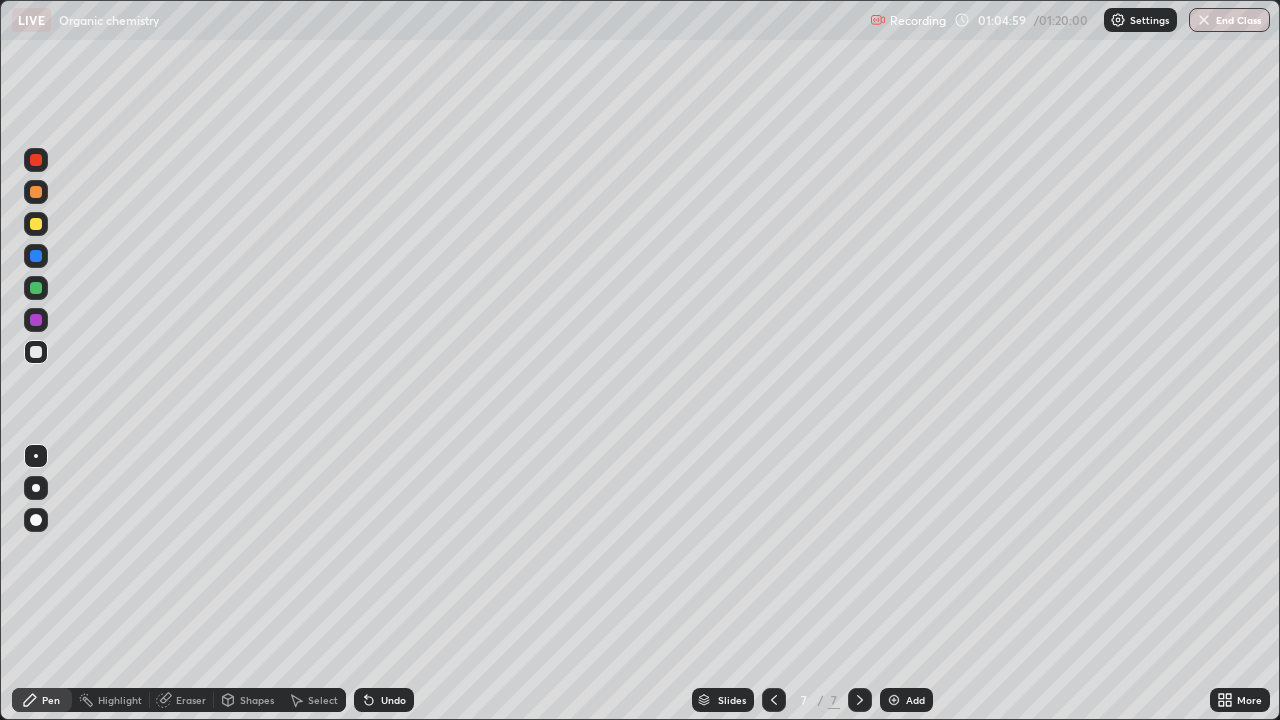 click 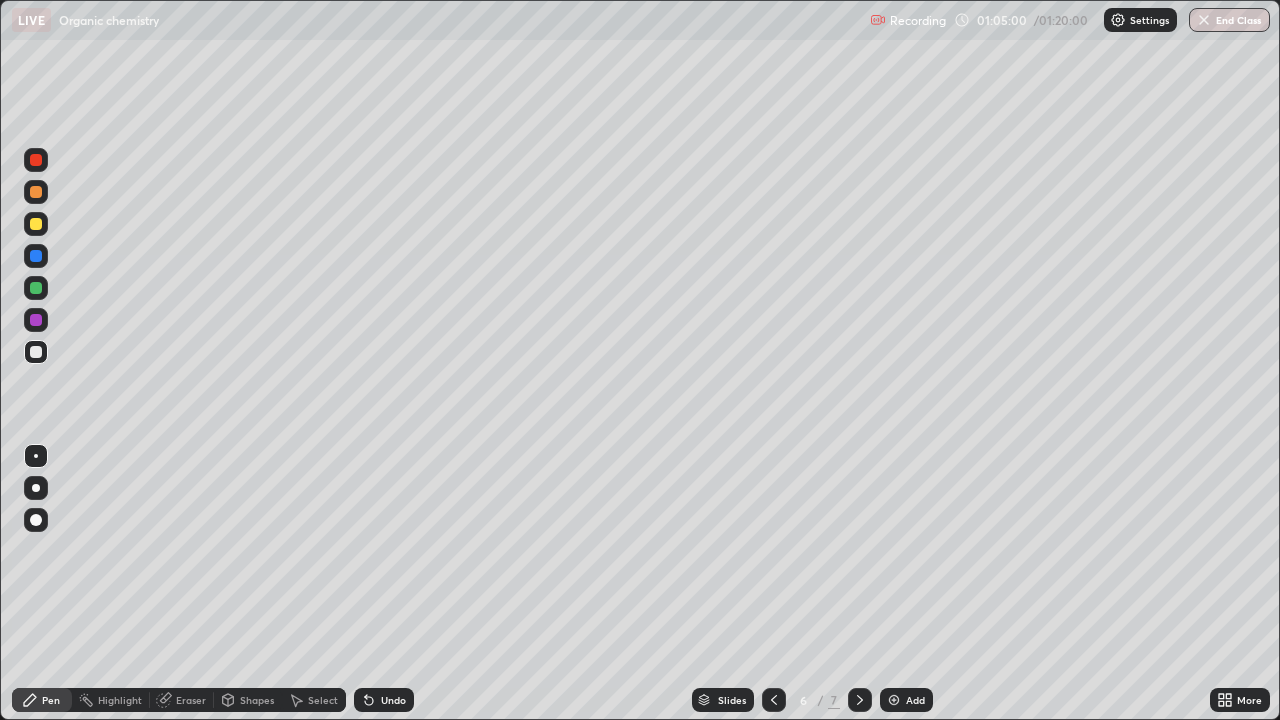 click 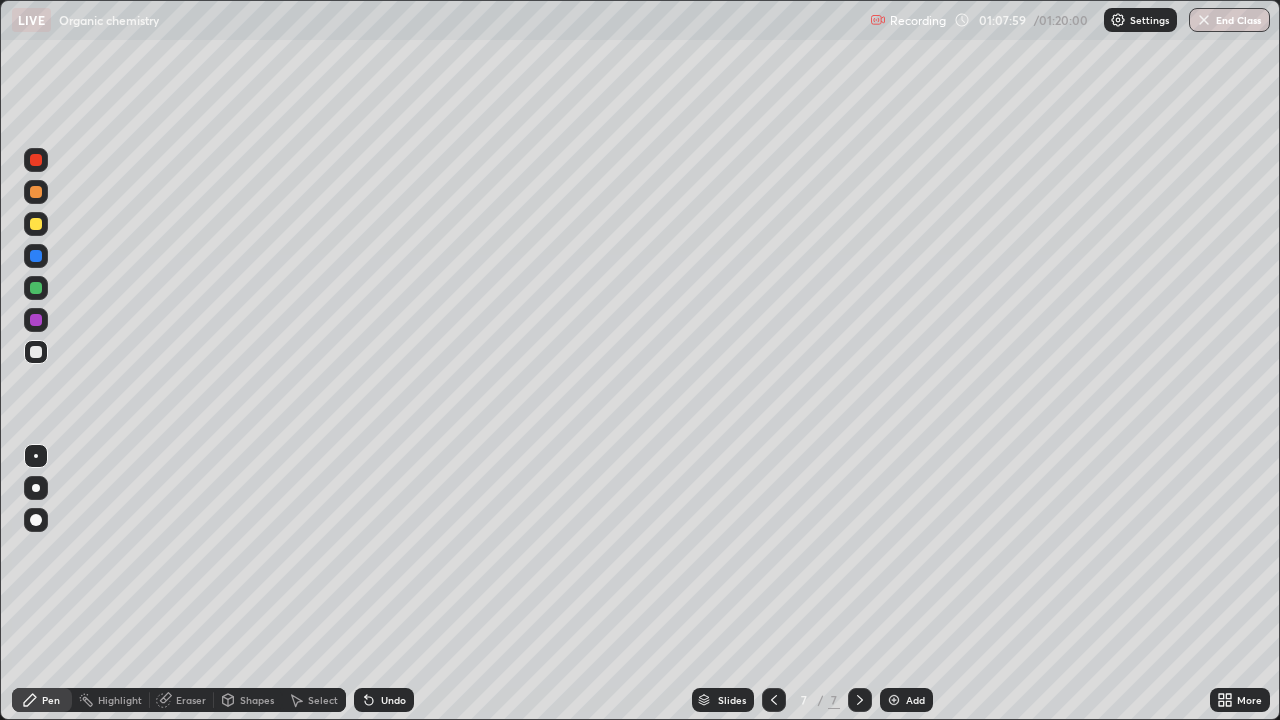 click at bounding box center (894, 700) 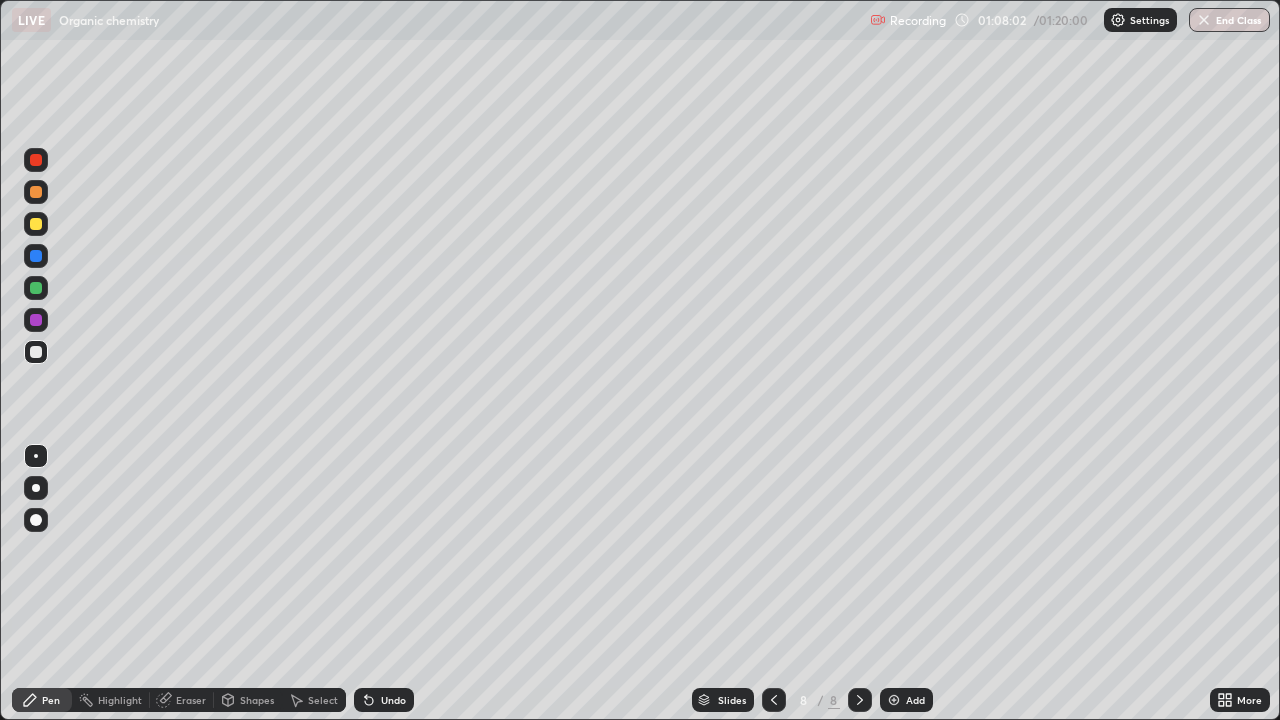 click at bounding box center (36, 224) 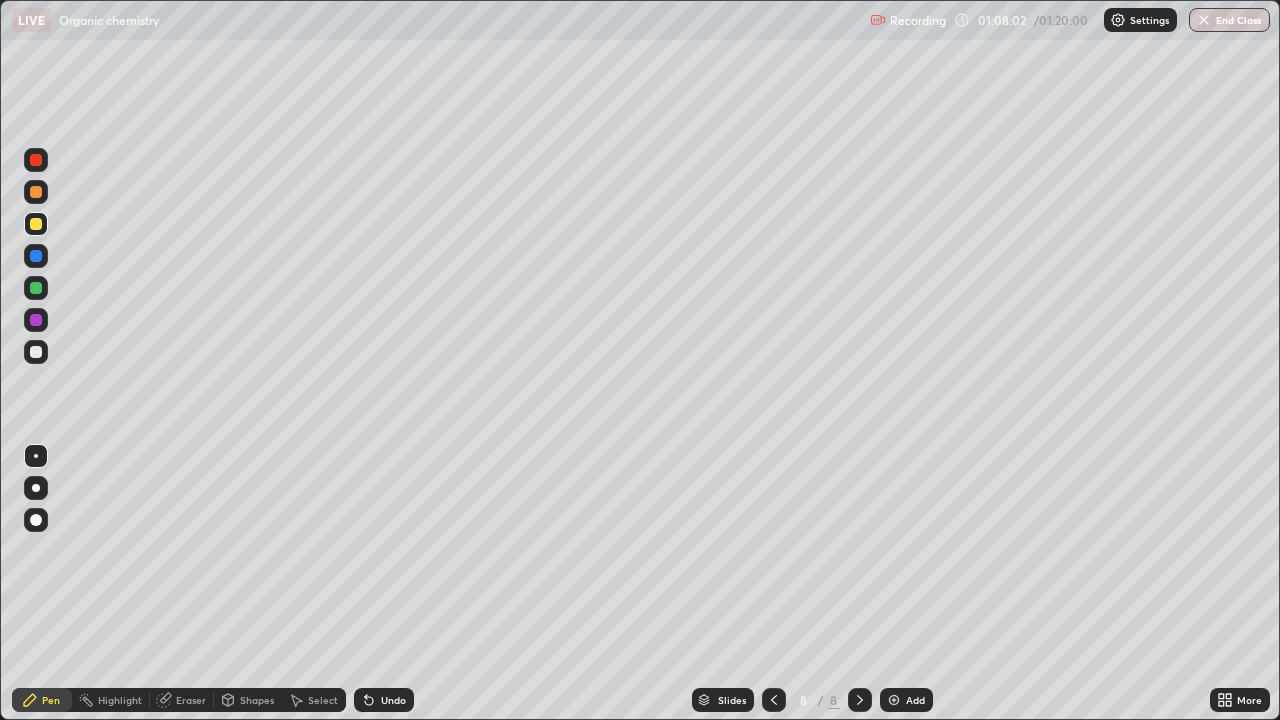 click at bounding box center [36, 224] 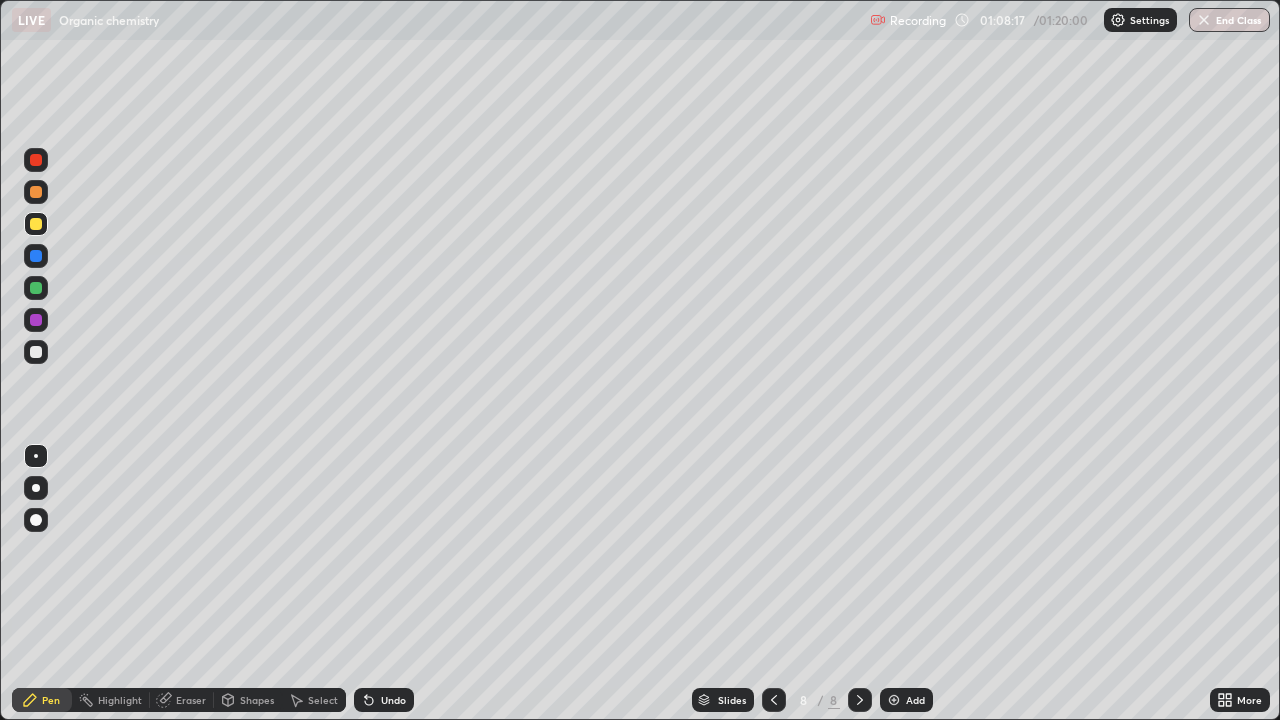 click at bounding box center (36, 352) 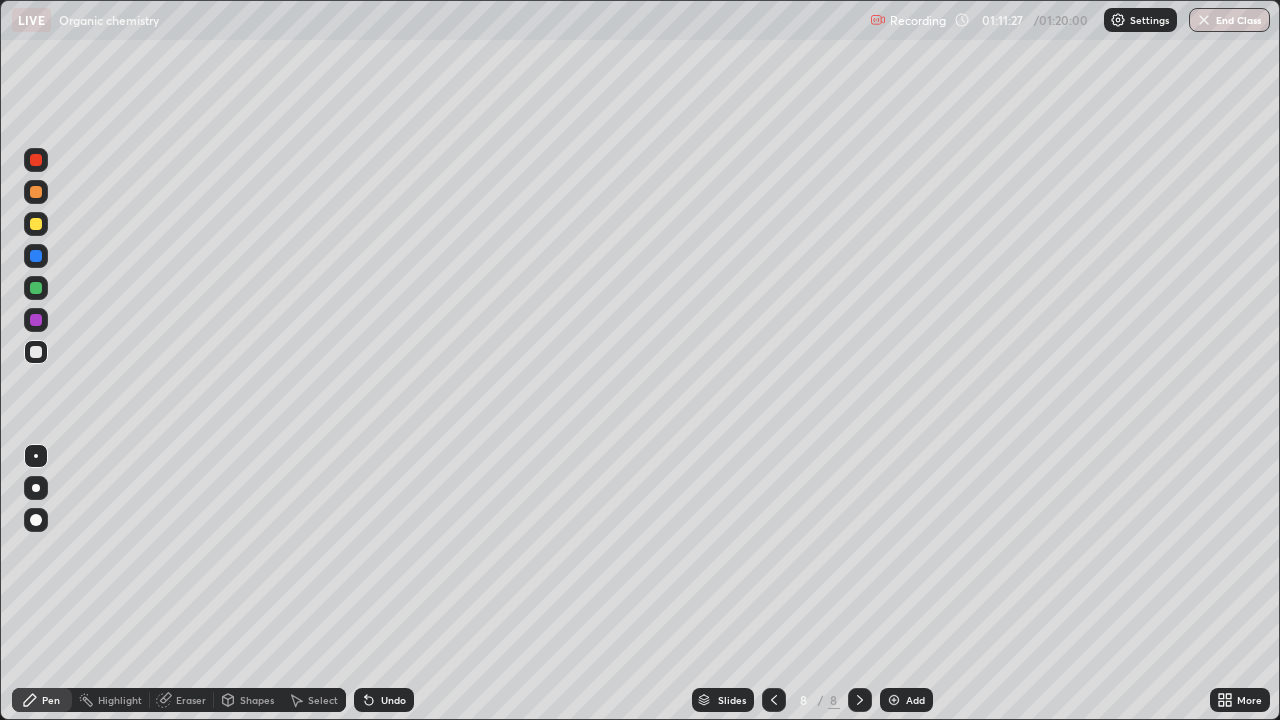 click at bounding box center (894, 700) 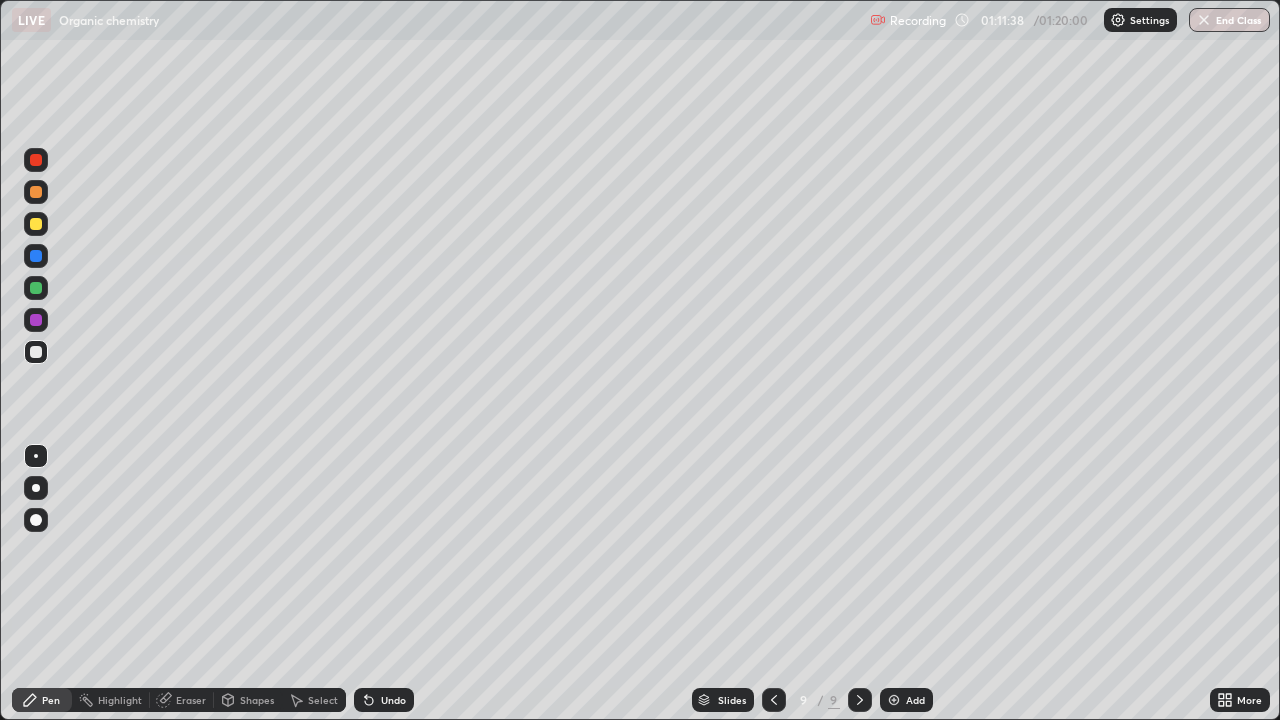 click at bounding box center [36, 288] 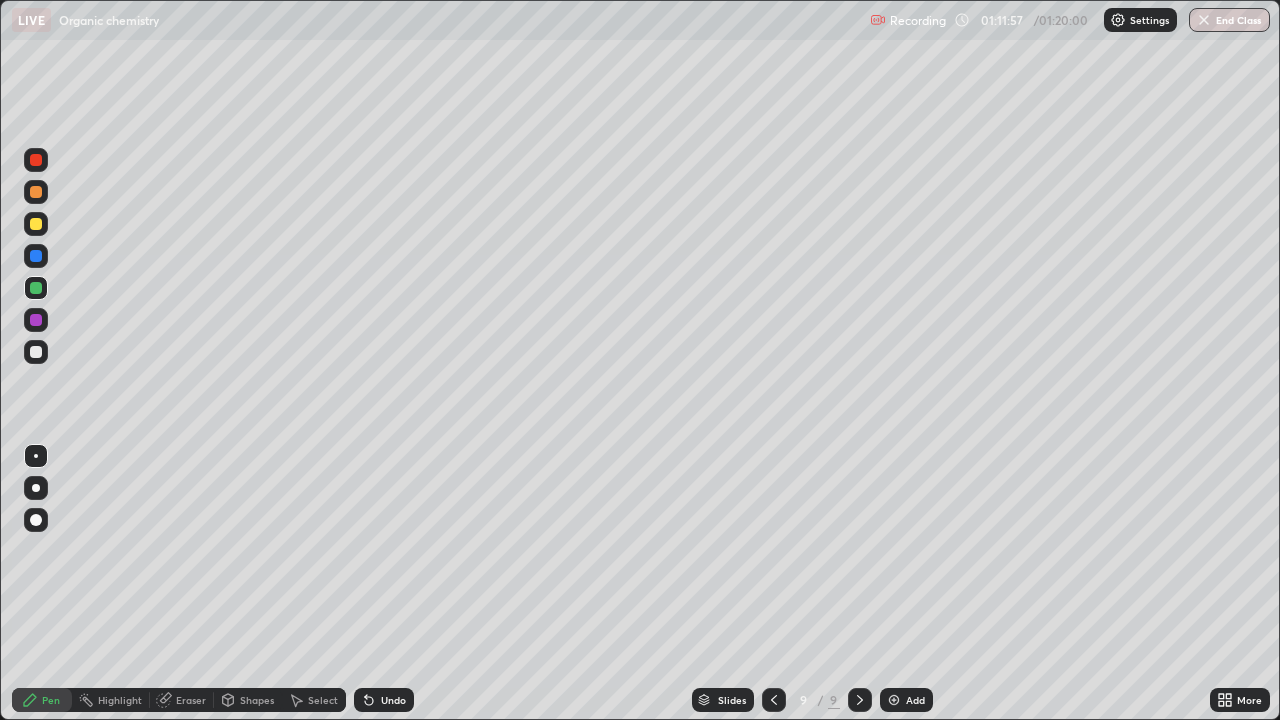 click at bounding box center (36, 352) 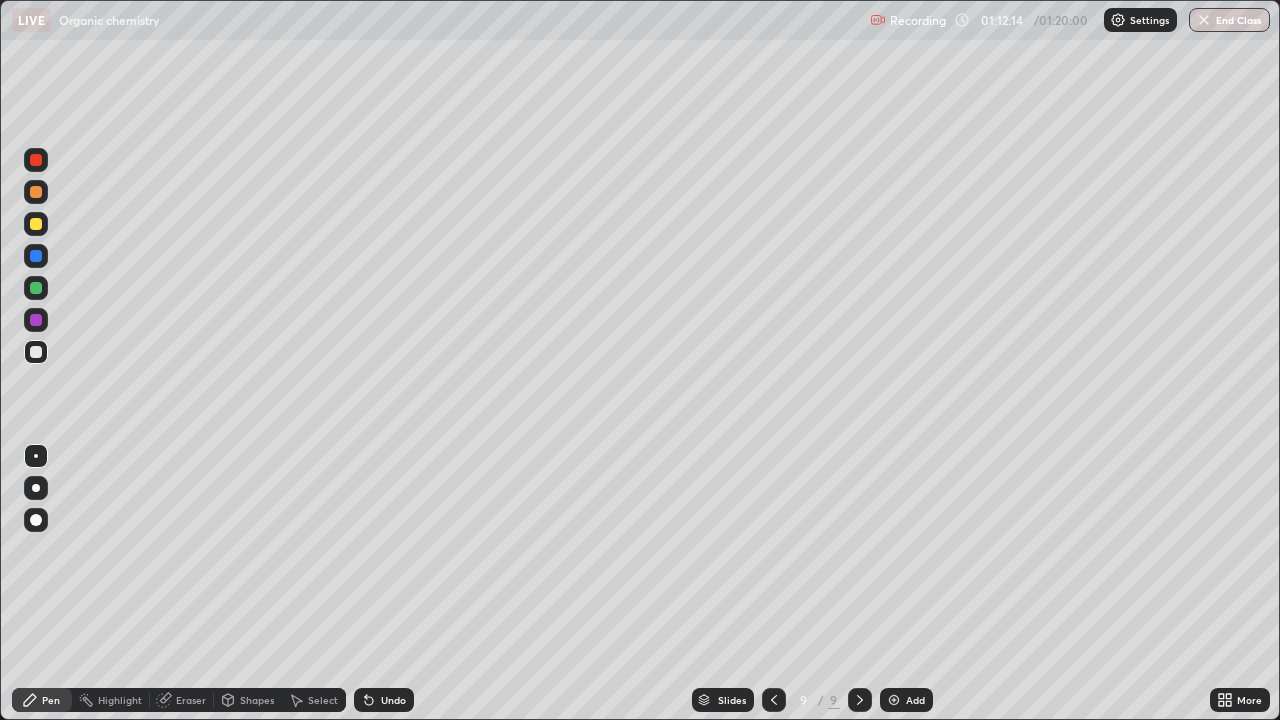 click 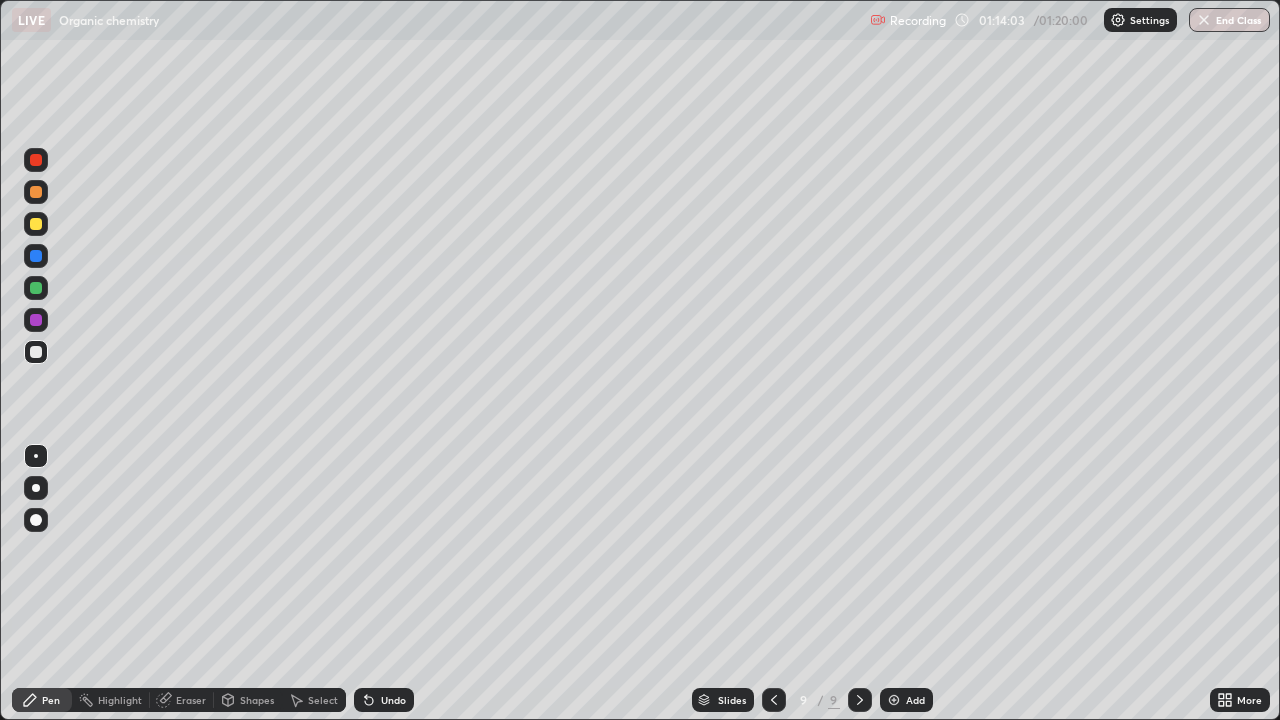 click at bounding box center (36, 224) 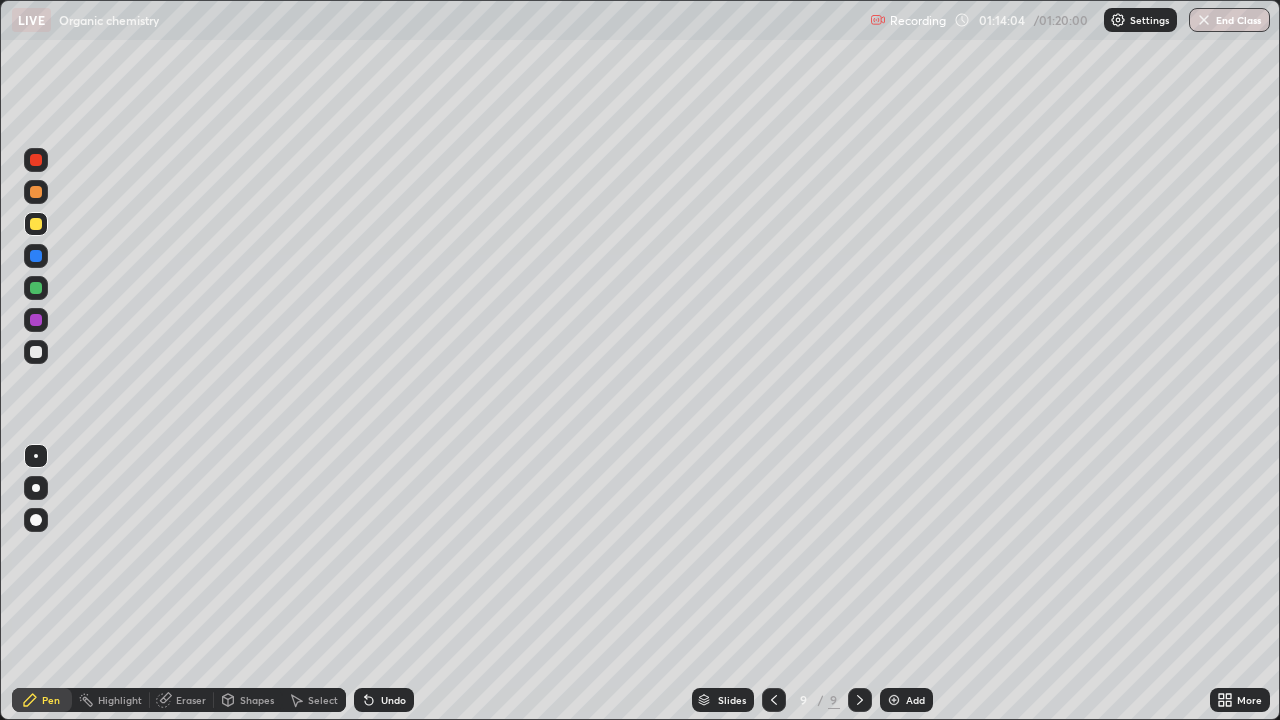 click at bounding box center (36, 224) 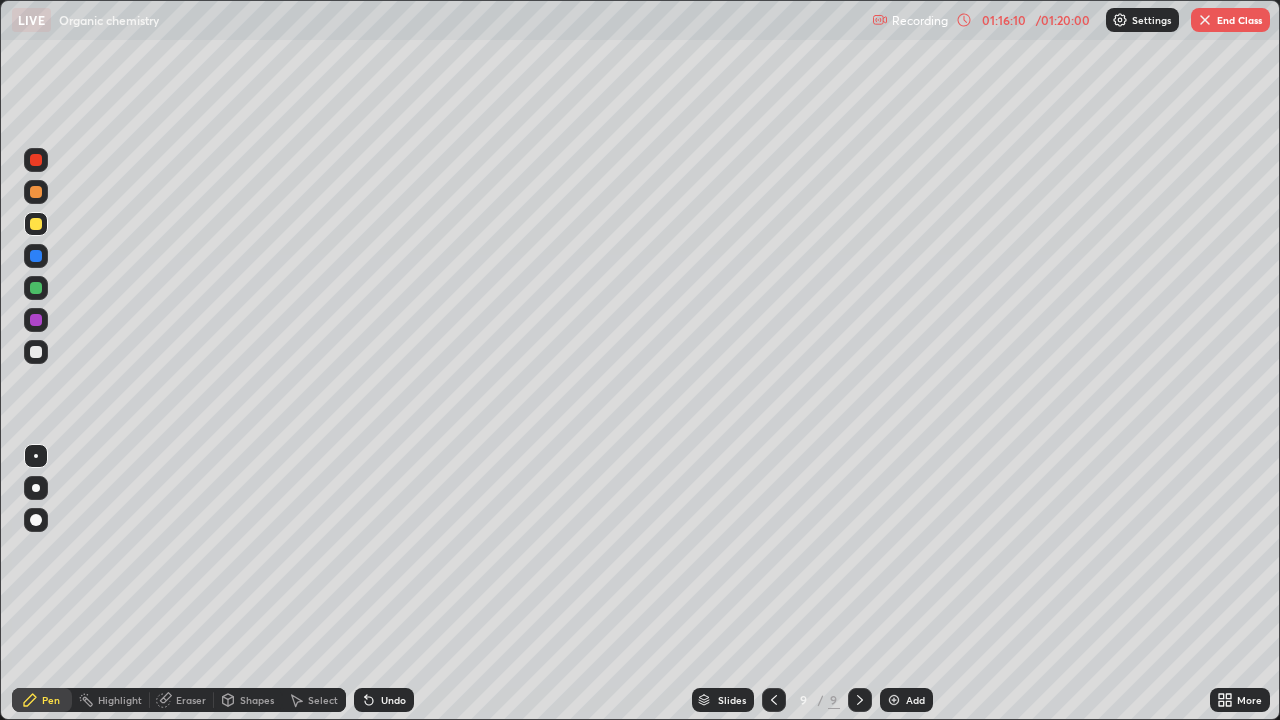 click on "Undo" at bounding box center [384, 700] 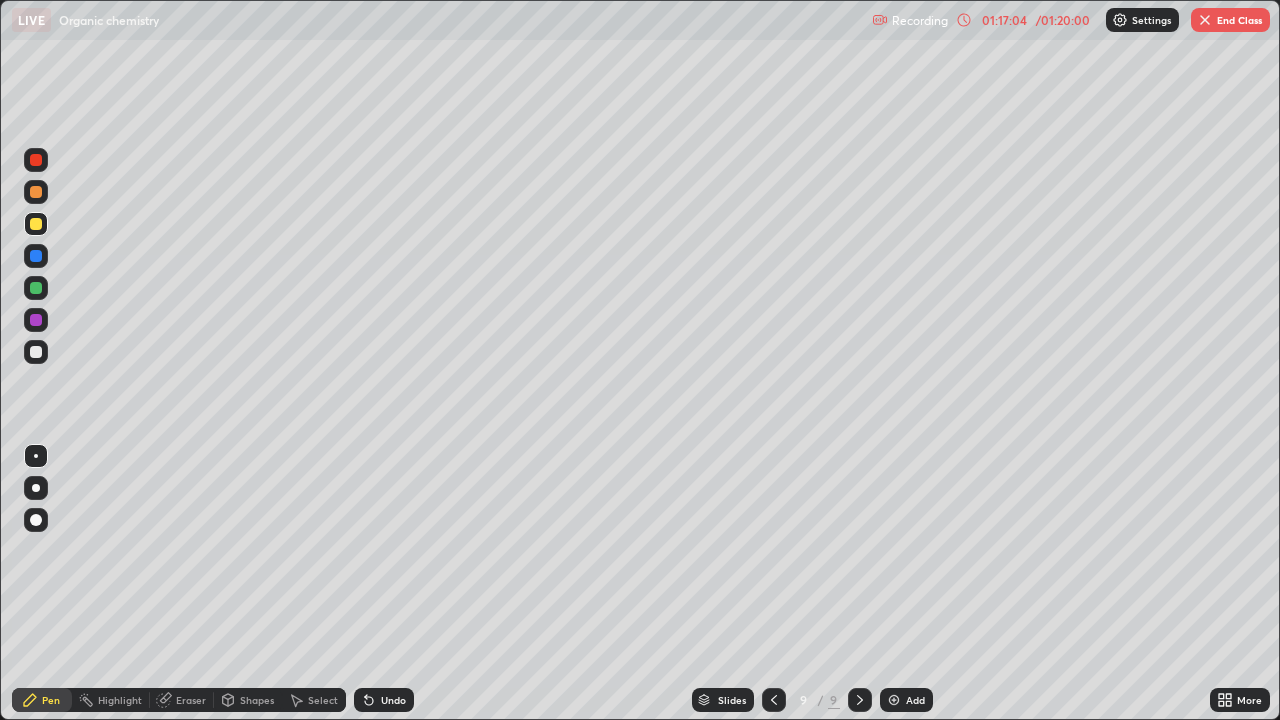 click at bounding box center (894, 700) 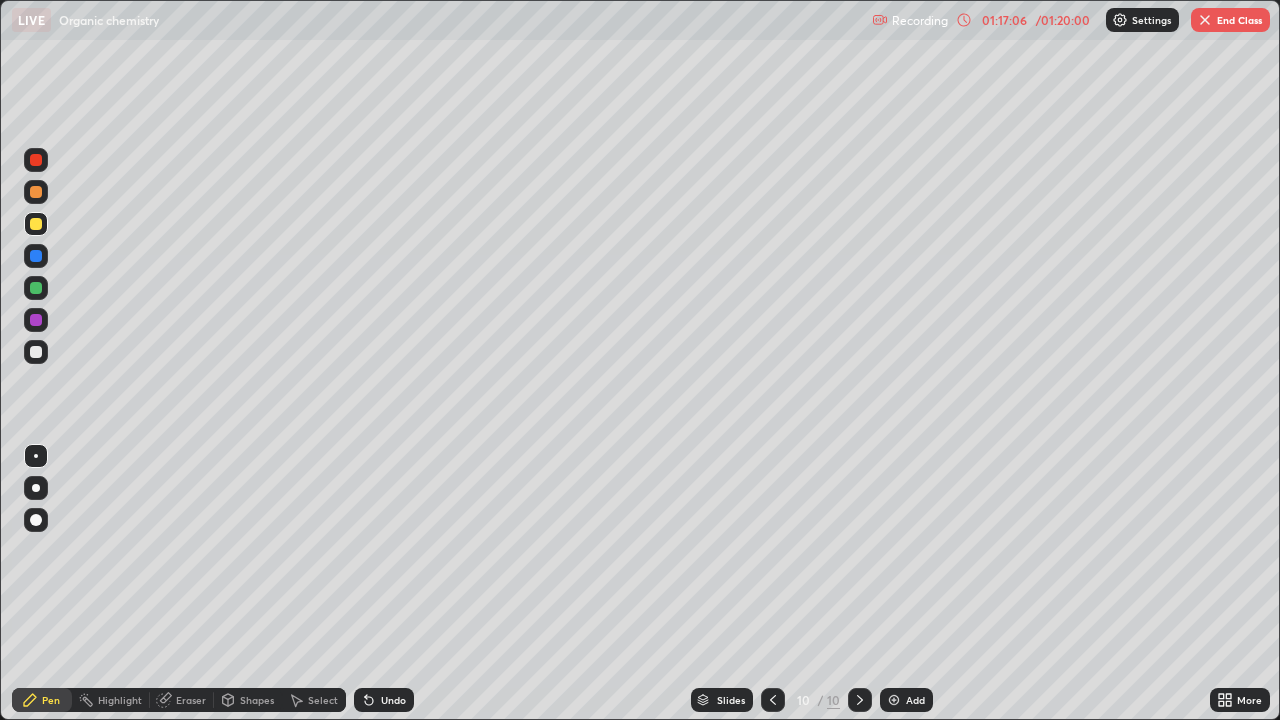 click at bounding box center (36, 288) 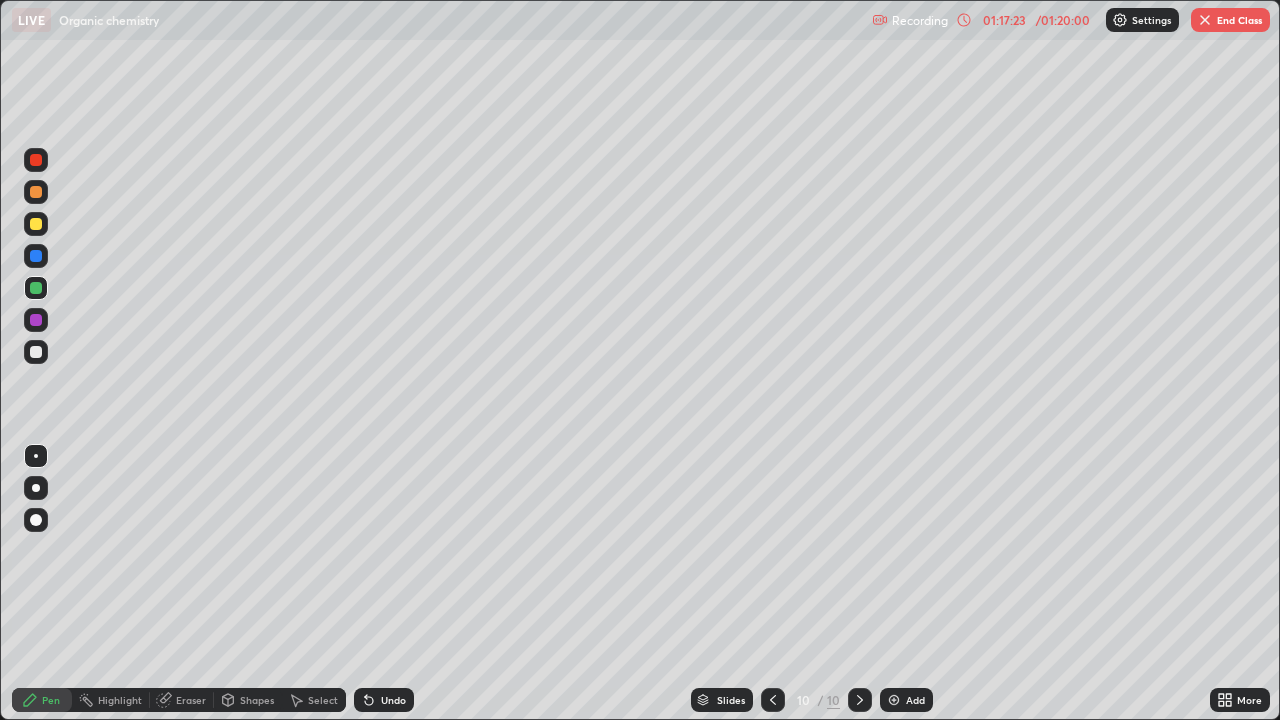 click at bounding box center (36, 352) 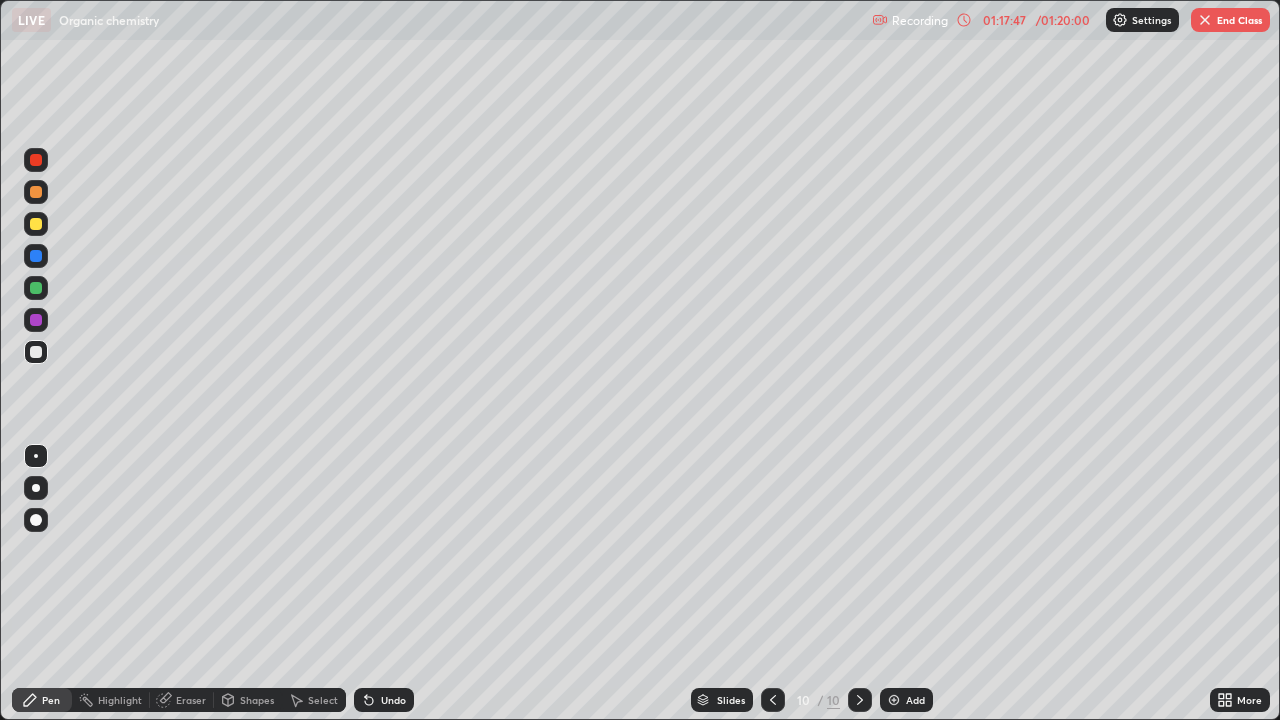 click at bounding box center [36, 224] 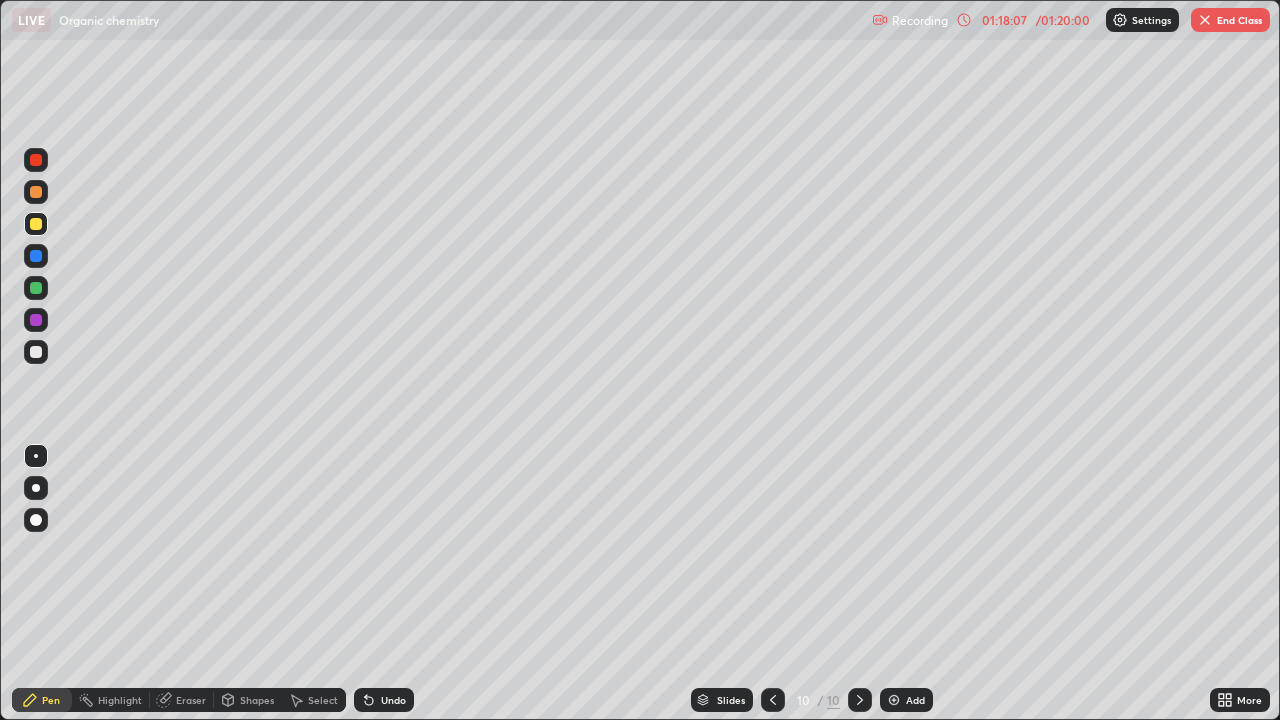 click on "Undo" at bounding box center [384, 700] 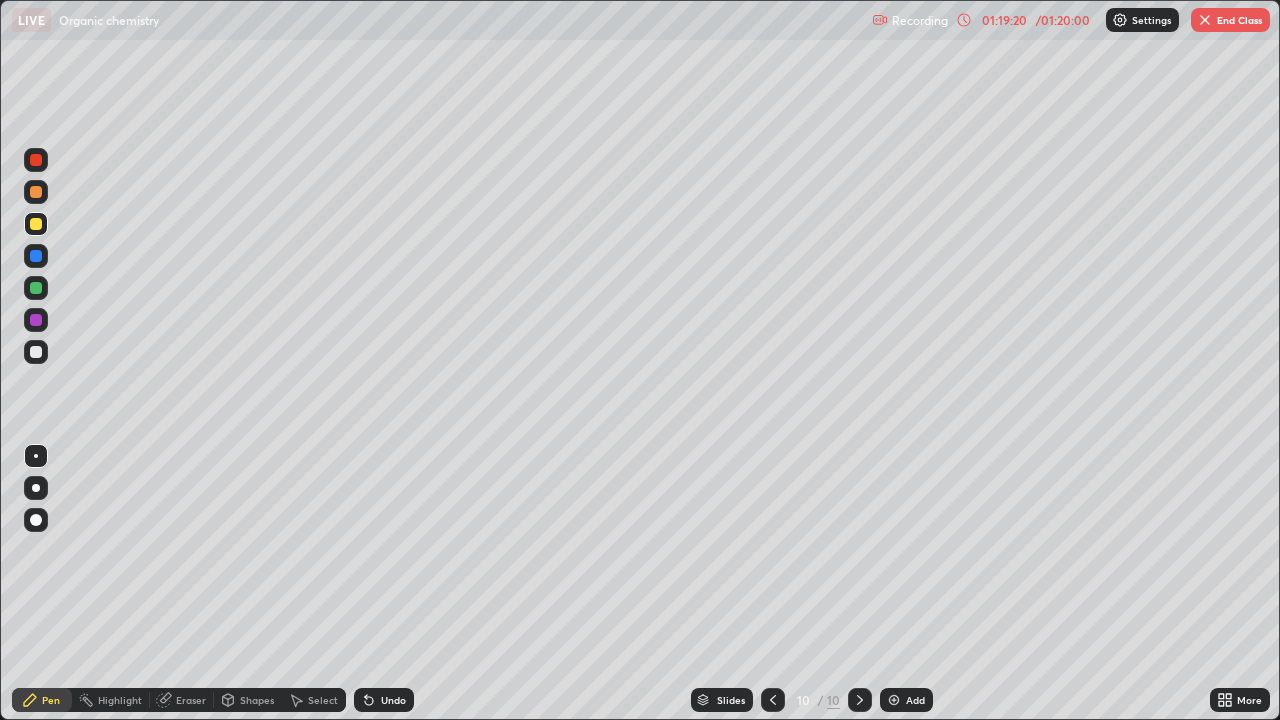 click at bounding box center (36, 352) 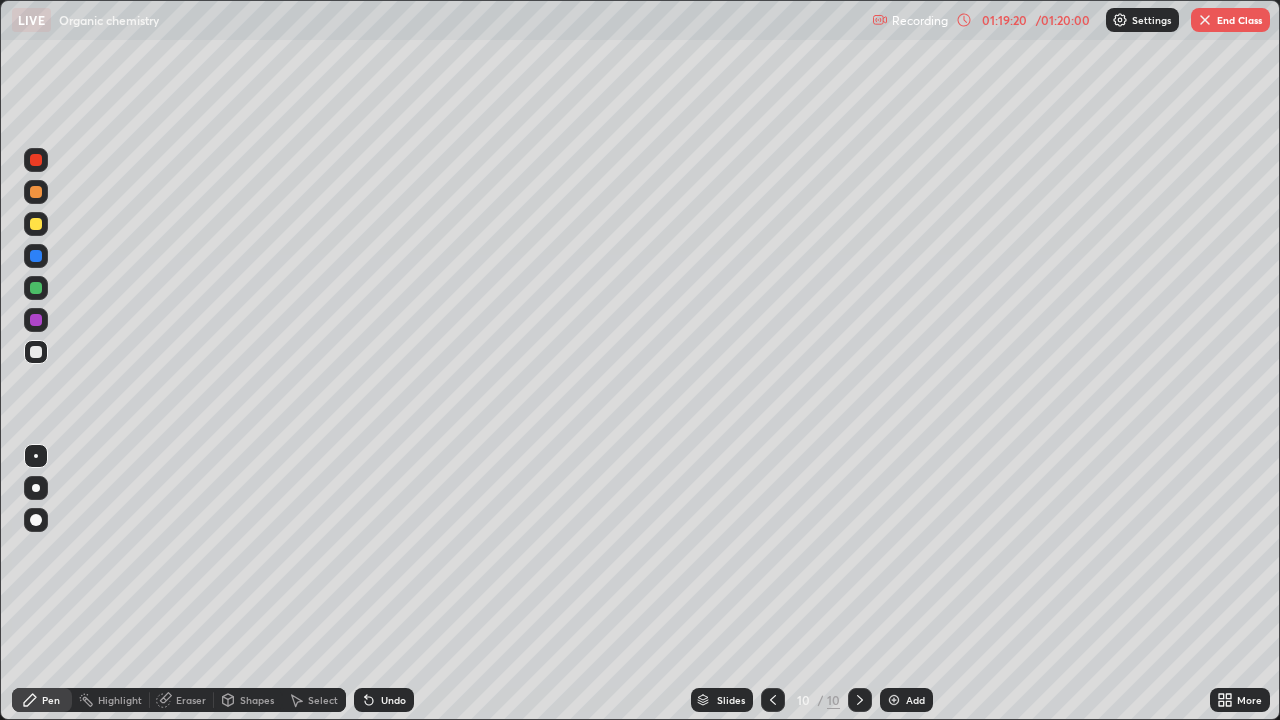 click at bounding box center (36, 352) 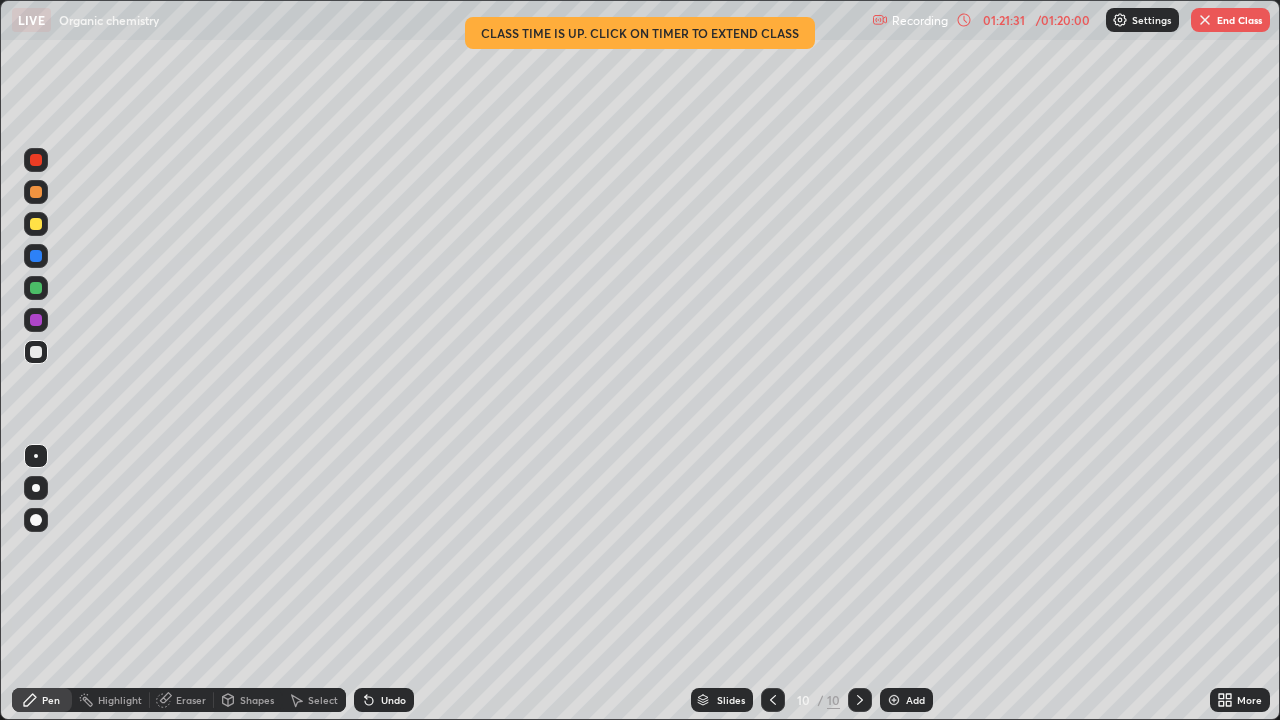 click at bounding box center (36, 288) 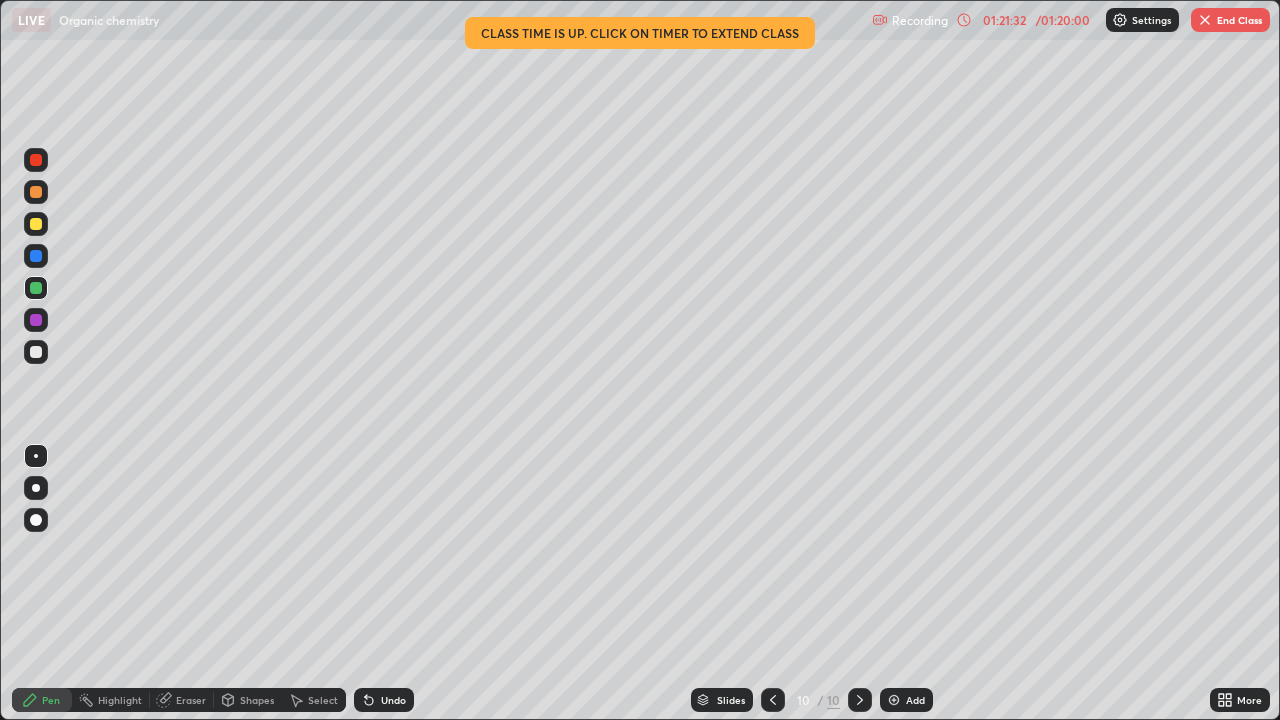 click at bounding box center (36, 288) 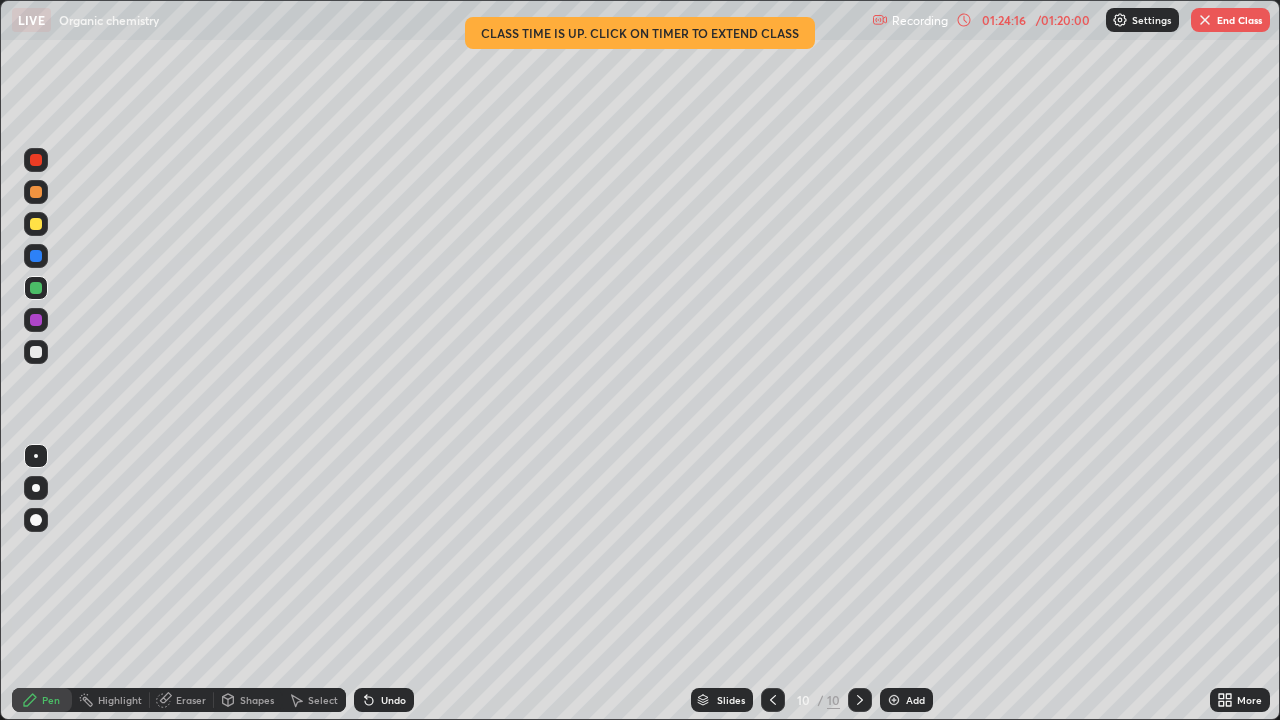 click on "End Class" at bounding box center (1230, 20) 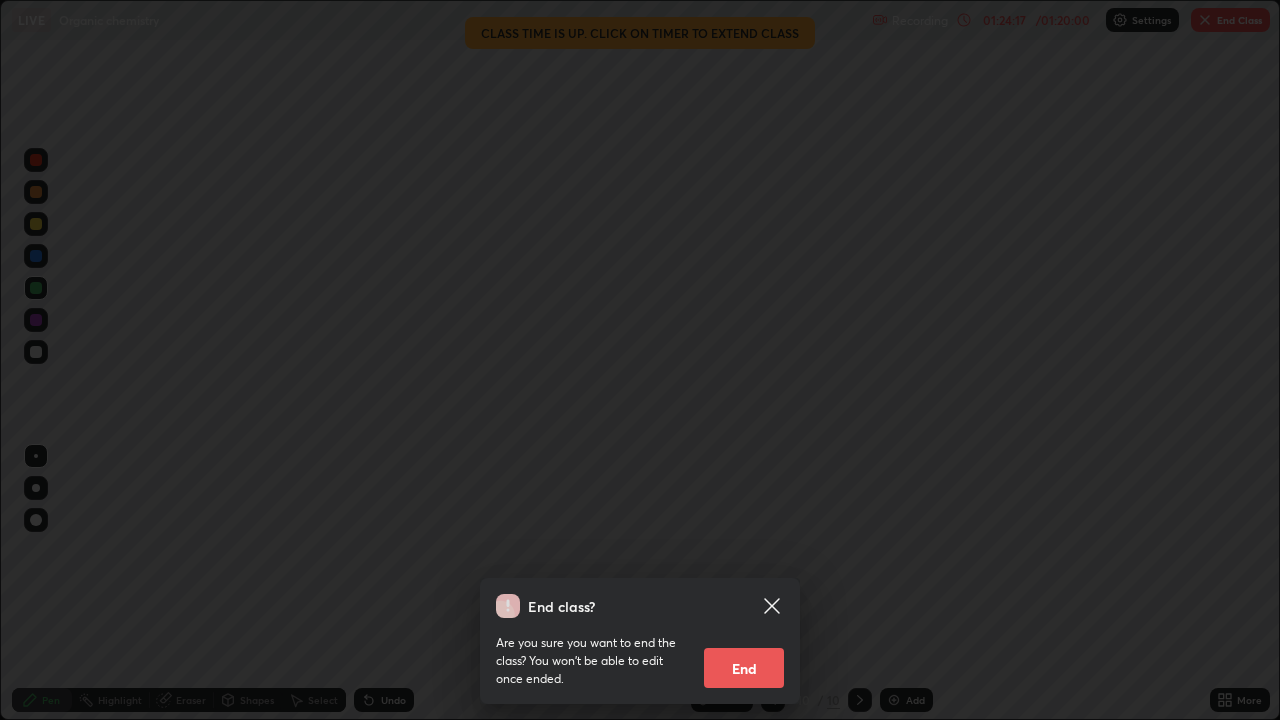 click on "End" at bounding box center [744, 668] 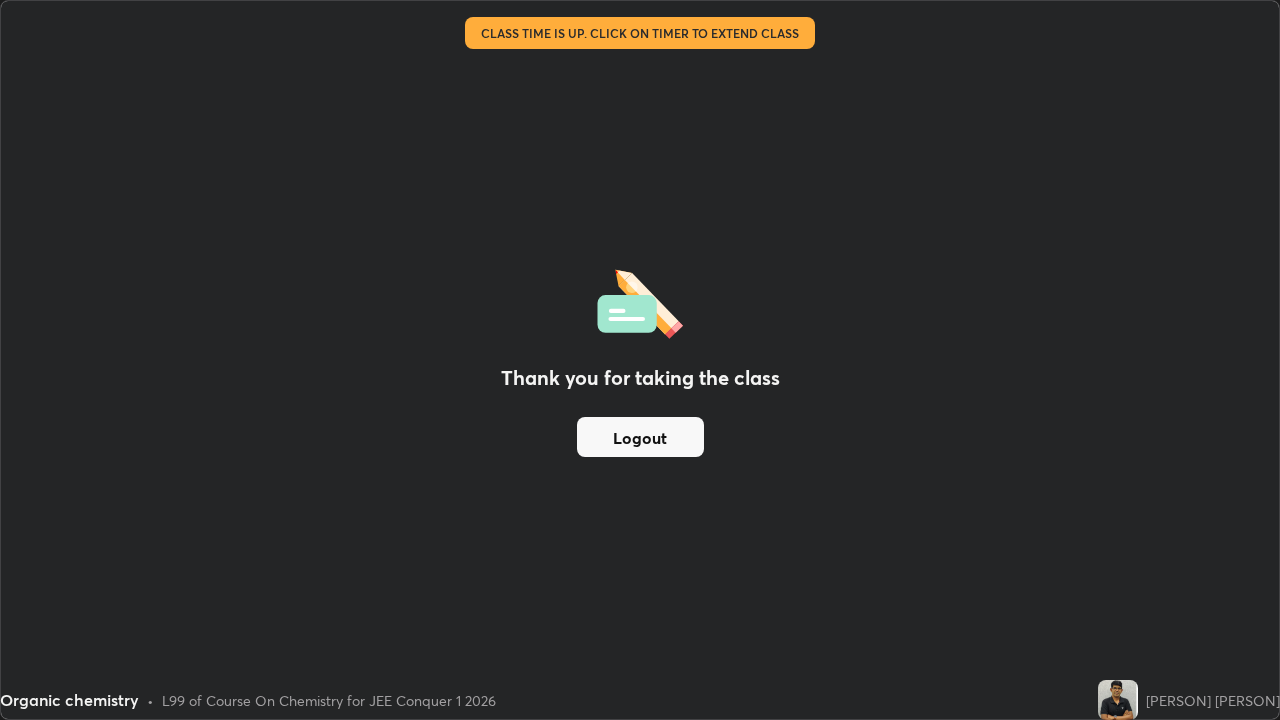 click on "Thank you for taking the class Logout" at bounding box center [640, 360] 